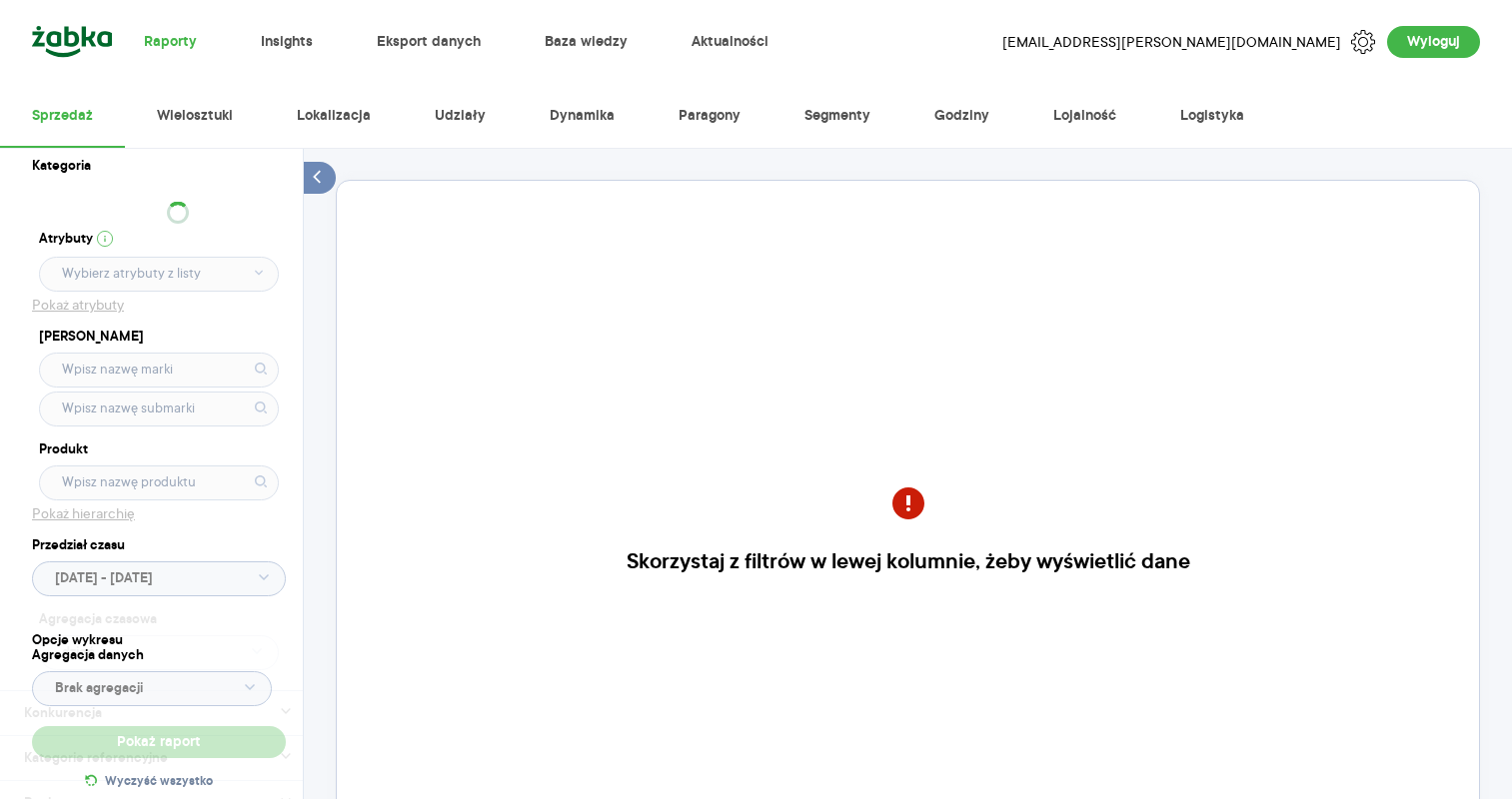 scroll, scrollTop: 0, scrollLeft: 0, axis: both 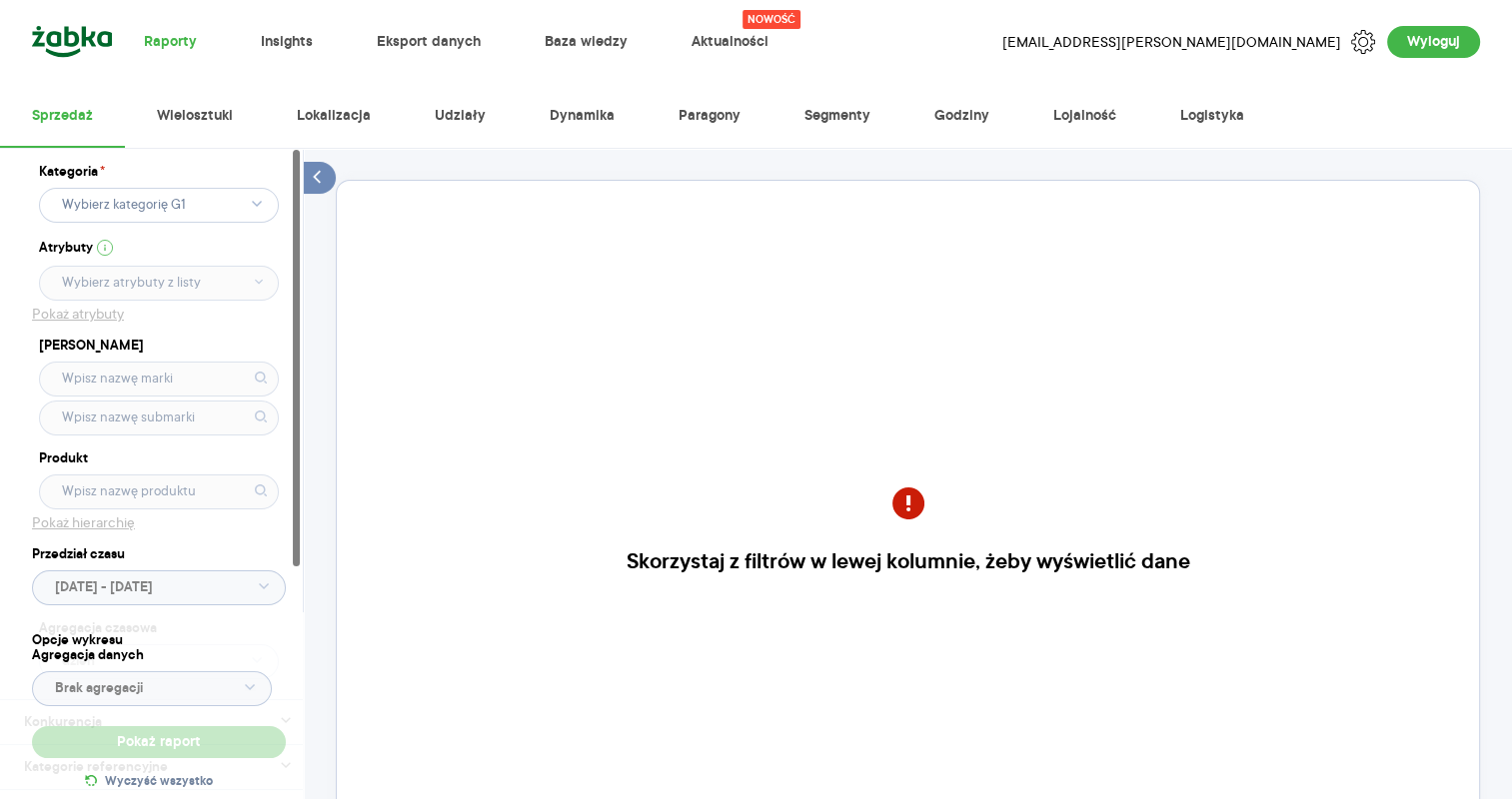 click 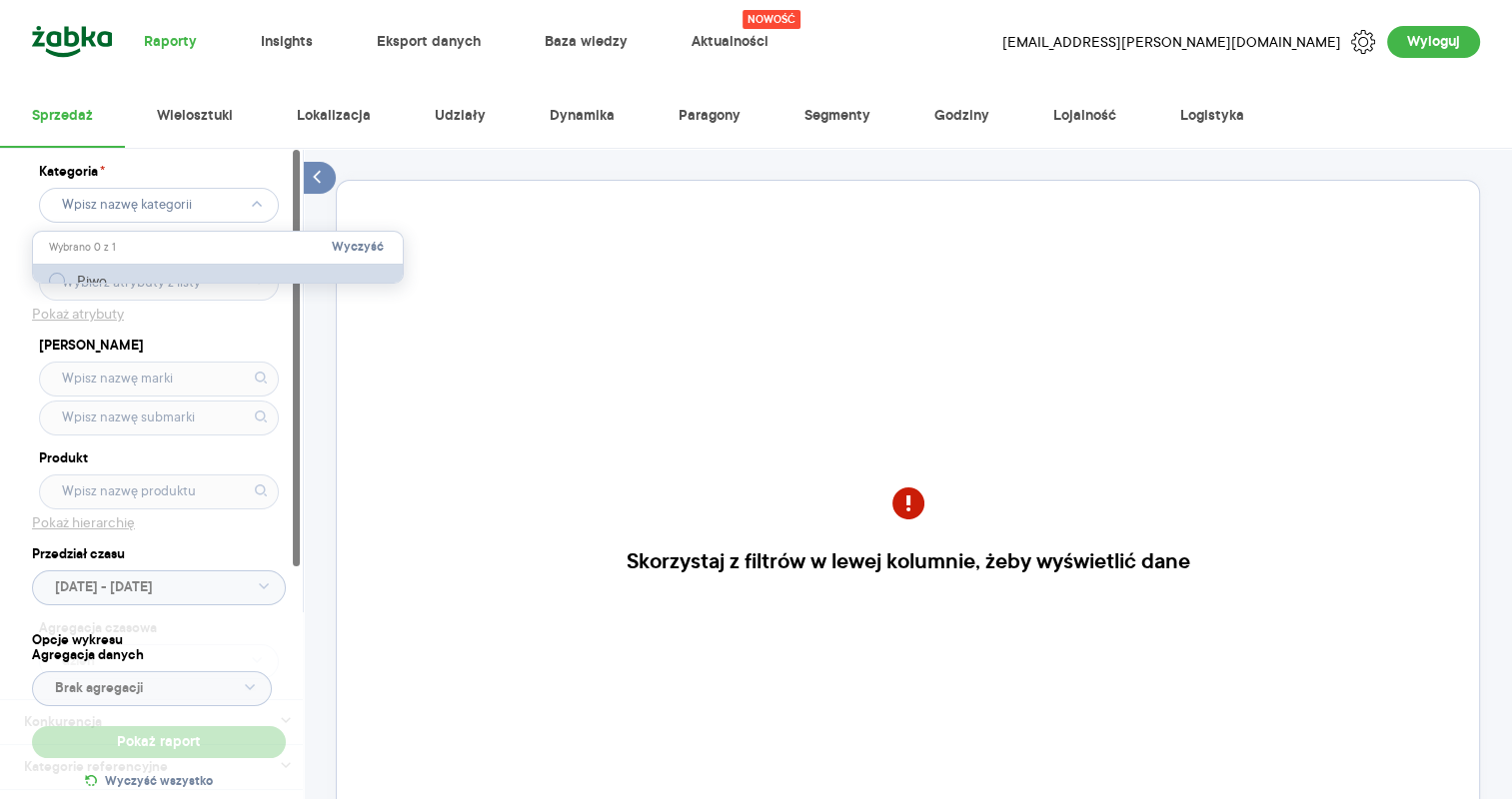 click at bounding box center [57, 281] 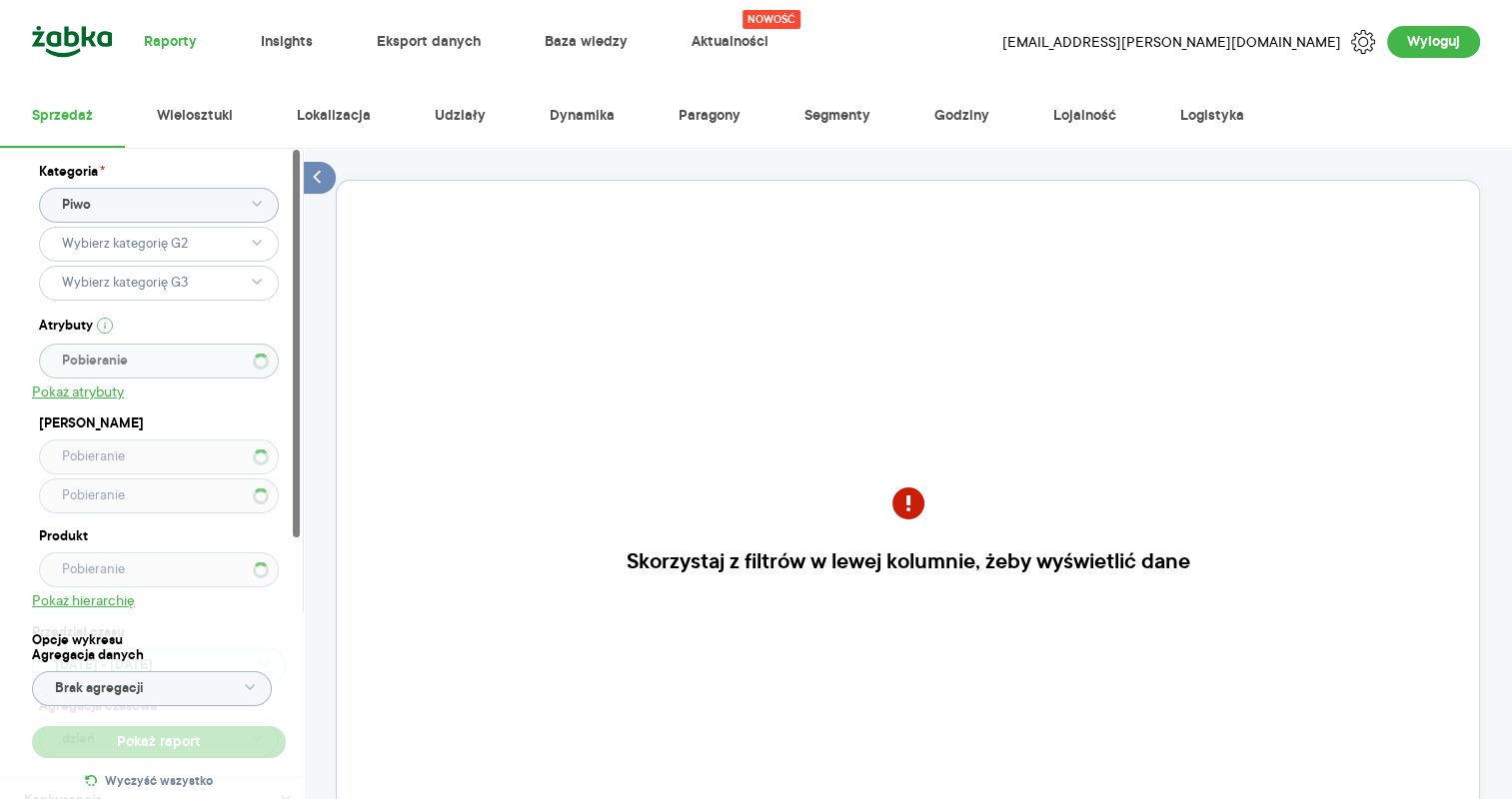 type 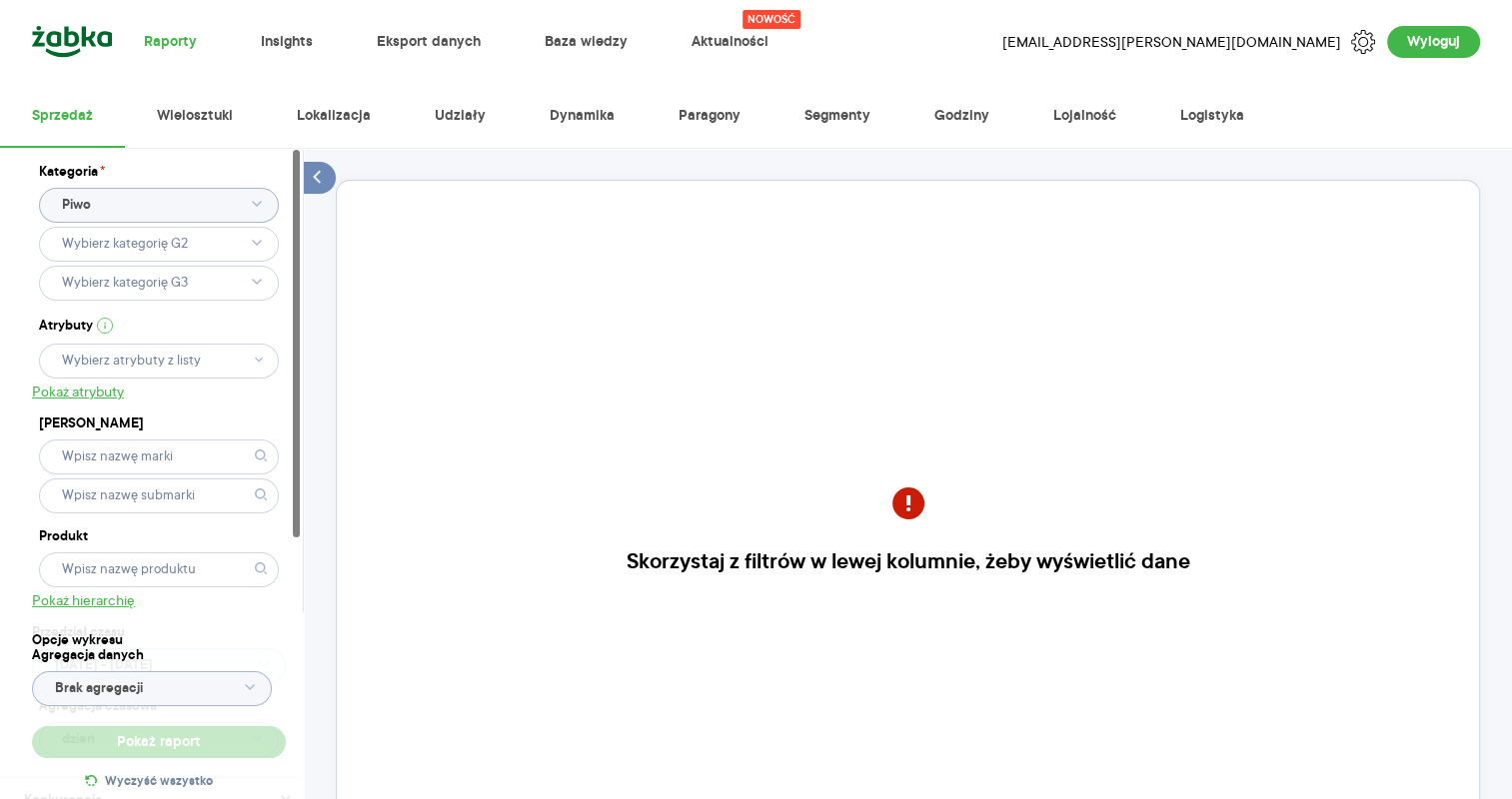 click 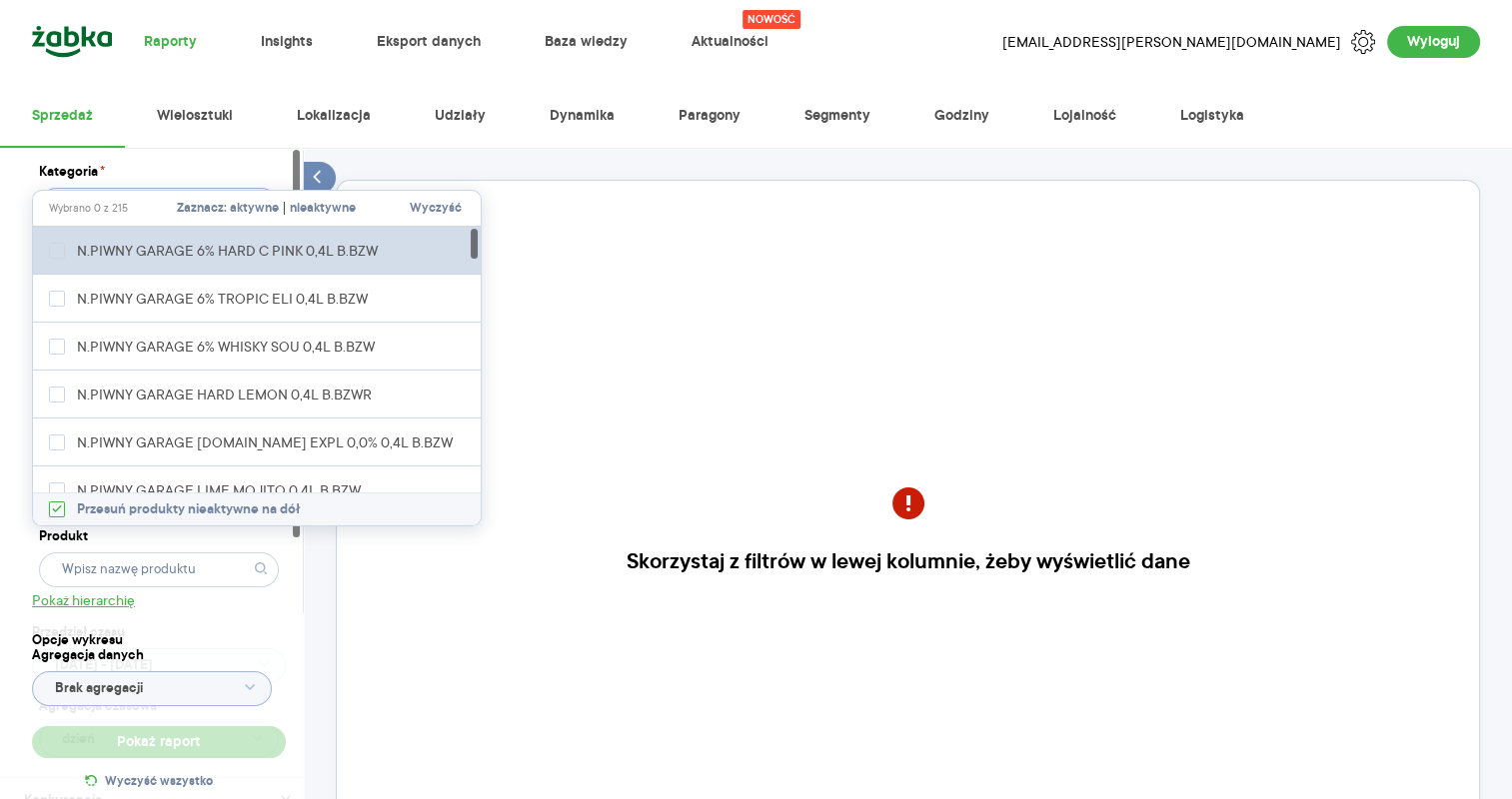 type 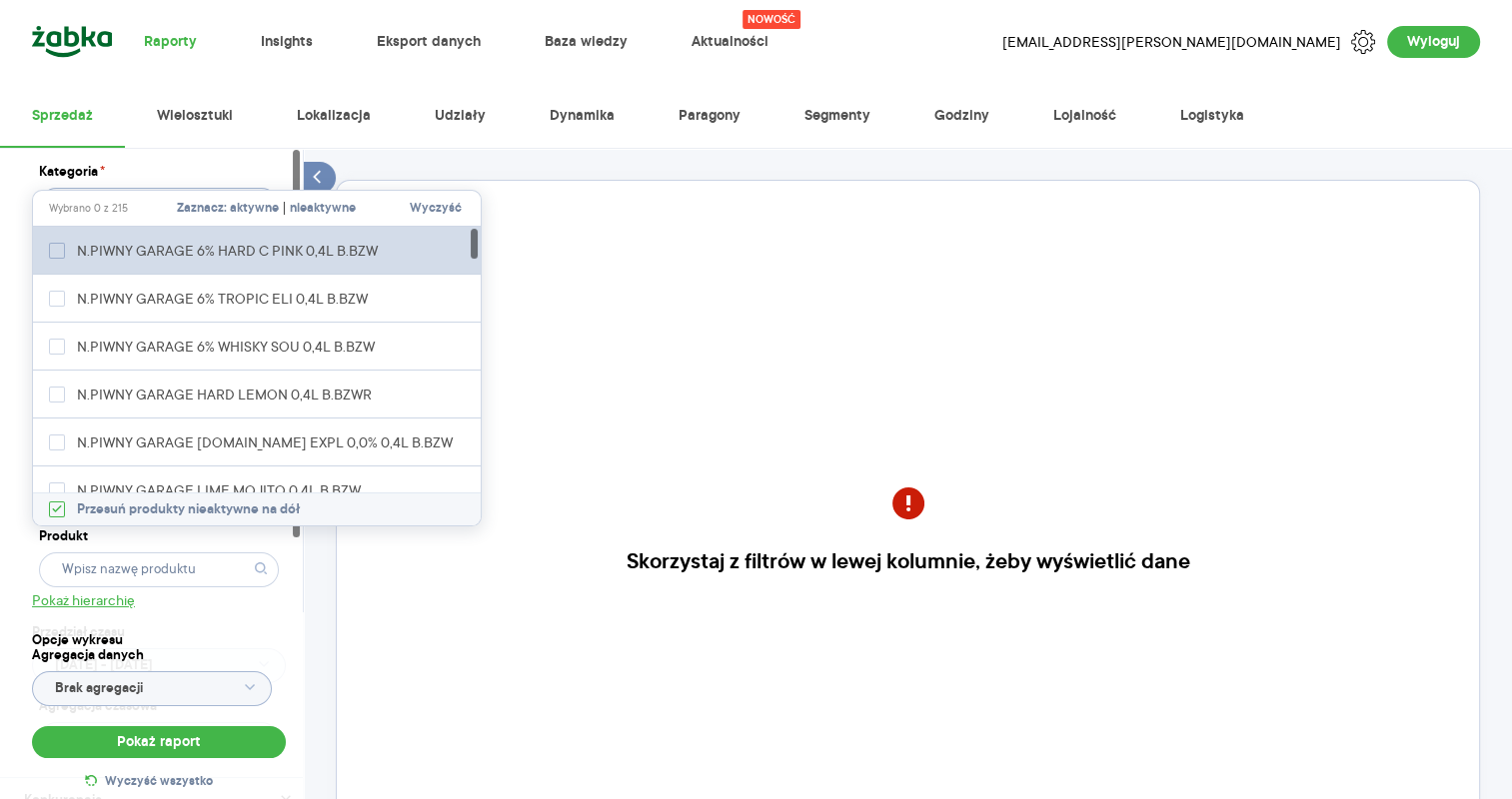 click on "N.PIWNY GARAGE 6% HARD C PINK 0,4L B.BZW" at bounding box center [233, 251] 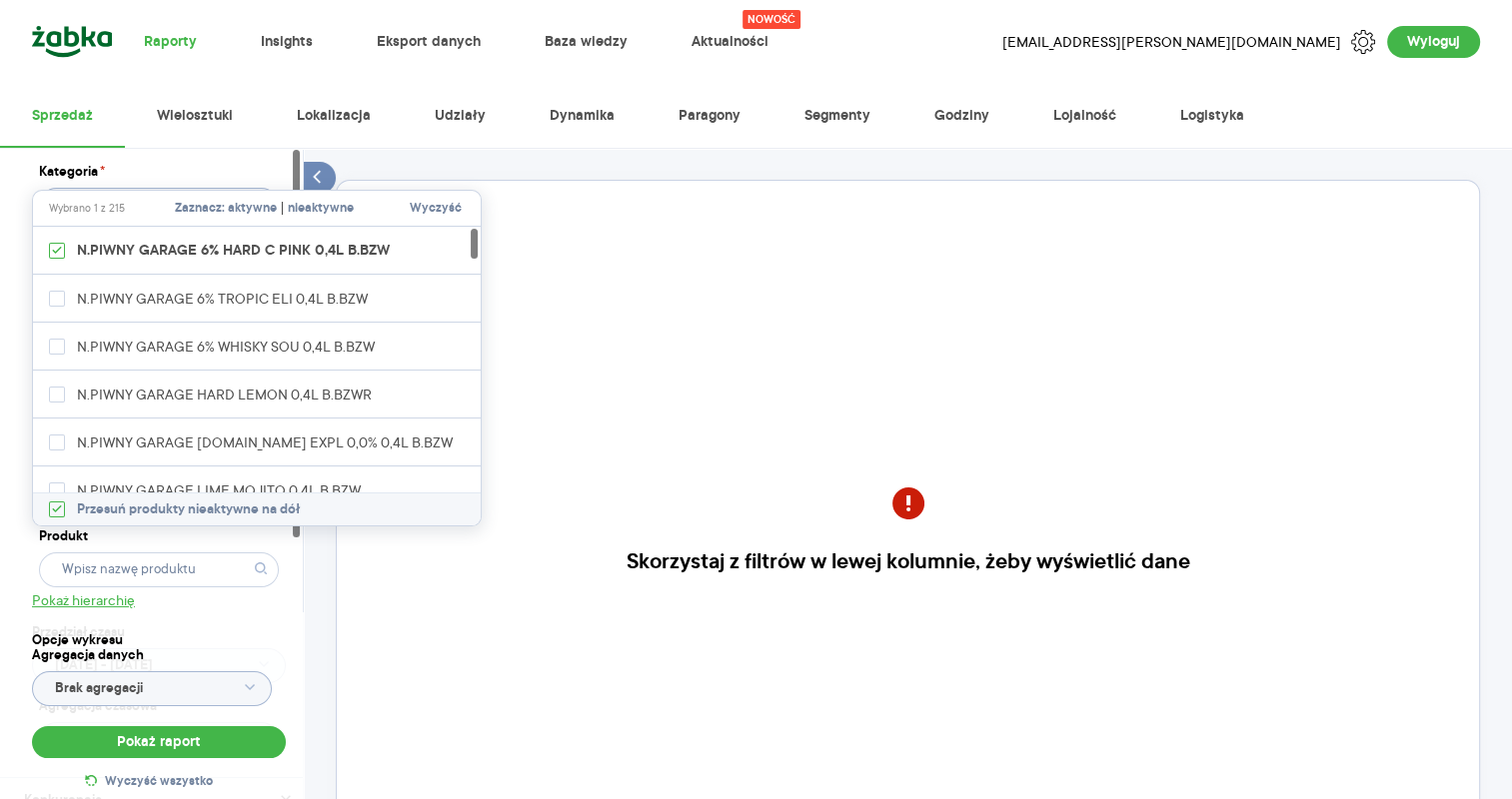 click on "Kategoria * Piwo Atrybuty Pokaż atrybuty Marka Produkt Pokaż hierarchię Przedział czasu [DATE] - [DATE] Agregacja czasowa dzień" at bounding box center [159, 462] 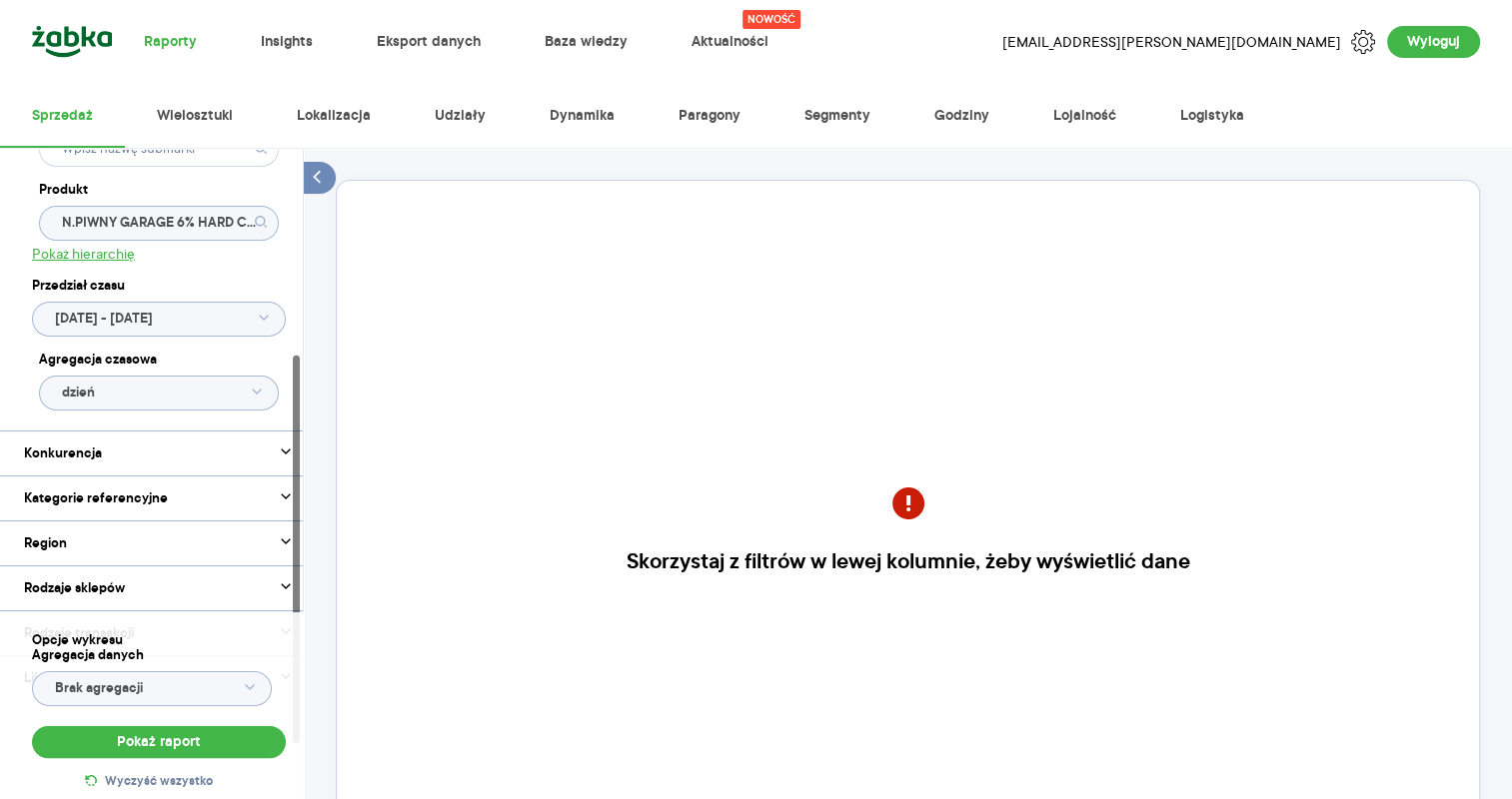 drag, startPoint x: 297, startPoint y: 349, endPoint x: 308, endPoint y: 555, distance: 206.29348 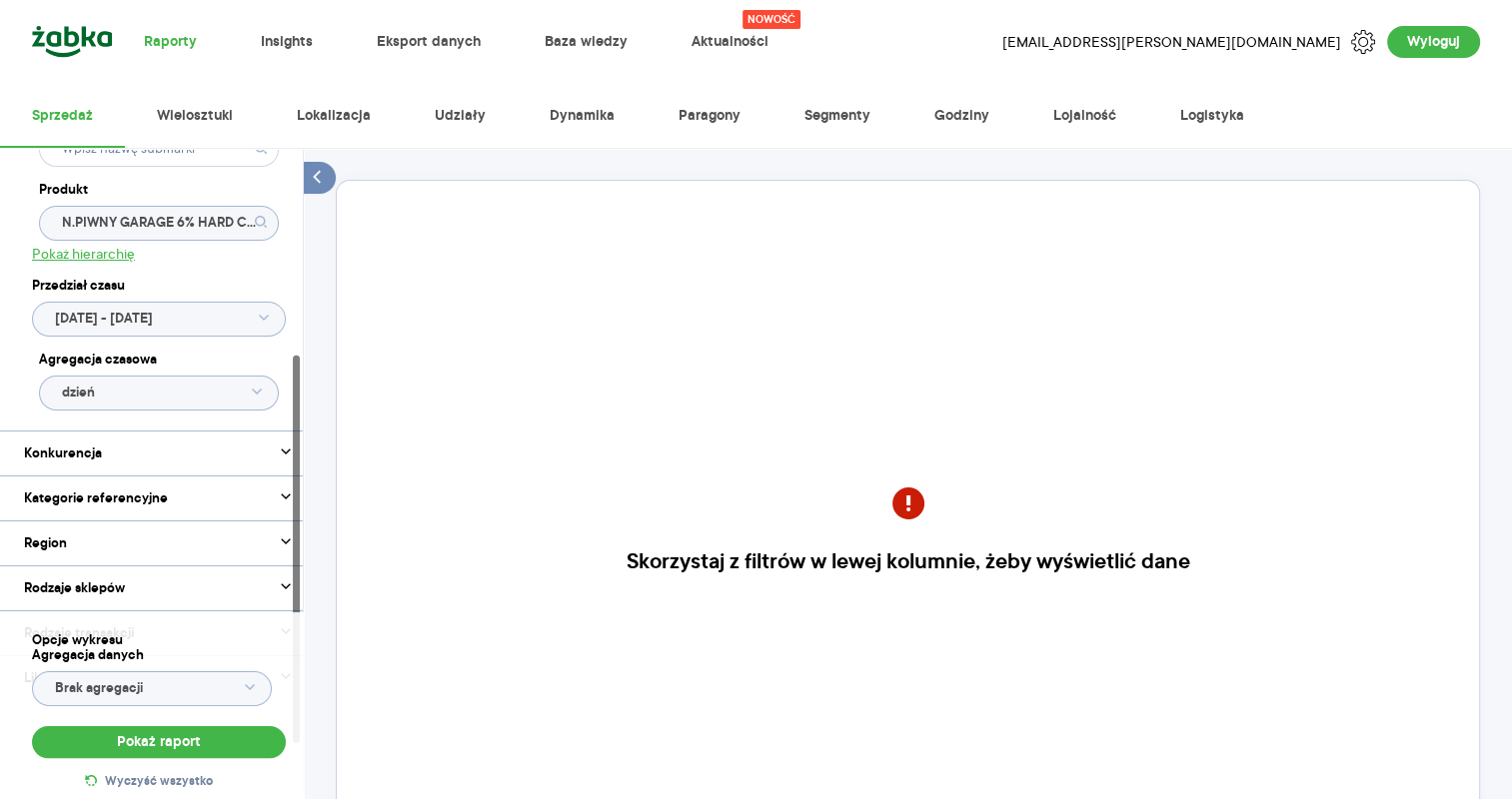 click on "Kategoria * Piwo Atrybuty Pokaż atrybuty Marka Produkt N.PIWNY GARAGE 6% HARD C PINK 0,4L B.BZW Pokaż hierarchię Przedział czasu [DATE] - [DATE] Agregacja czasowa dzień Konkurencja Dostawca Marka Produkt Kategorie referencyjne Region Rodzaje sklepów Rodzaje transakcji Wszystkie Like For Like Uwzględnij LFL Opcje wykresu Agregacja danych Brak agregacji Pokaż raport Wyczyść wszystko Skorzystaj z filtrów w lewej kolumnie, żeby wyświetlić dane Masz pytania dot. działania portalu? Napisz do nas na  [EMAIL_ADDRESS][DOMAIN_NAME]" at bounding box center (907, 575) 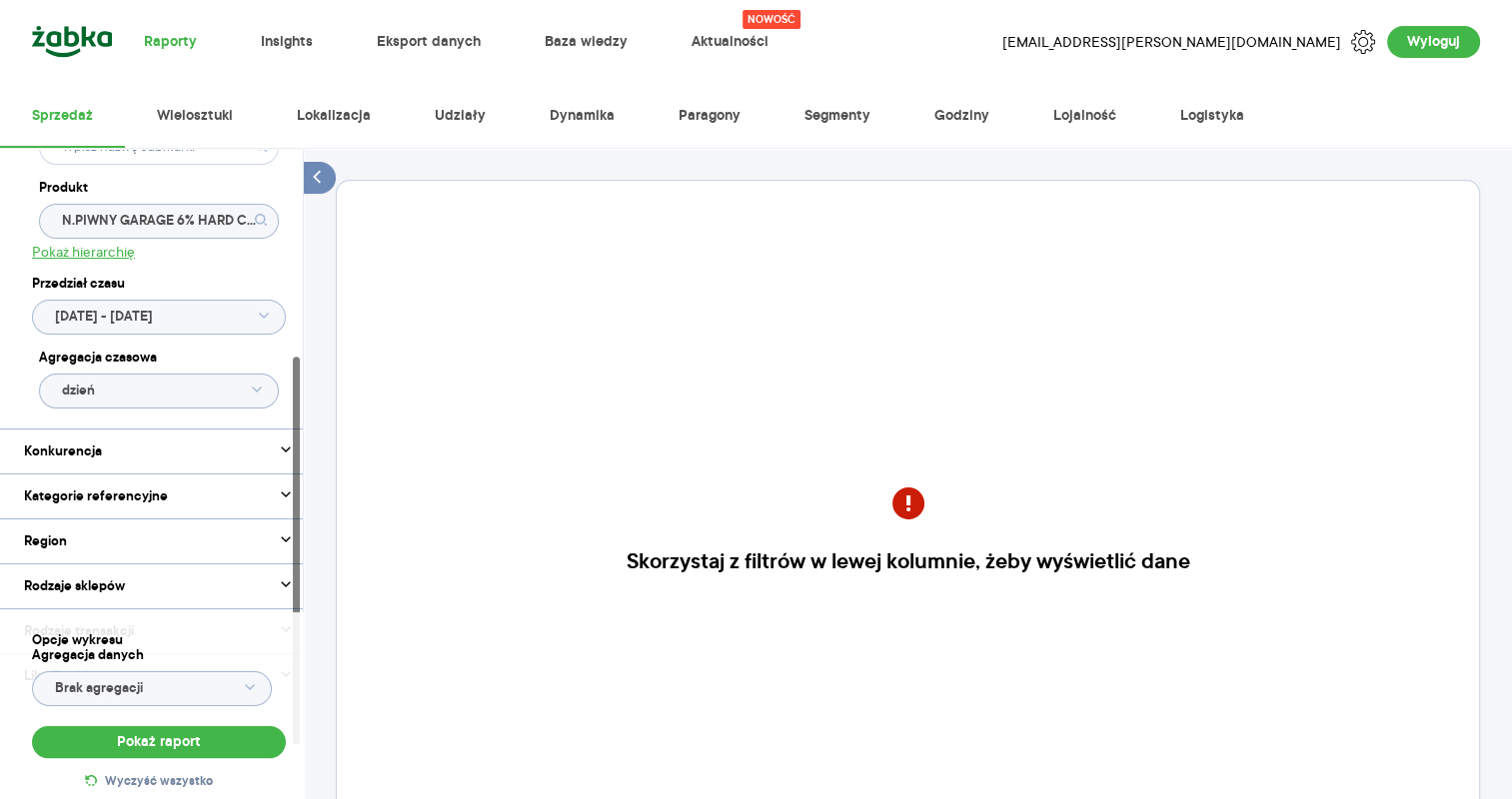 click 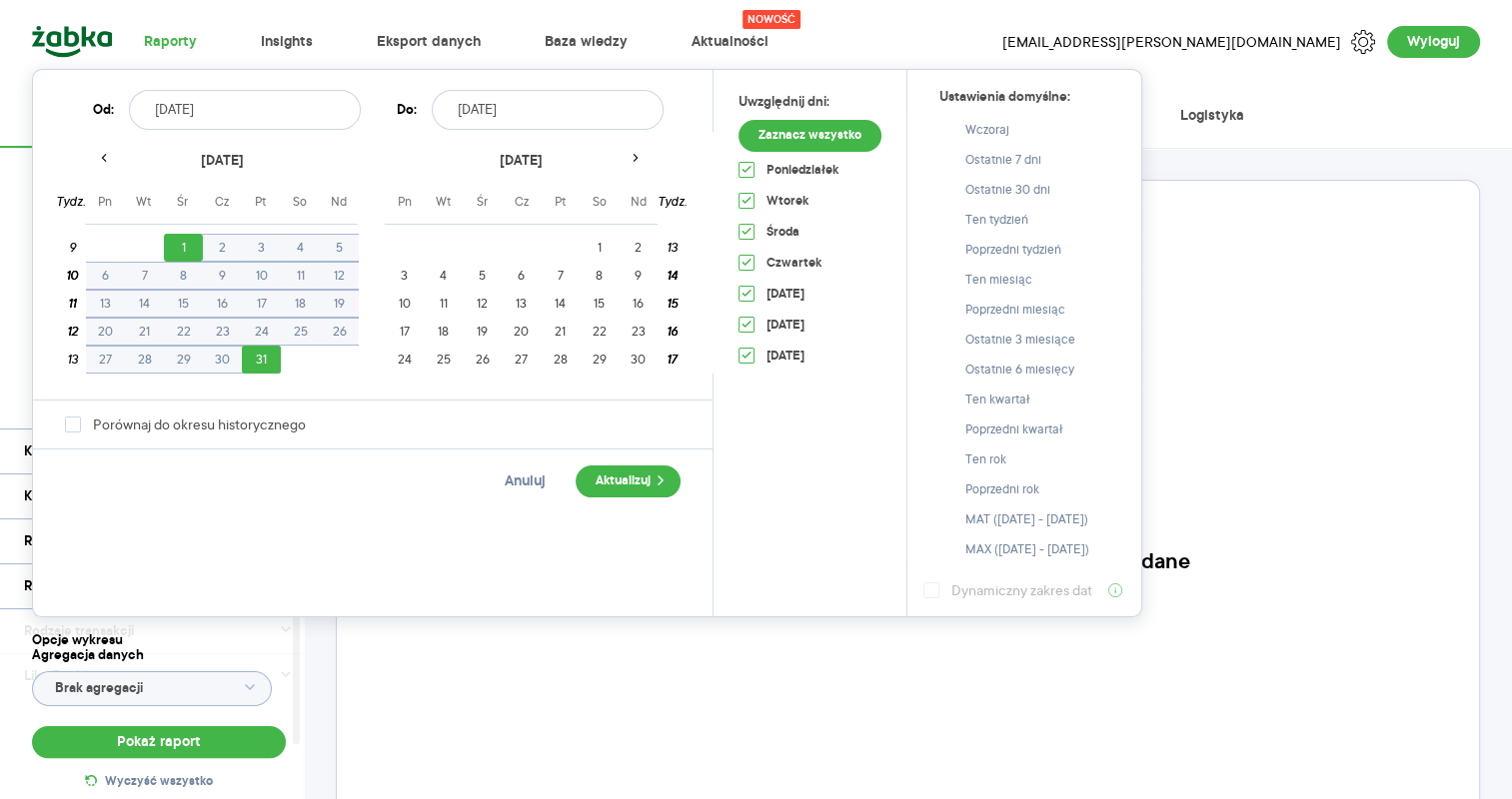 click on "[DATE]" at bounding box center [245, 110] 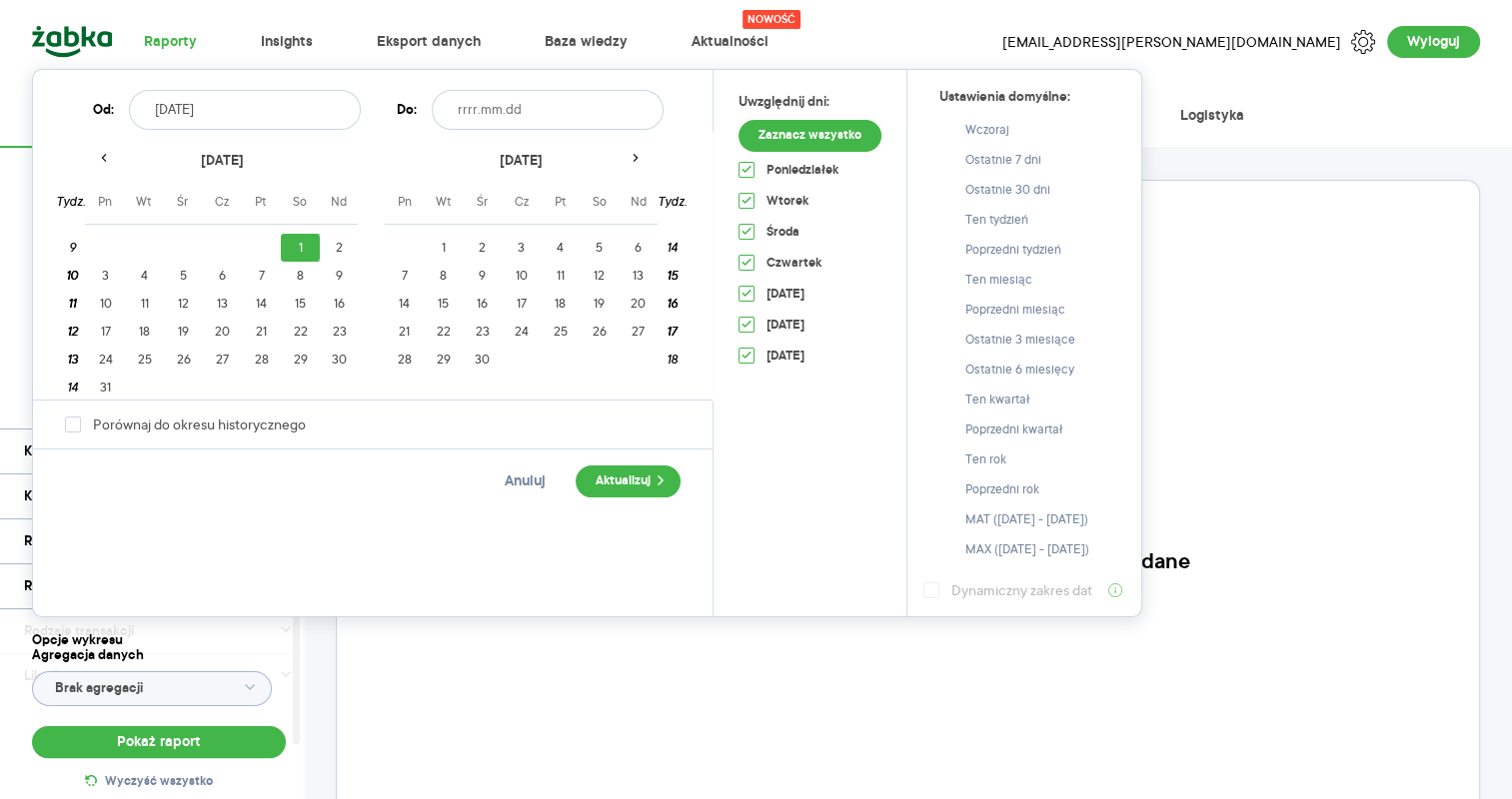 click on "[DATE]" at bounding box center (245, 110) 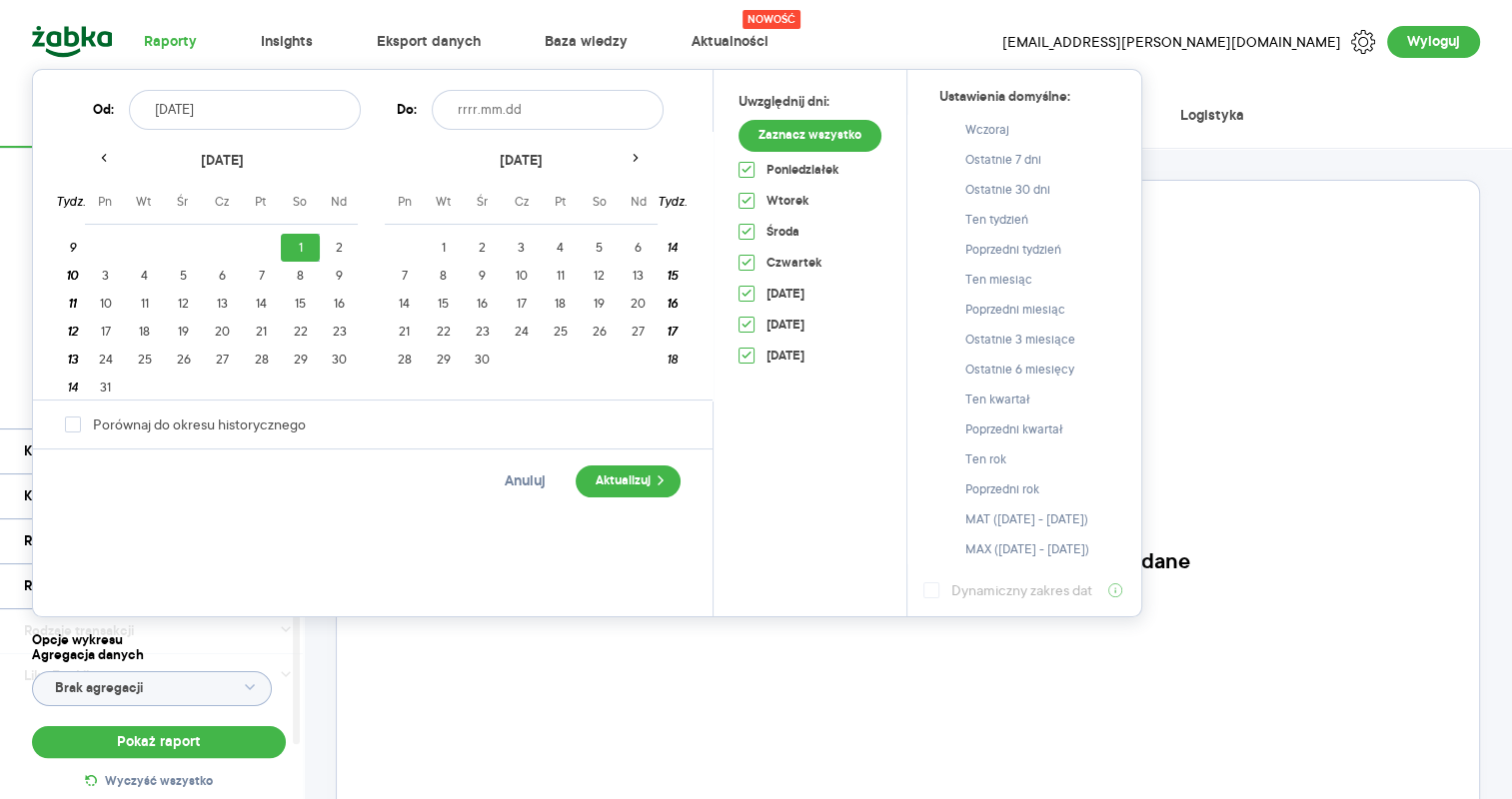 type on "2025.0.01" 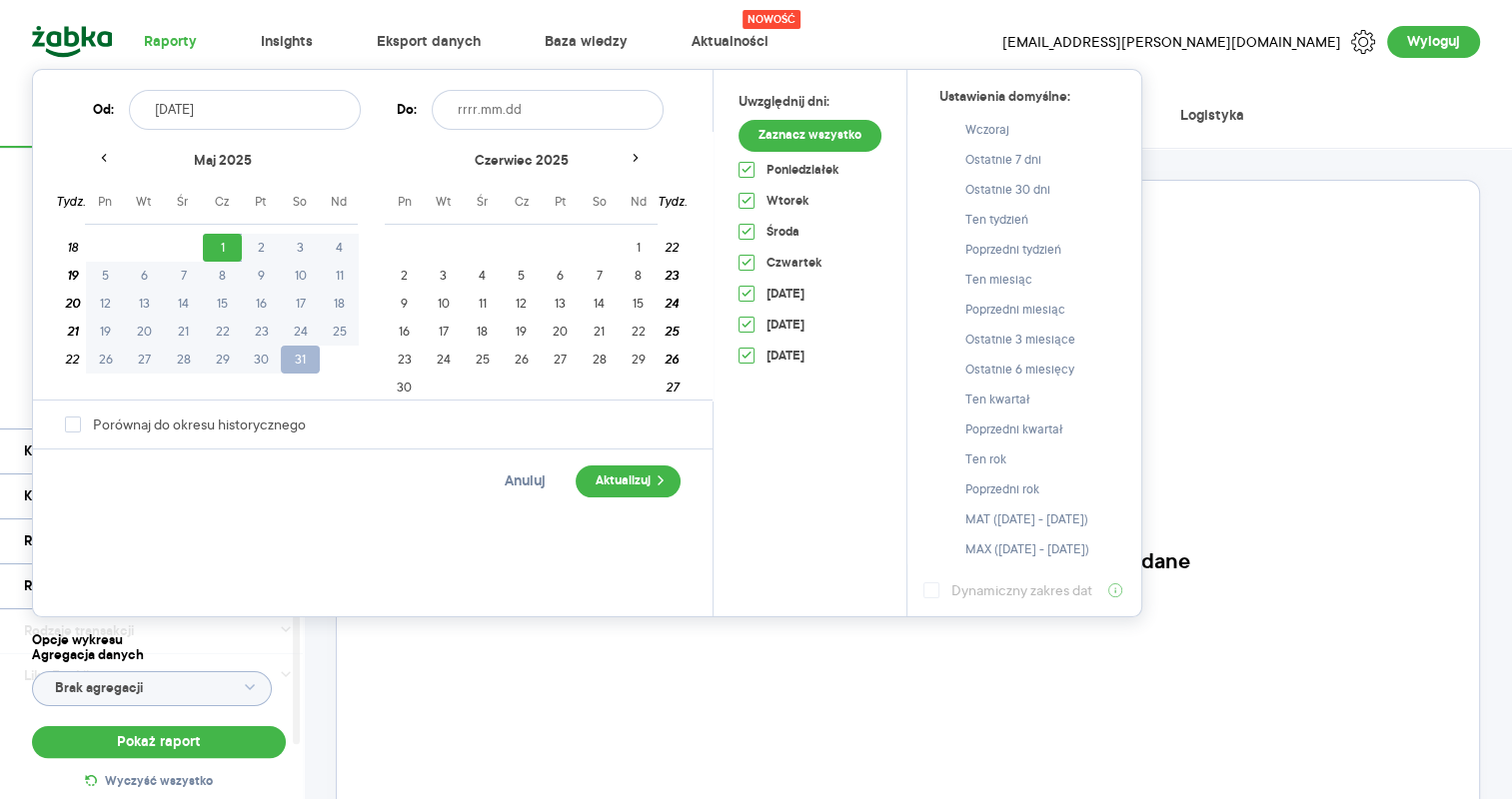 click on "31" at bounding box center (300, 360) 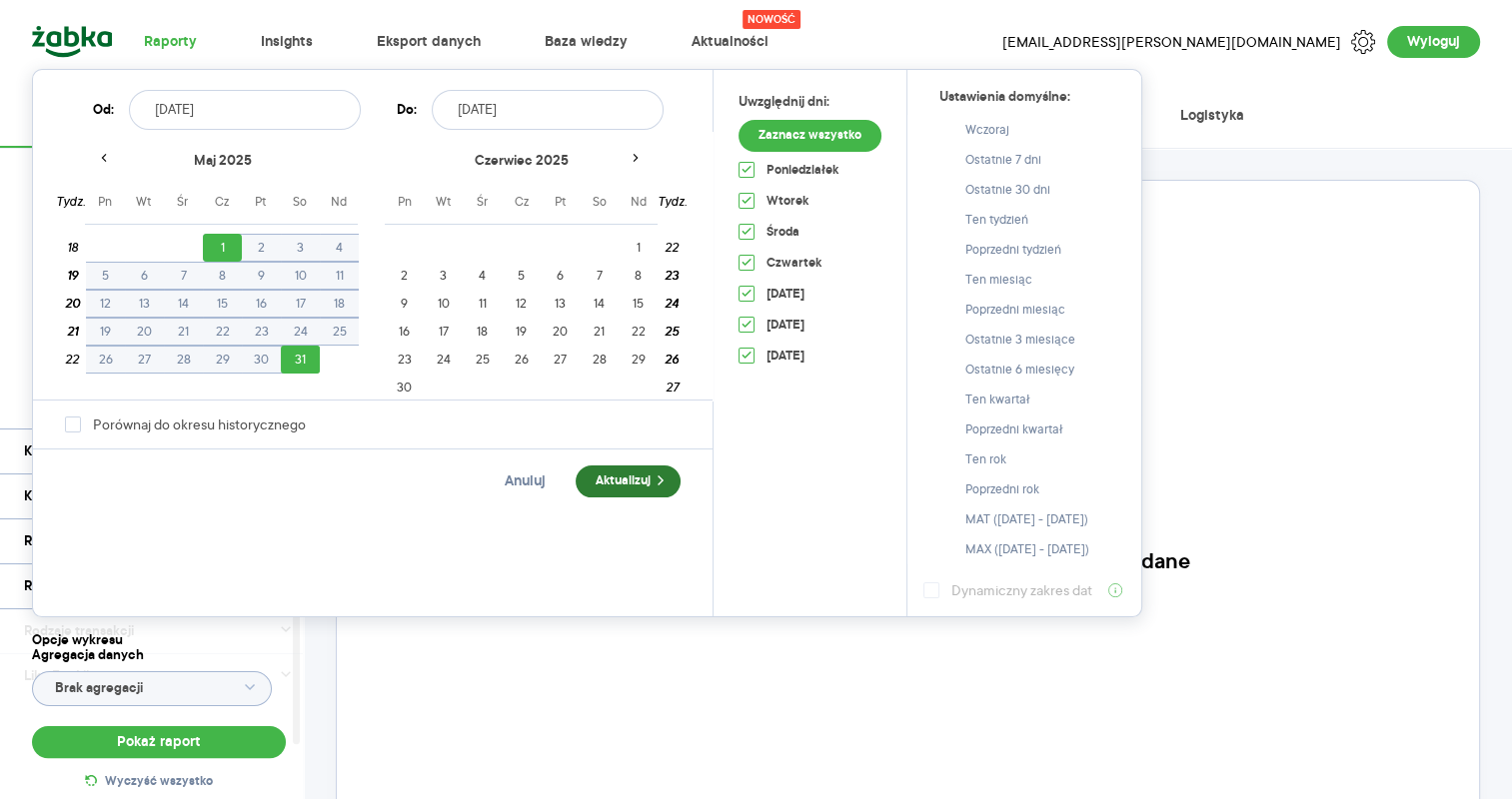 click on "Aktualizuj" at bounding box center (628, 481) 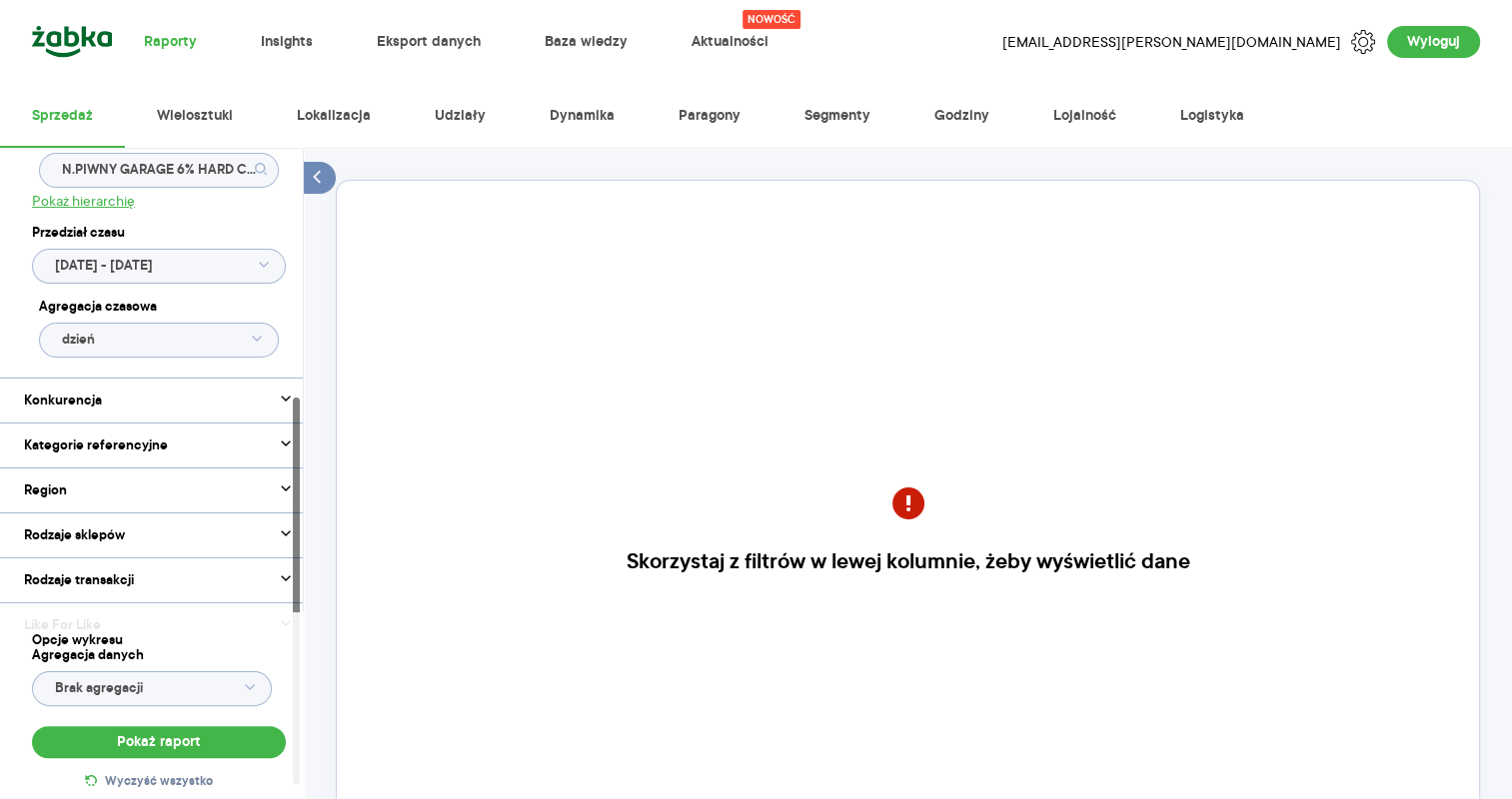 scroll, scrollTop: 441, scrollLeft: 0, axis: vertical 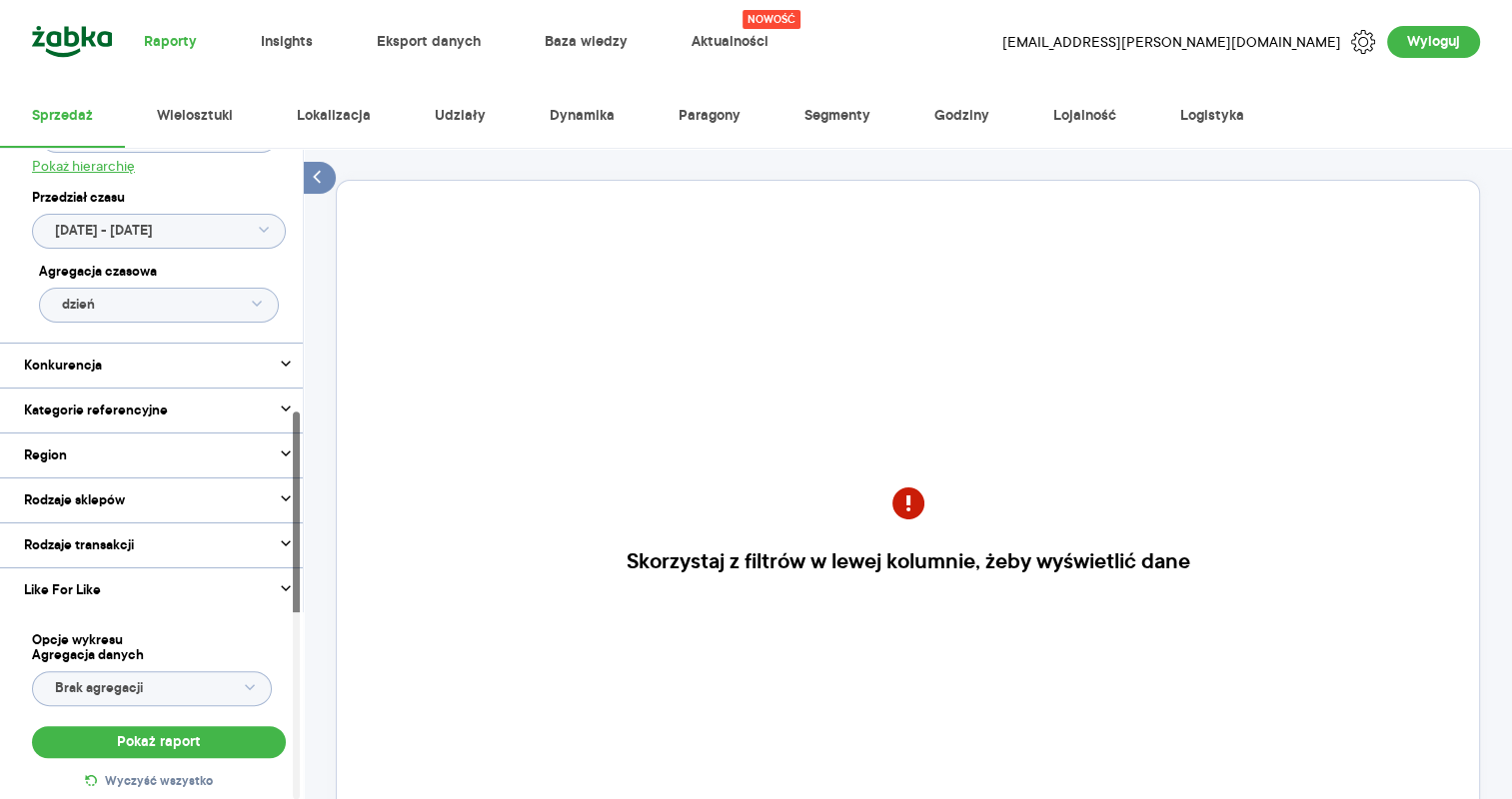 drag, startPoint x: 296, startPoint y: 429, endPoint x: 296, endPoint y: 558, distance: 129 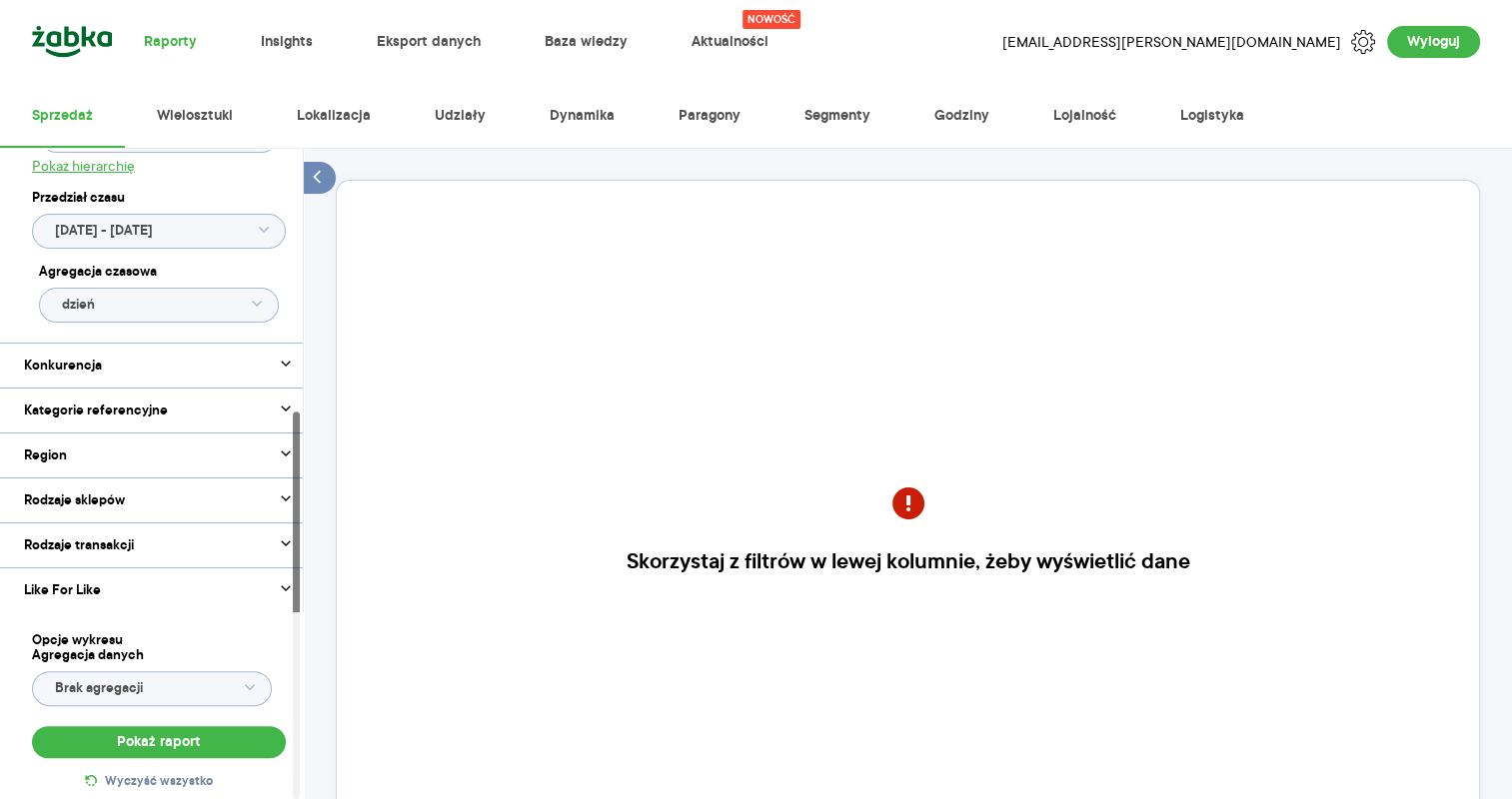 click at bounding box center [296, 605] 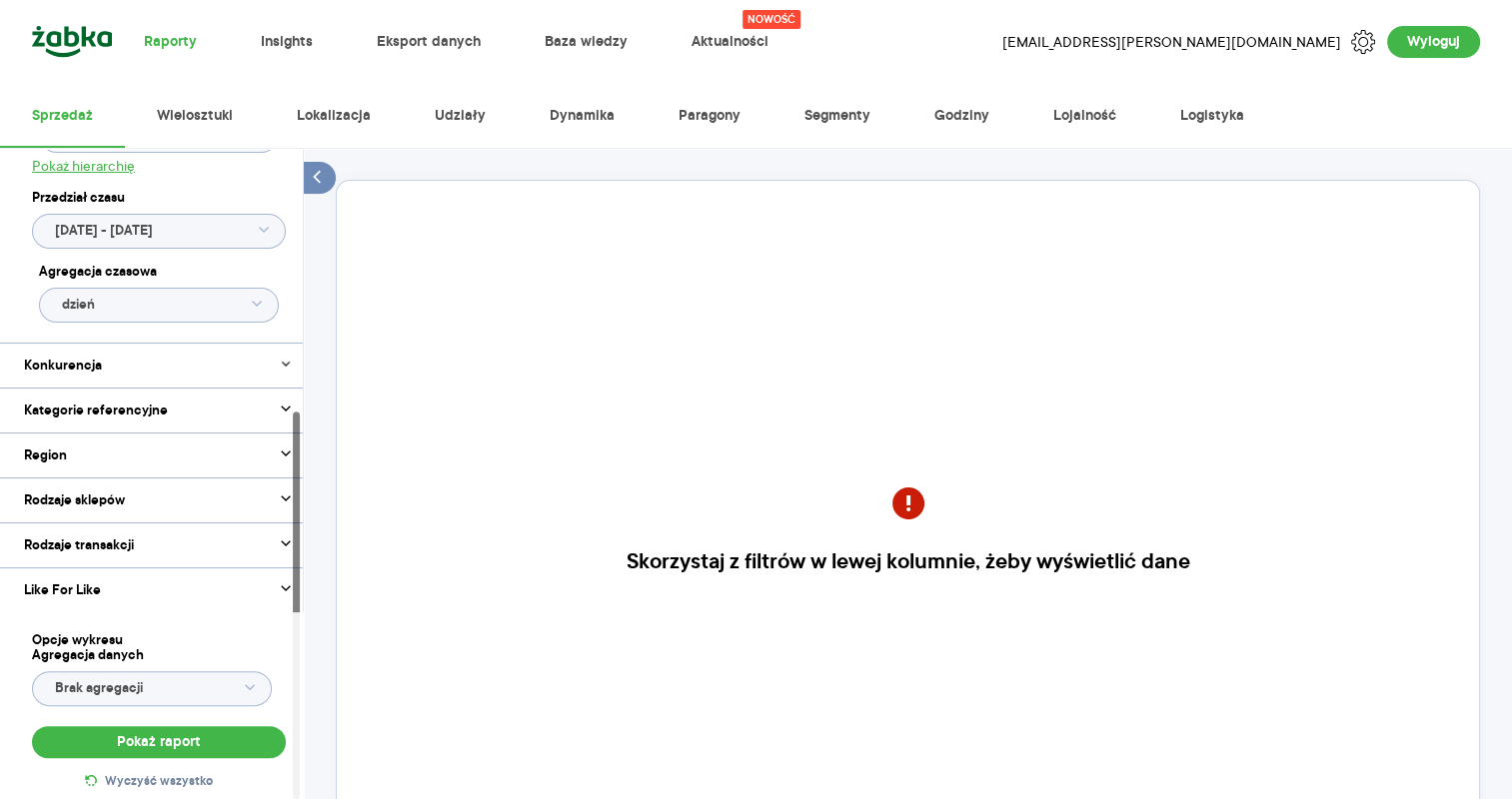 click 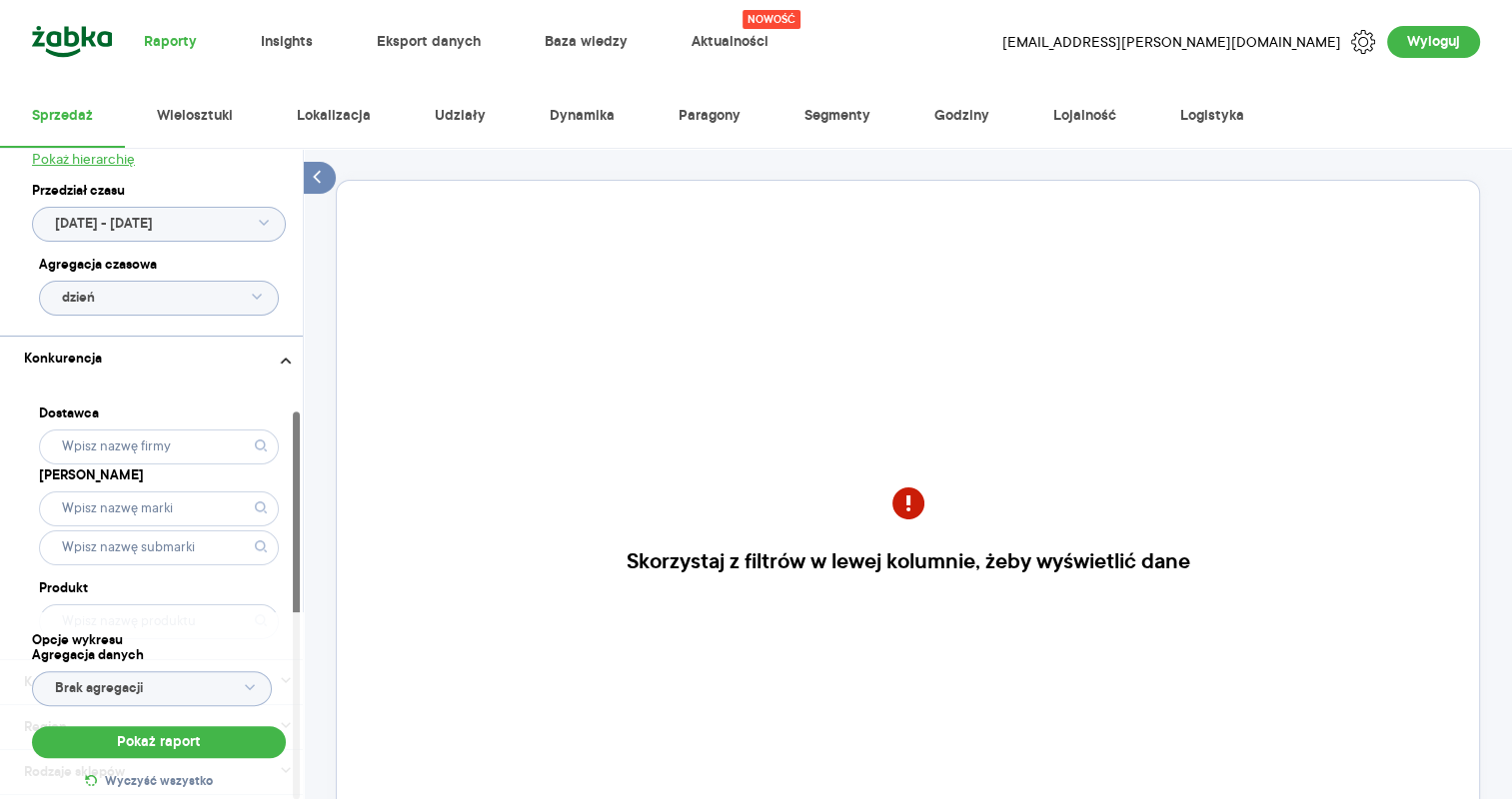 click 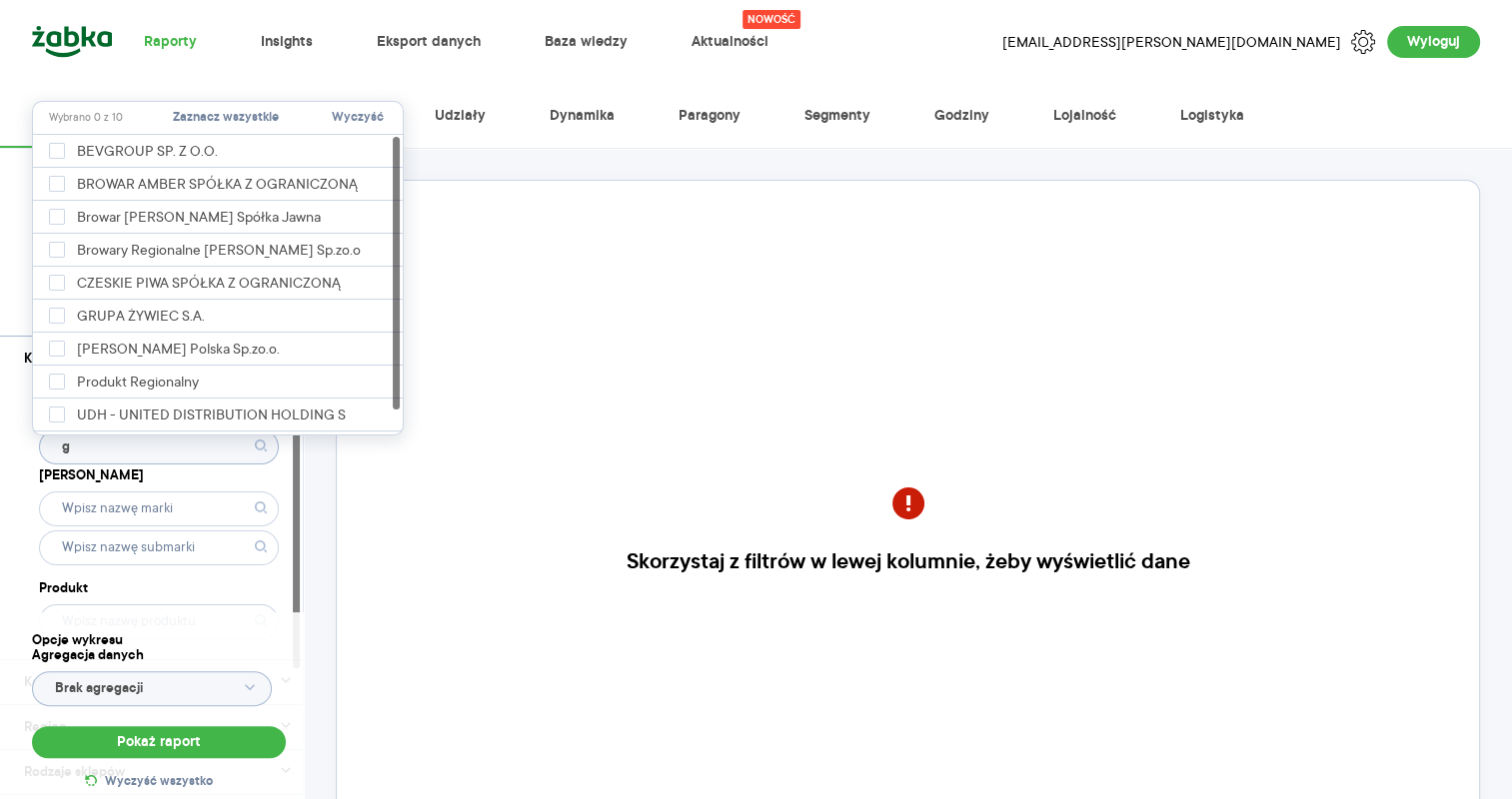 type on "gr" 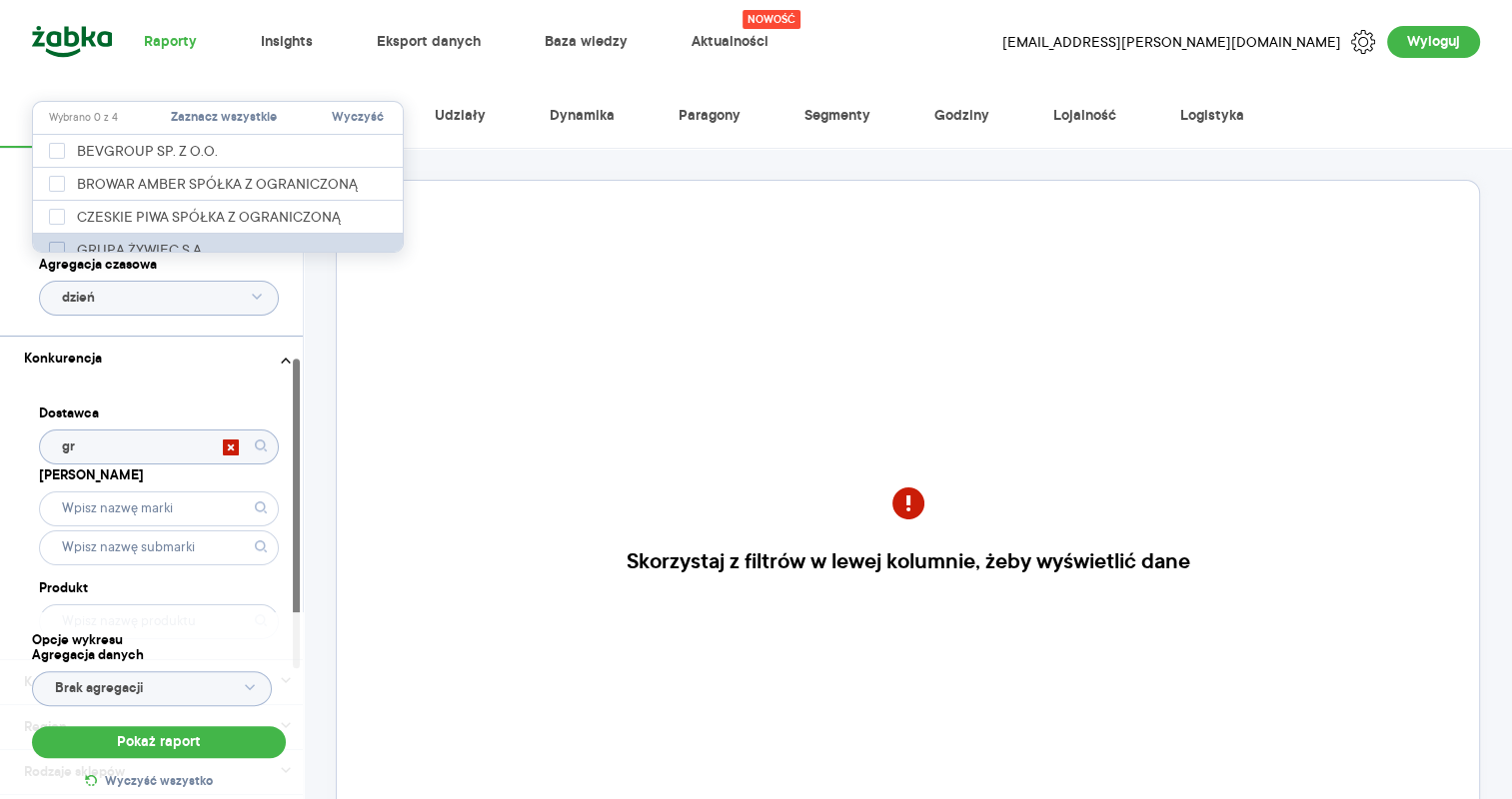 click on "GRUPA ŻYWIEC S.A." at bounding box center (129, 250) 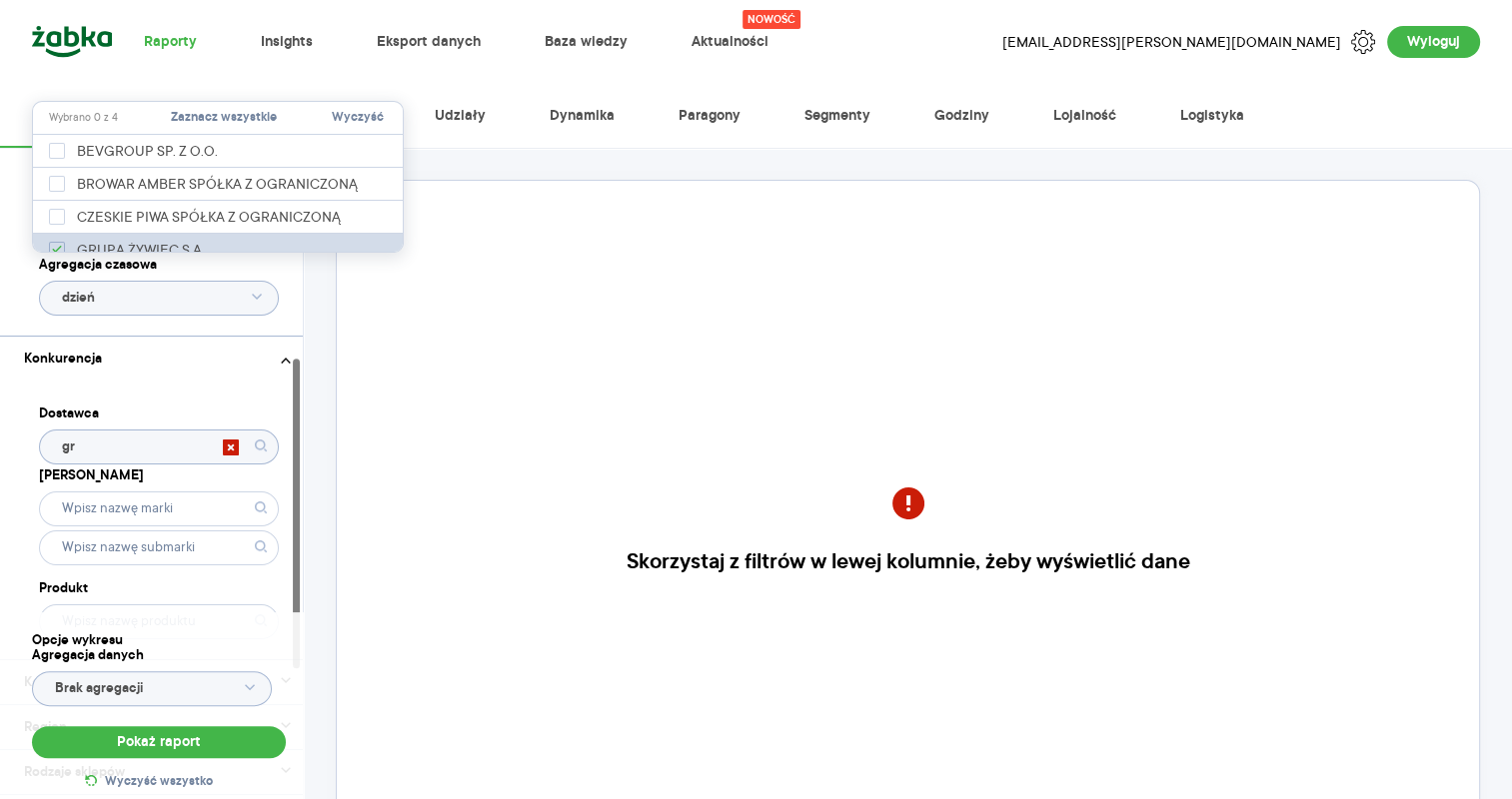 checkbox on "true" 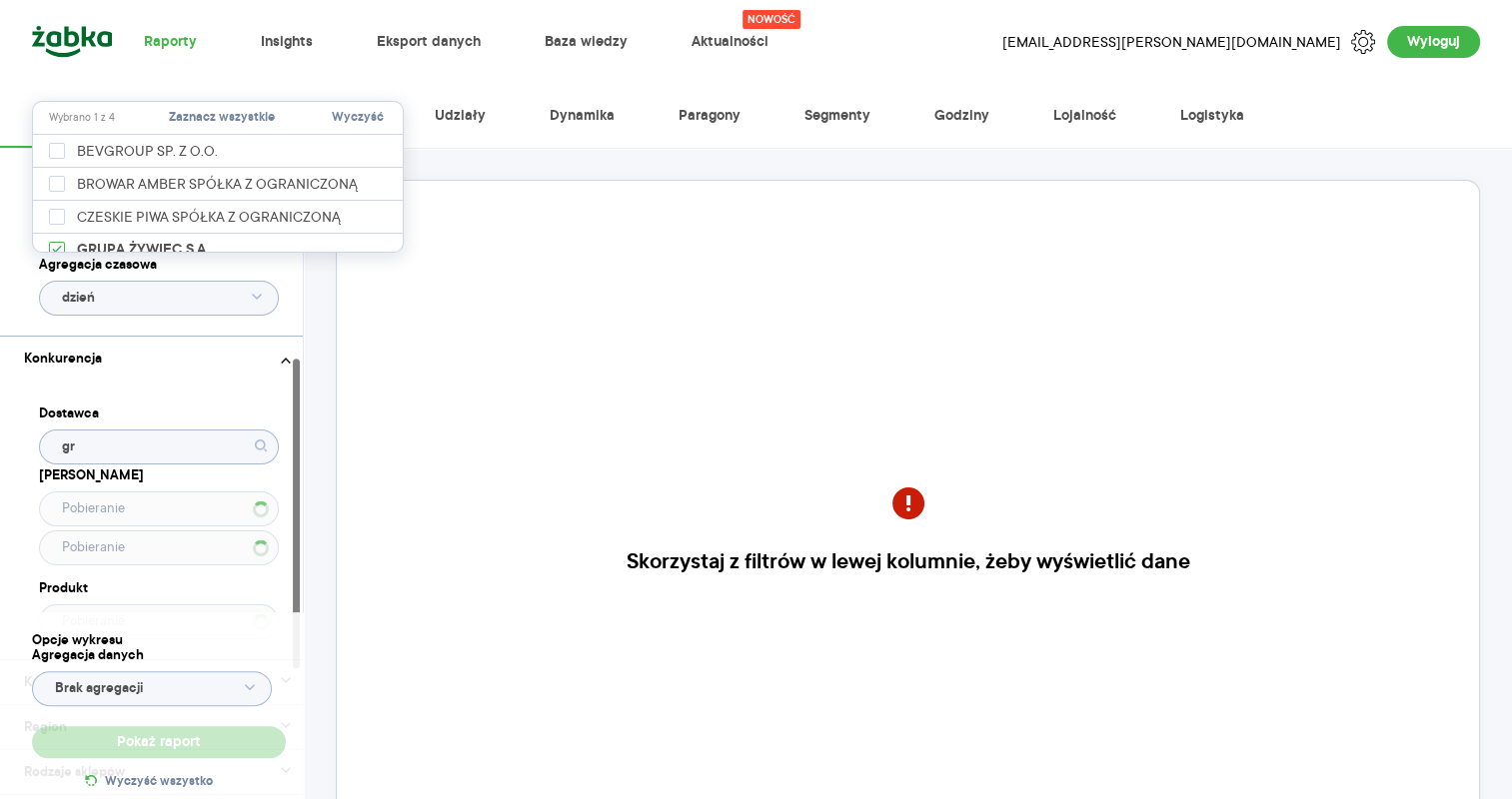 click on "Kategoria * Piwo Atrybuty Pokaż atrybuty Marka Produkt N.PIWNY GARAGE 6% HARD C PINK 0,4L B.BZW Pokaż hierarchię Przedział czasu [DATE] - [DATE] Agregacja czasowa dzień Konkurencja Dostawca gr Marka Produkt Kategorie referencyjne Region Rodzaje sklepów Rodzaje transakcji Wszystkie Like For Like Uwzględnij LFL Opcje wykresu Agregacja danych Brak agregacji Pokaż raport Wyczyść wszystko Skorzystaj z filtrów w lewej kolumnie, żeby wyświetlić dane Masz pytania dot. działania portalu? Napisz do nas na  [EMAIL_ADDRESS][DOMAIN_NAME]" at bounding box center (907, 575) 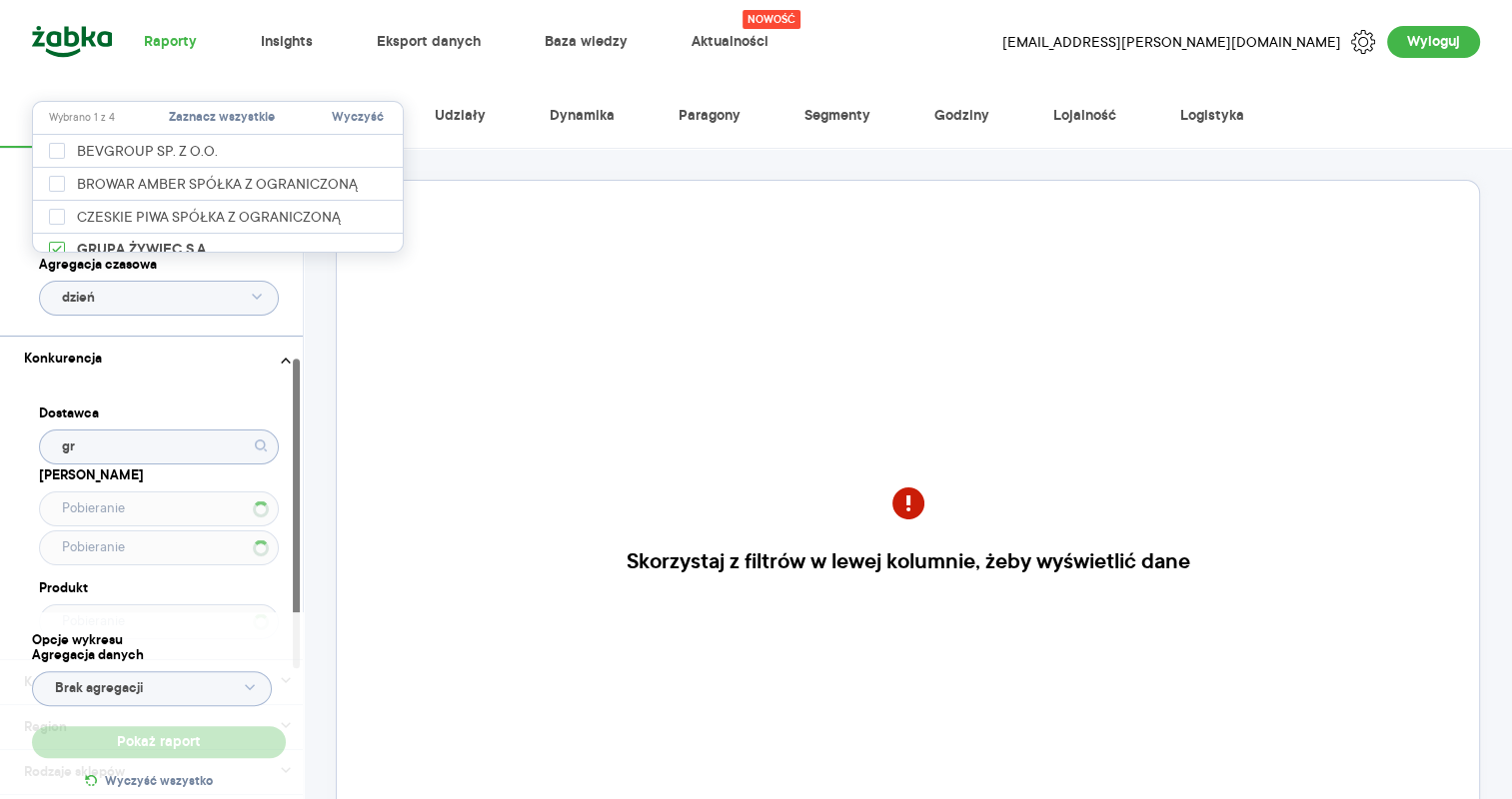 type on "Wybrano 1 z 49" 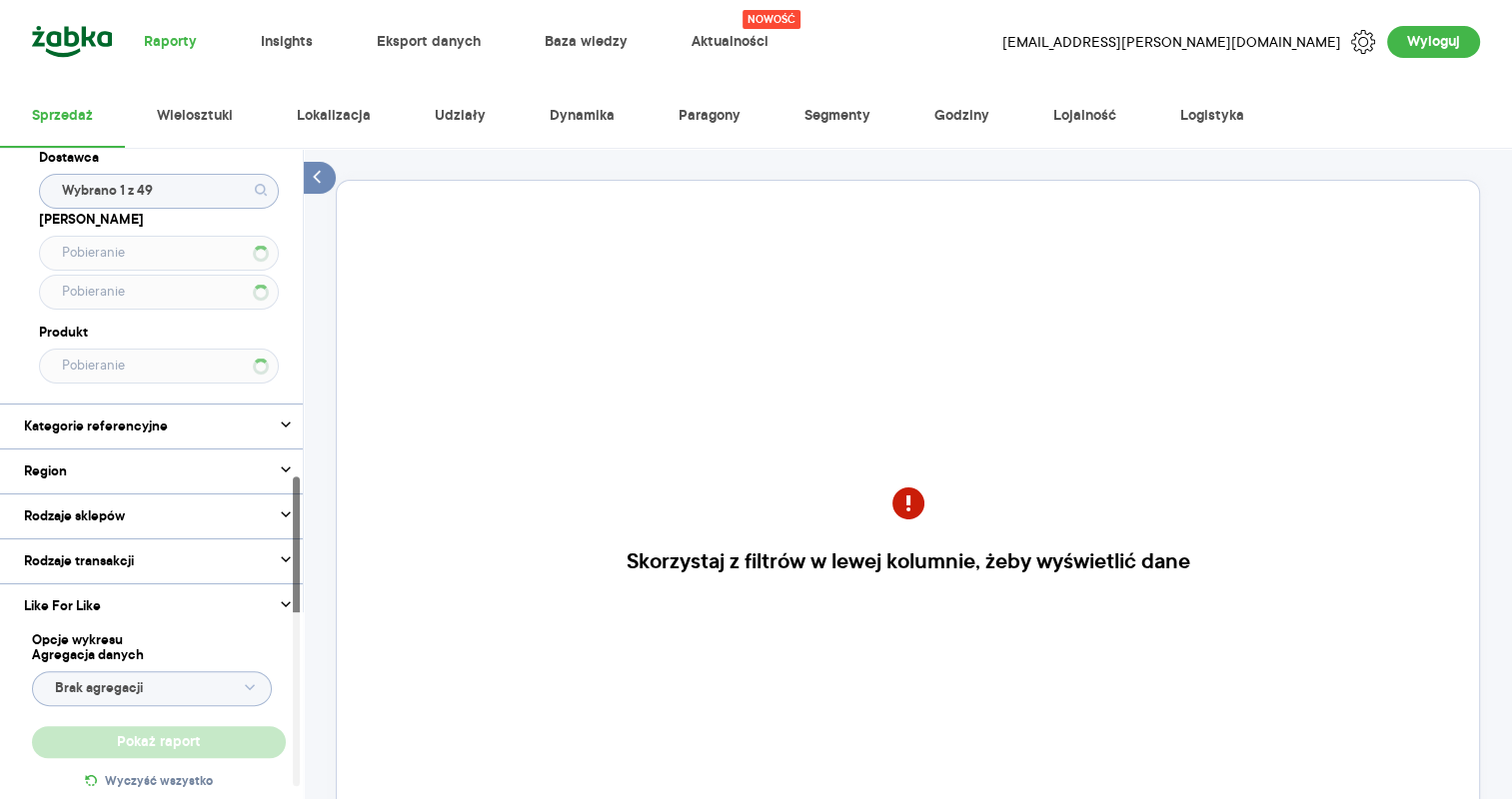 scroll, scrollTop: 718, scrollLeft: 0, axis: vertical 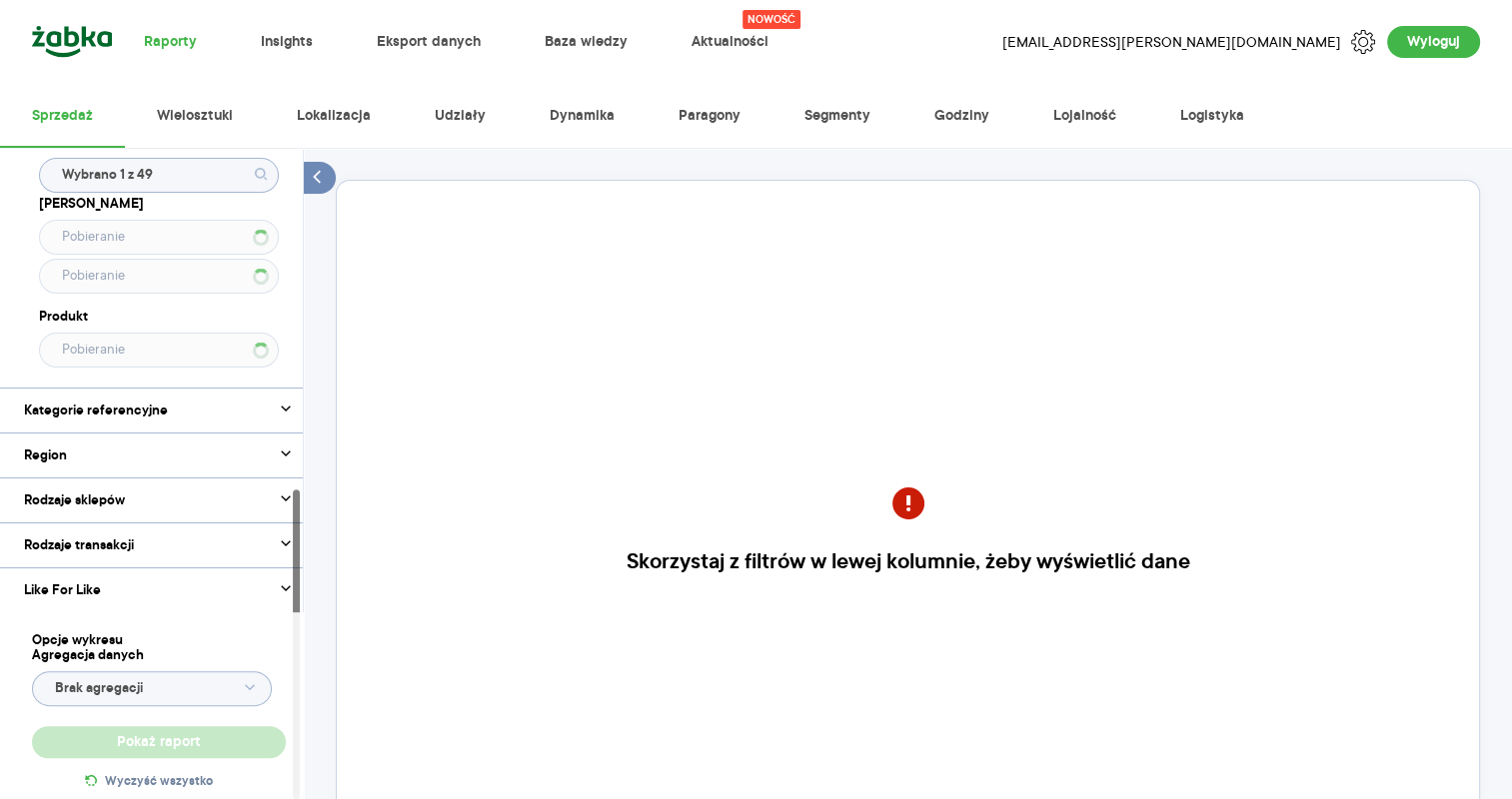 drag, startPoint x: 295, startPoint y: 494, endPoint x: 292, endPoint y: 633, distance: 139.03237 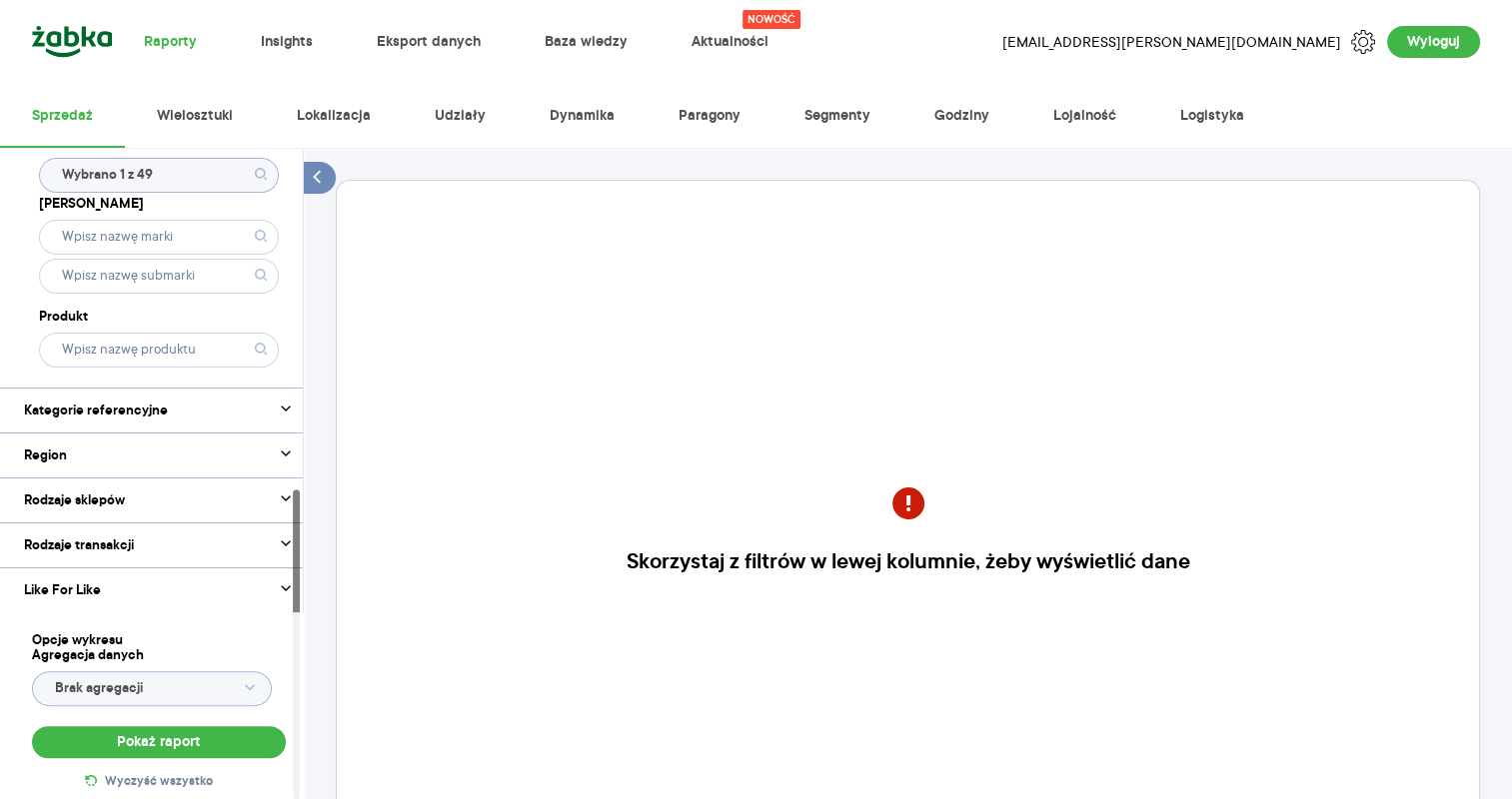 click 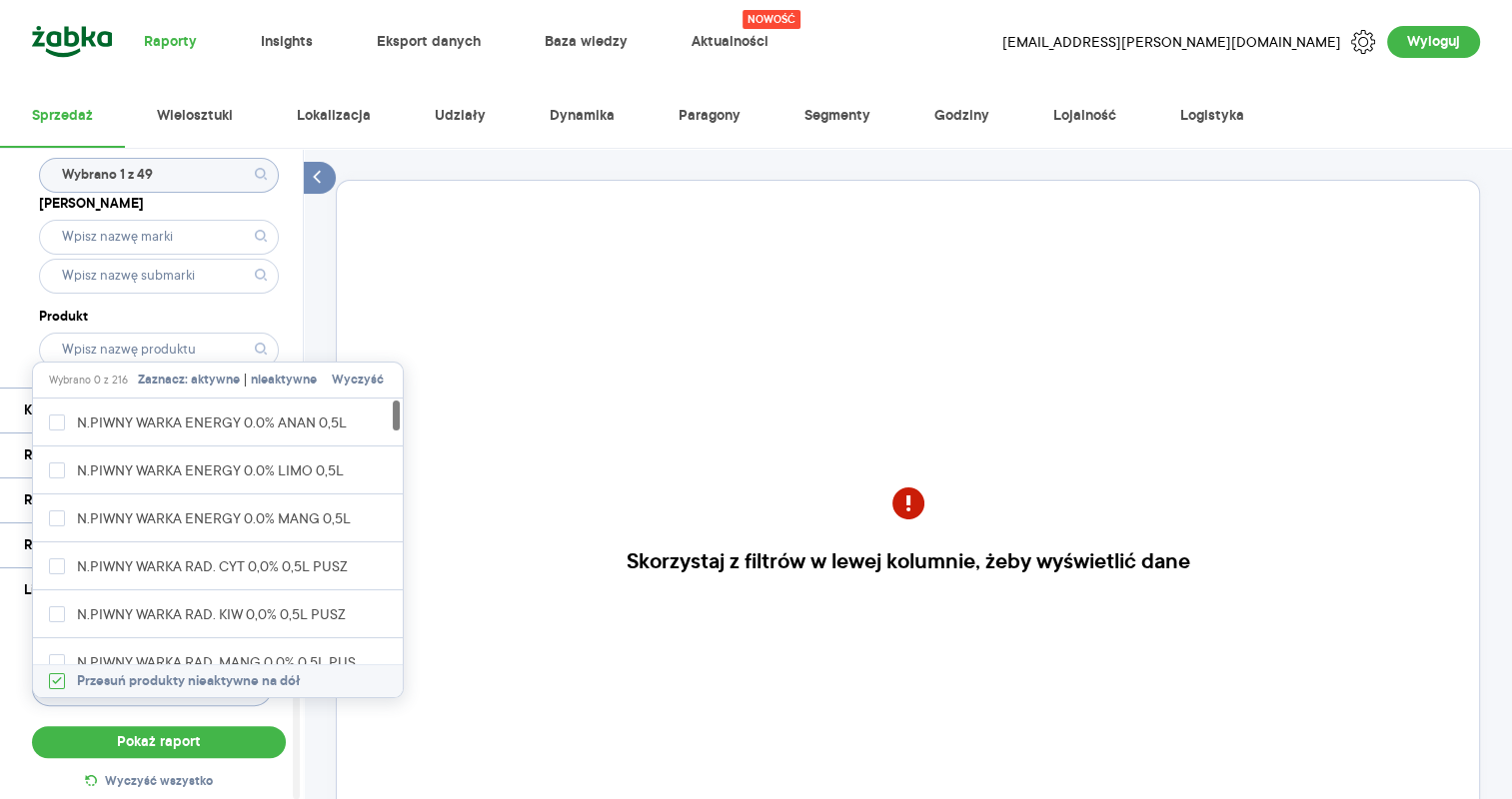 click on "aktywne" at bounding box center (215, 381) 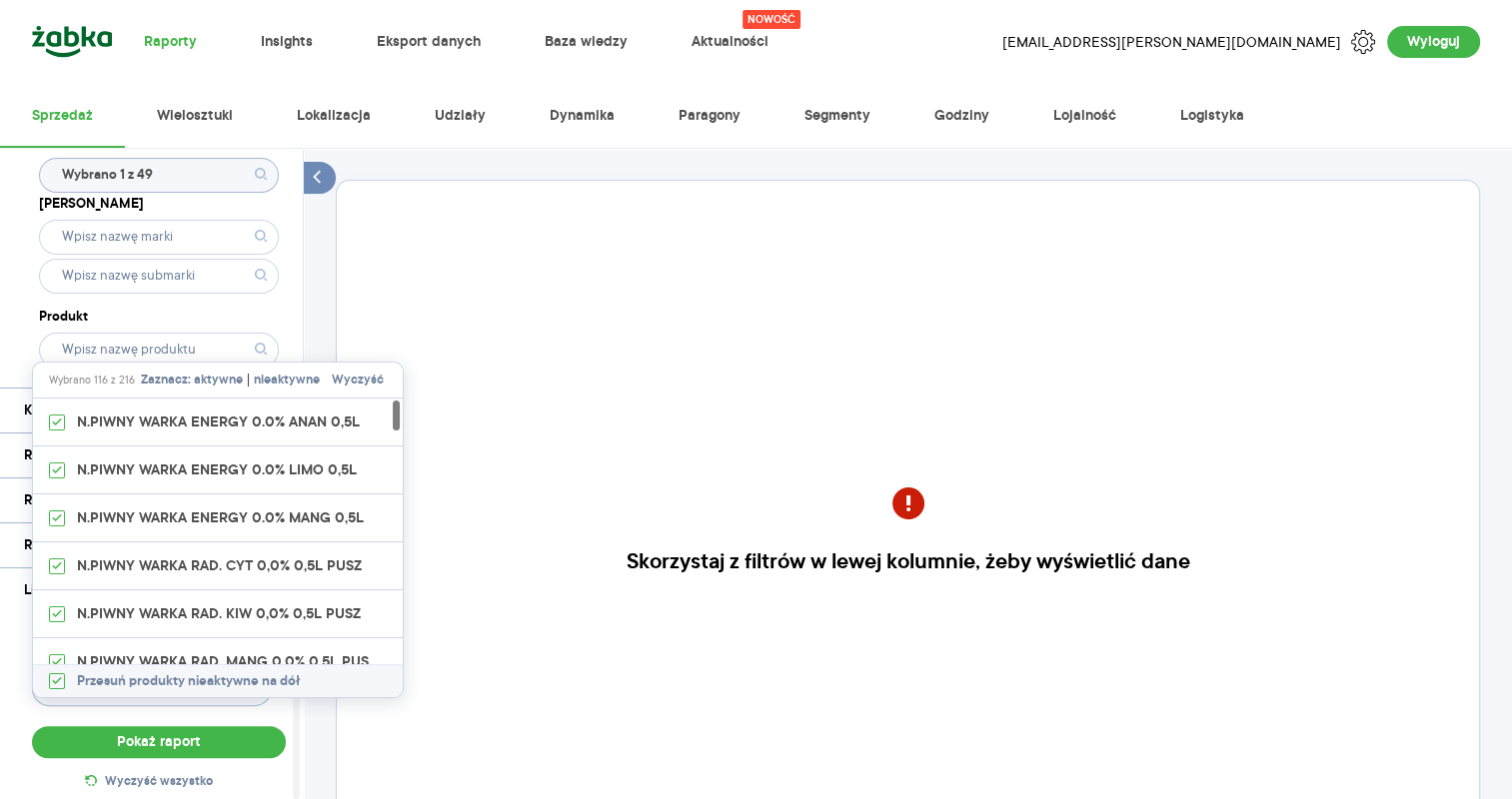 click on "nieaktywne" at bounding box center (287, 381) 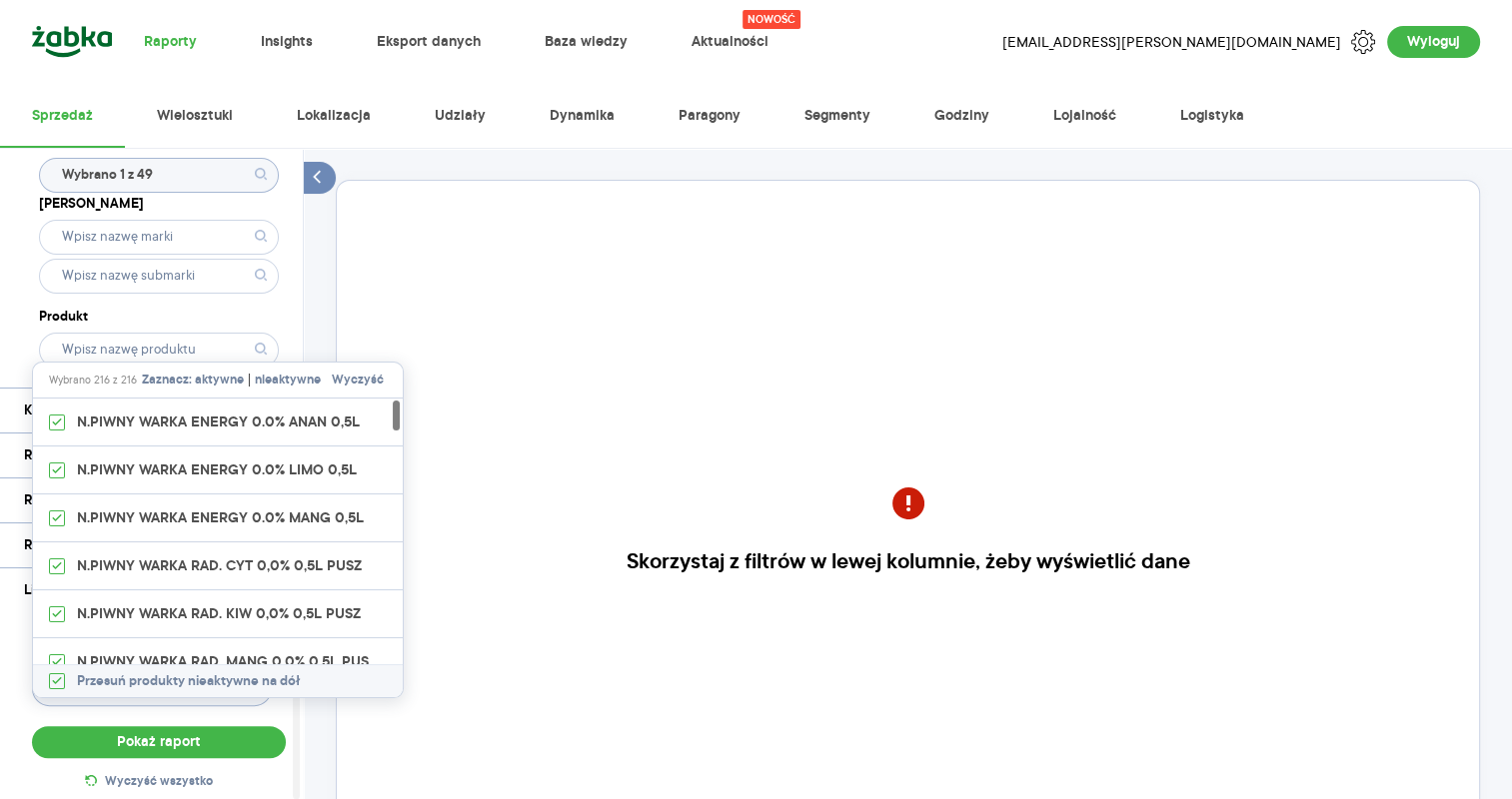 click on "Kategoria * Piwo Atrybuty Pokaż atrybuty Marka Produkt N.PIWNY GARAGE 6% HARD C PINK 0,4L B.BZW Pokaż hierarchię Przedział czasu [DATE] - [DATE] Agregacja czasowa dzień Konkurencja Dostawca Wybrano 1 z 49 Marka Produkt Kategorie referencyjne Region Rodzaje sklepów Rodzaje transakcji Wszystkie Like For Like Uwzględnij LFL Opcje wykresu Agregacja danych Brak agregacji Pokaż raport Wyczyść wszystko Skorzystaj z filtrów w lewej kolumnie, żeby wyświetlić dane Masz pytania dot. działania portalu? Napisz do nas na  [EMAIL_ADDRESS][DOMAIN_NAME]" at bounding box center [907, 575] 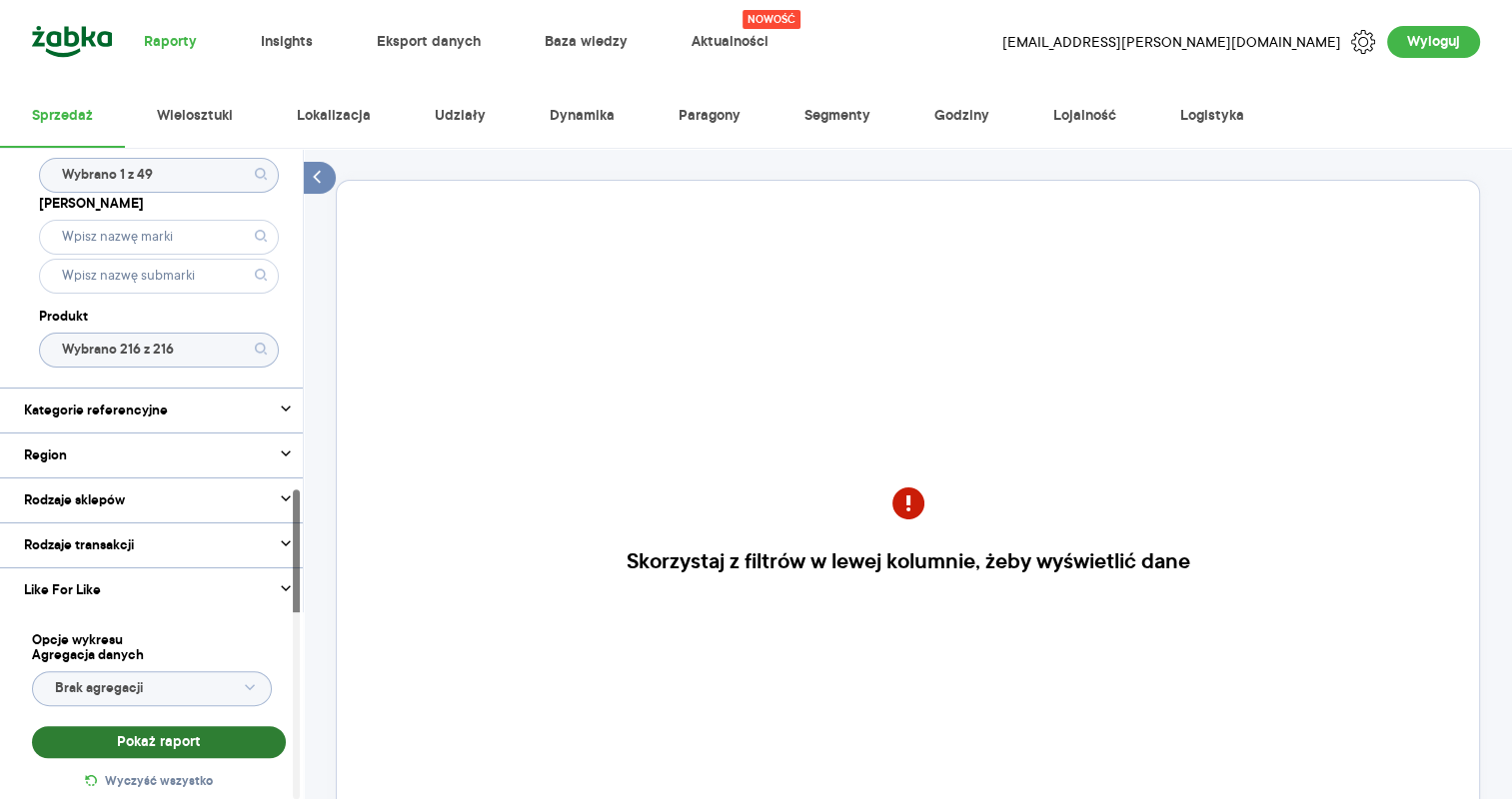 click on "Pokaż raport" at bounding box center [159, 742] 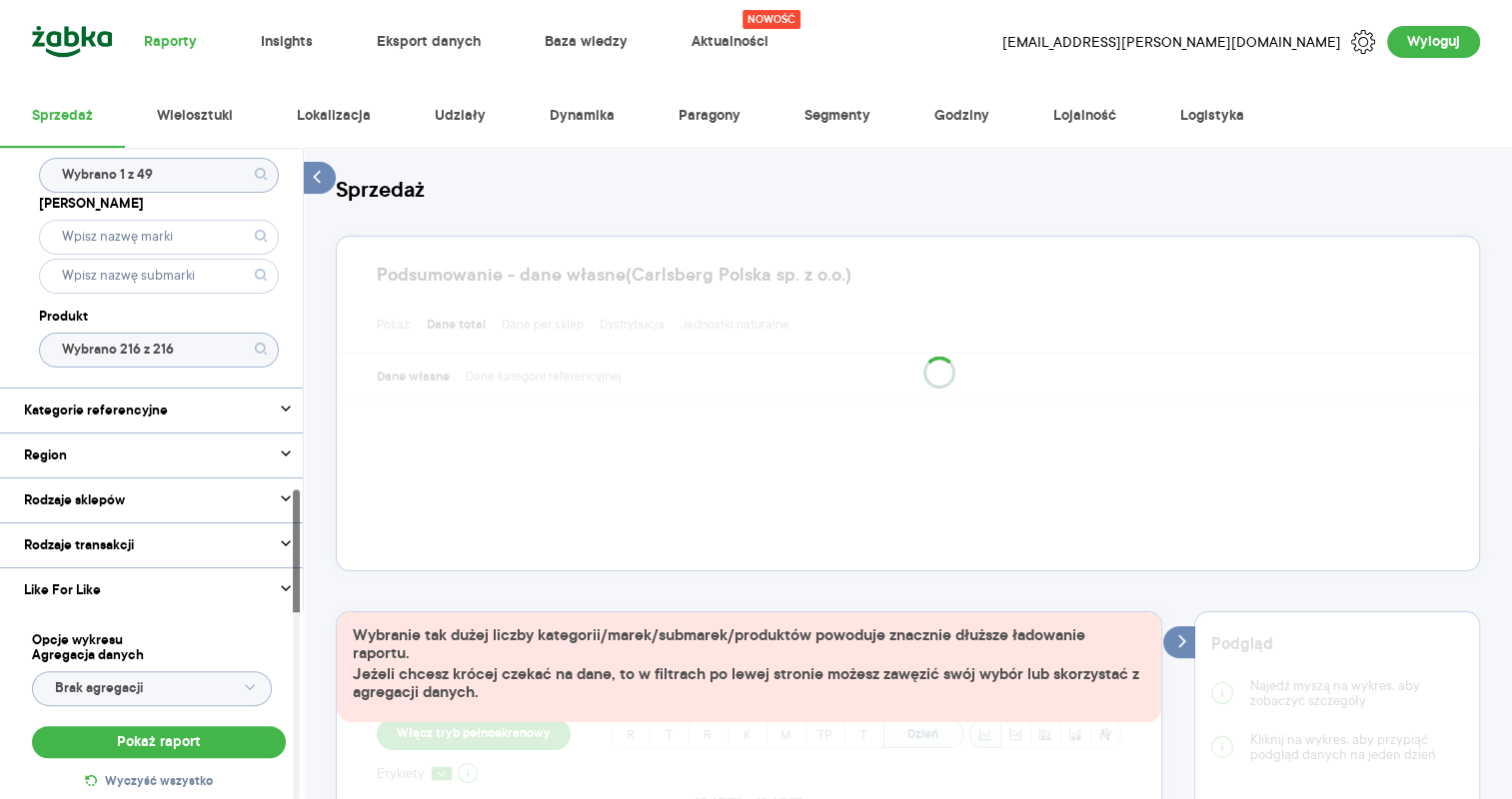 click on "Brak agregacji" 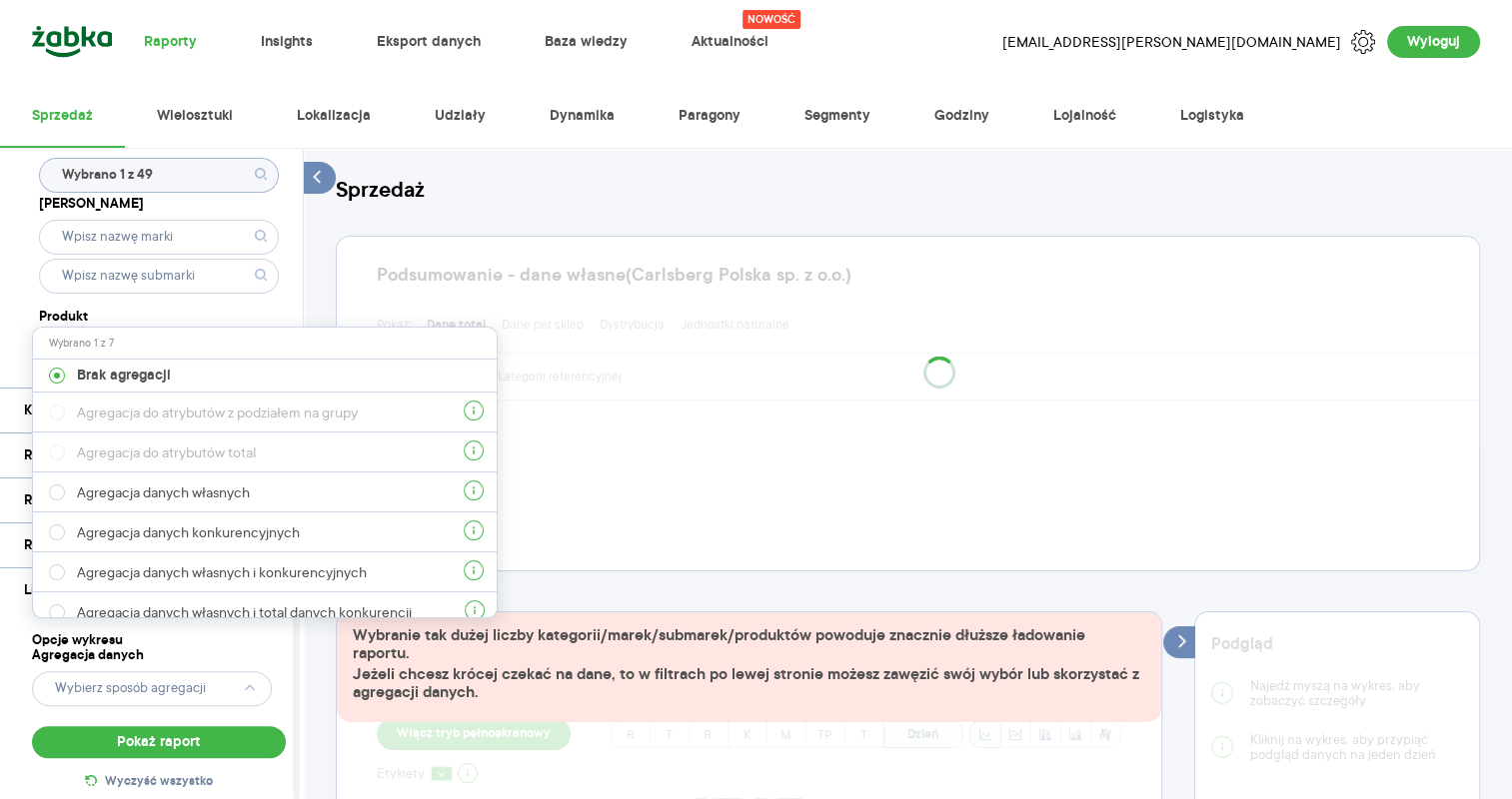 scroll, scrollTop: 0, scrollLeft: 0, axis: both 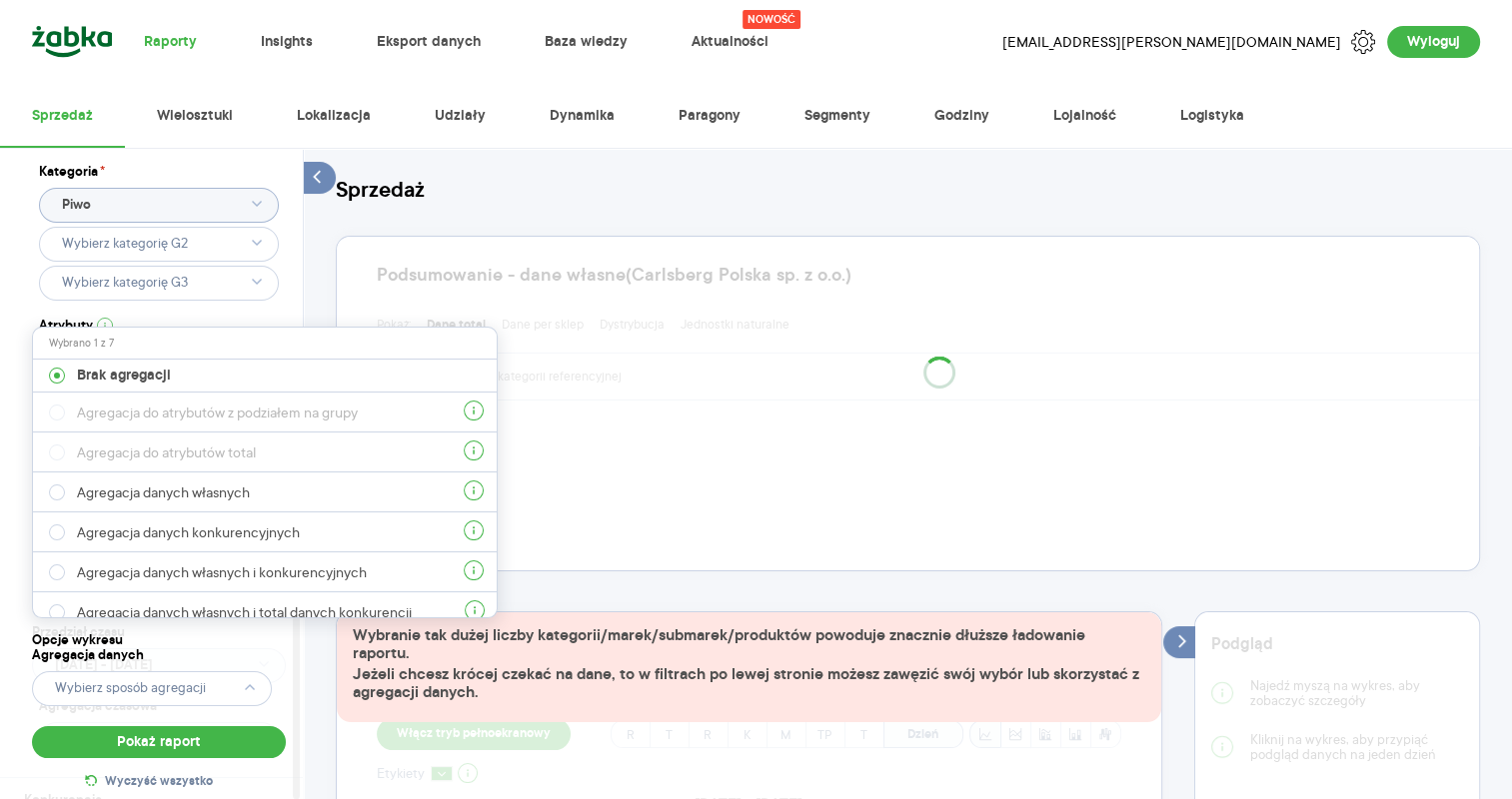 click at bounding box center (297, 474) 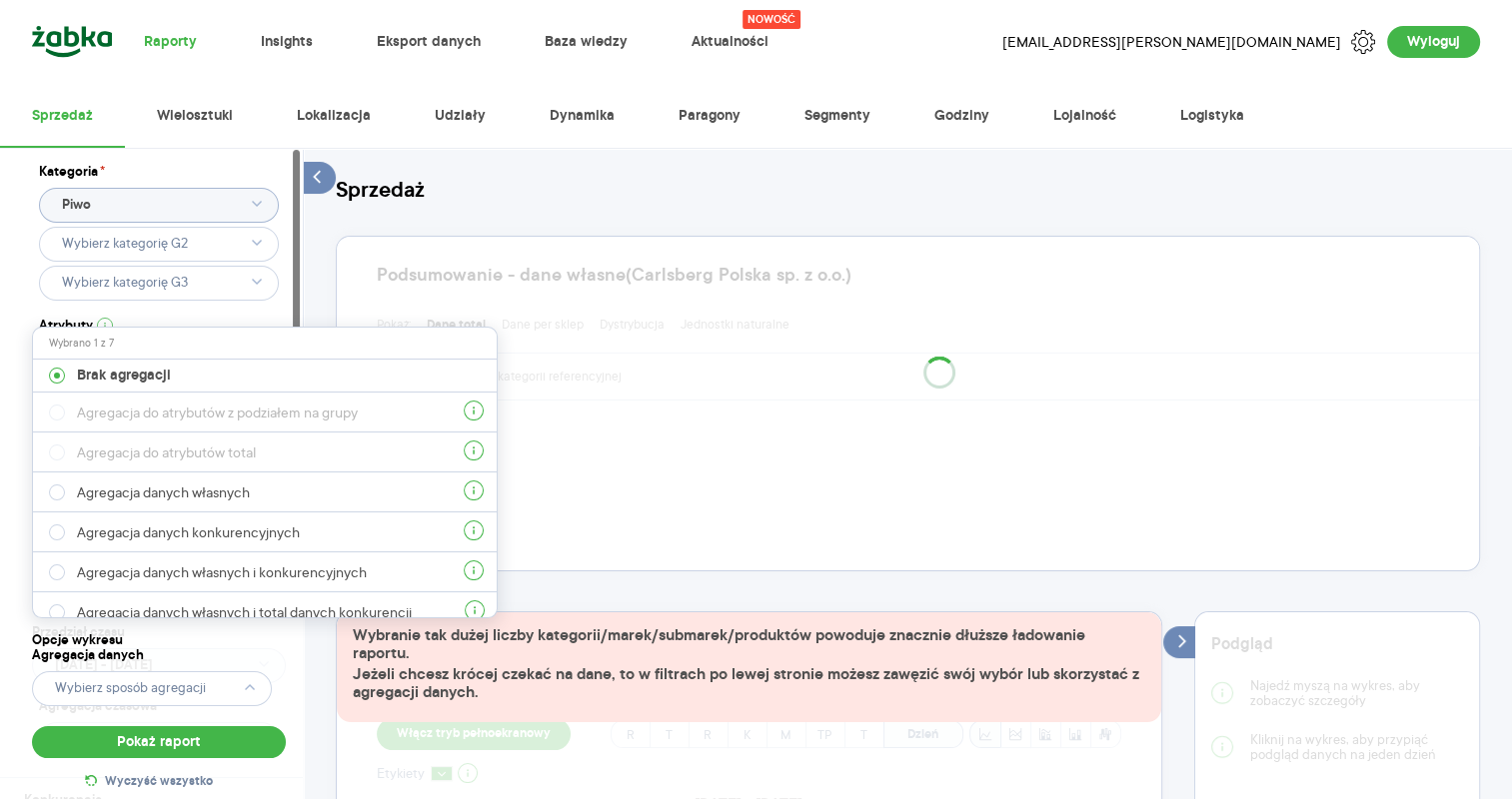click at bounding box center [915, 349] 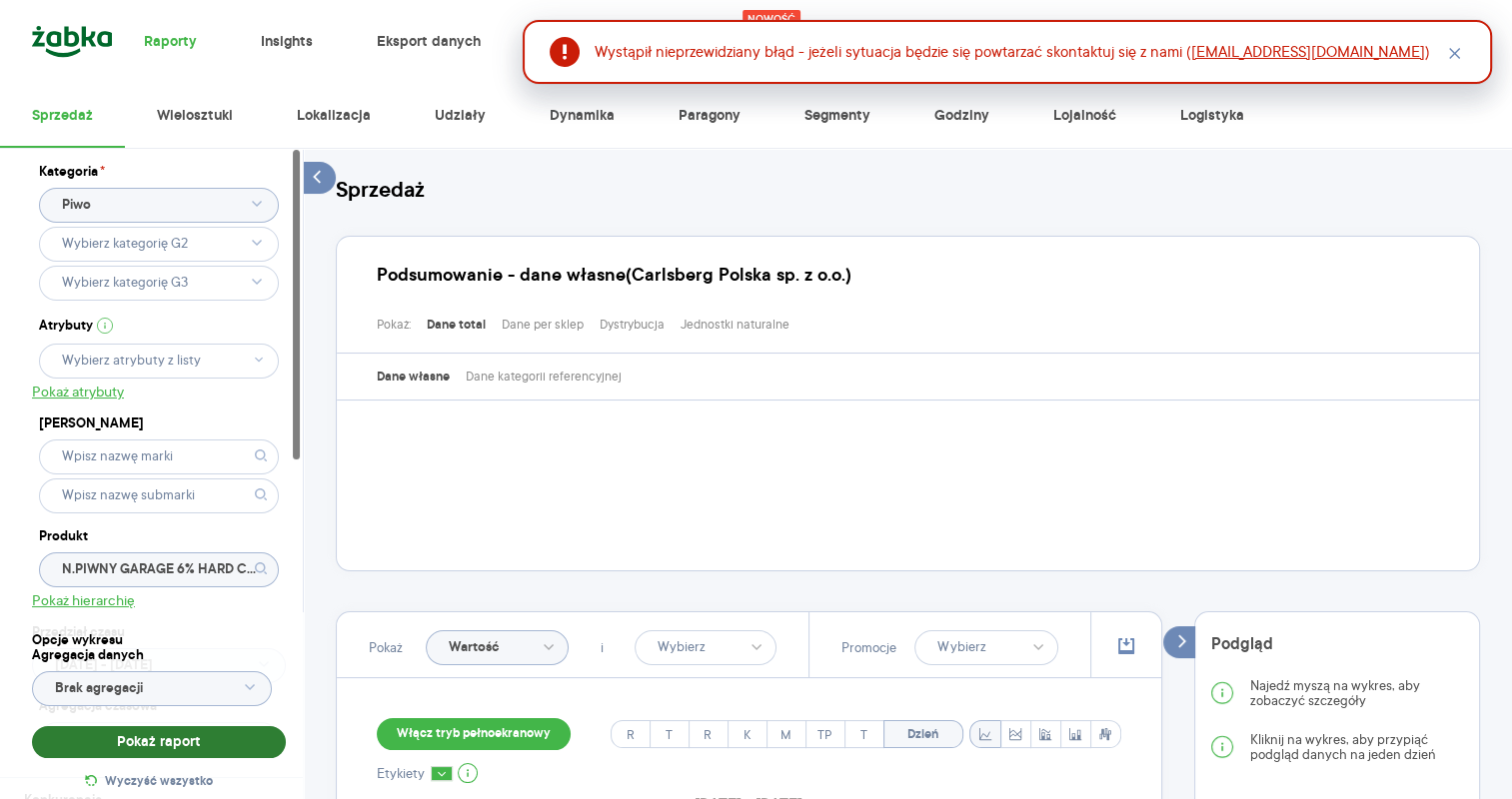 click on "Pokaż raport" at bounding box center [159, 742] 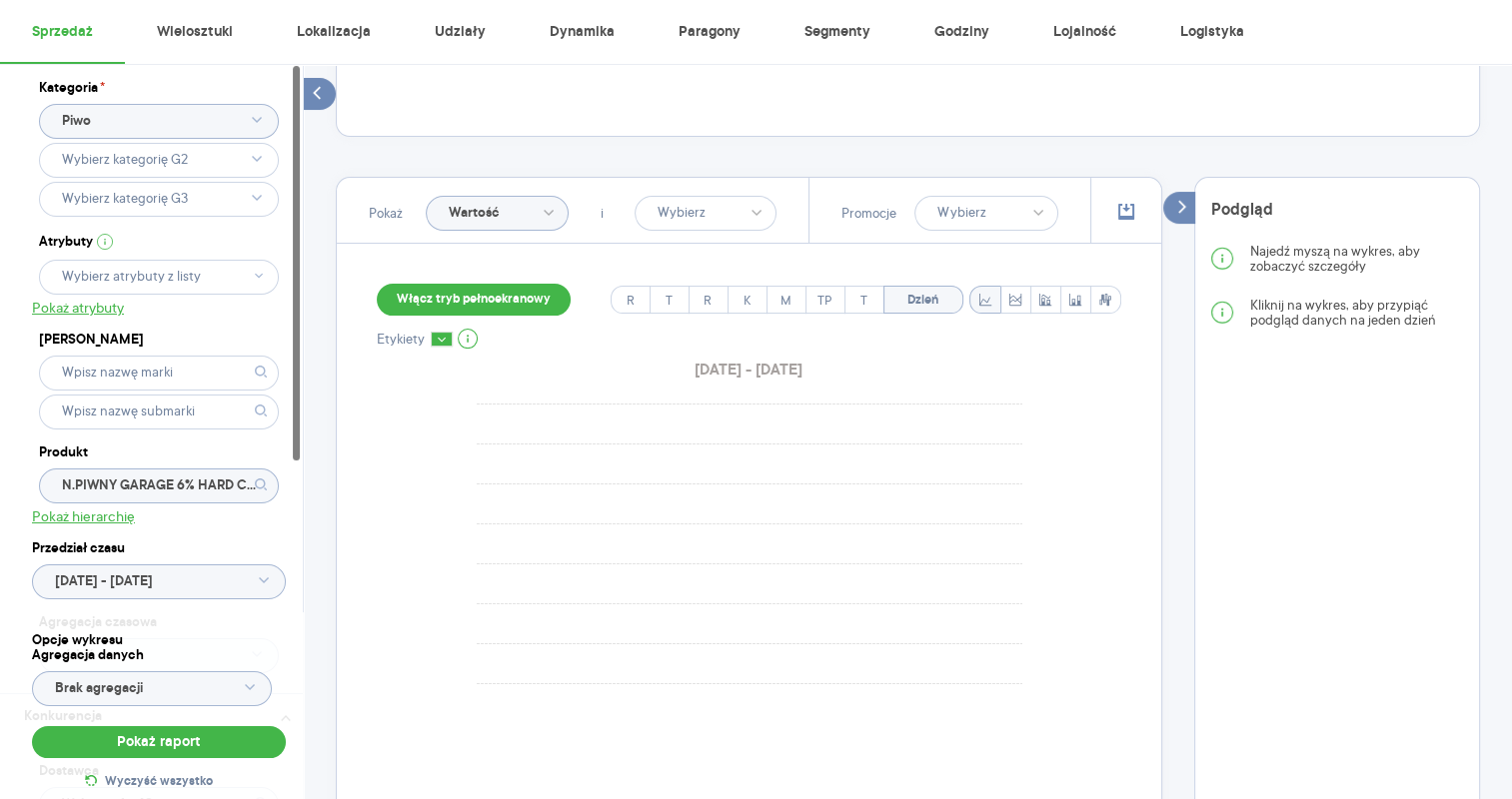scroll, scrollTop: 127, scrollLeft: 0, axis: vertical 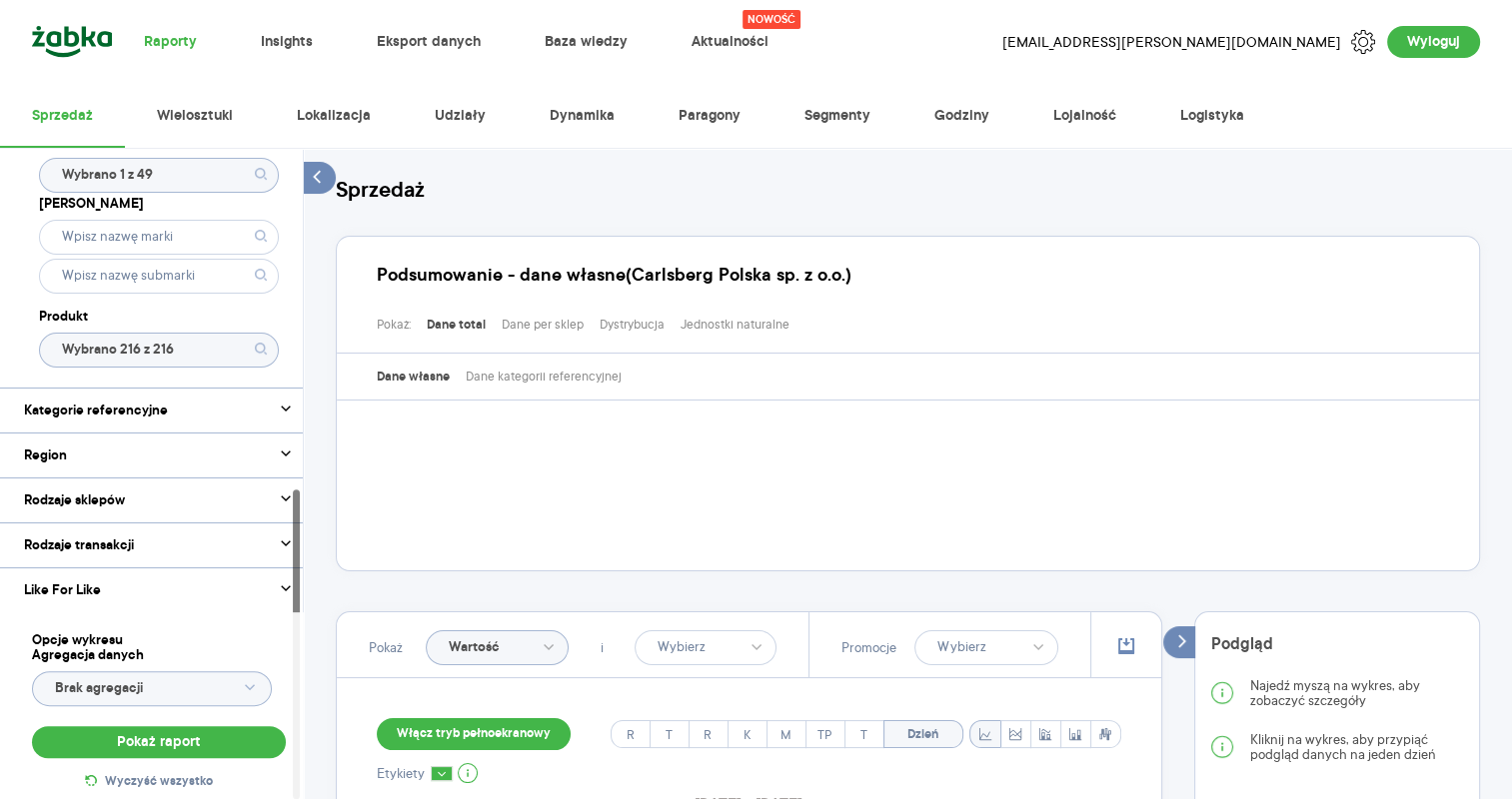 drag, startPoint x: 296, startPoint y: 420, endPoint x: 295, endPoint y: 813, distance: 393.00127 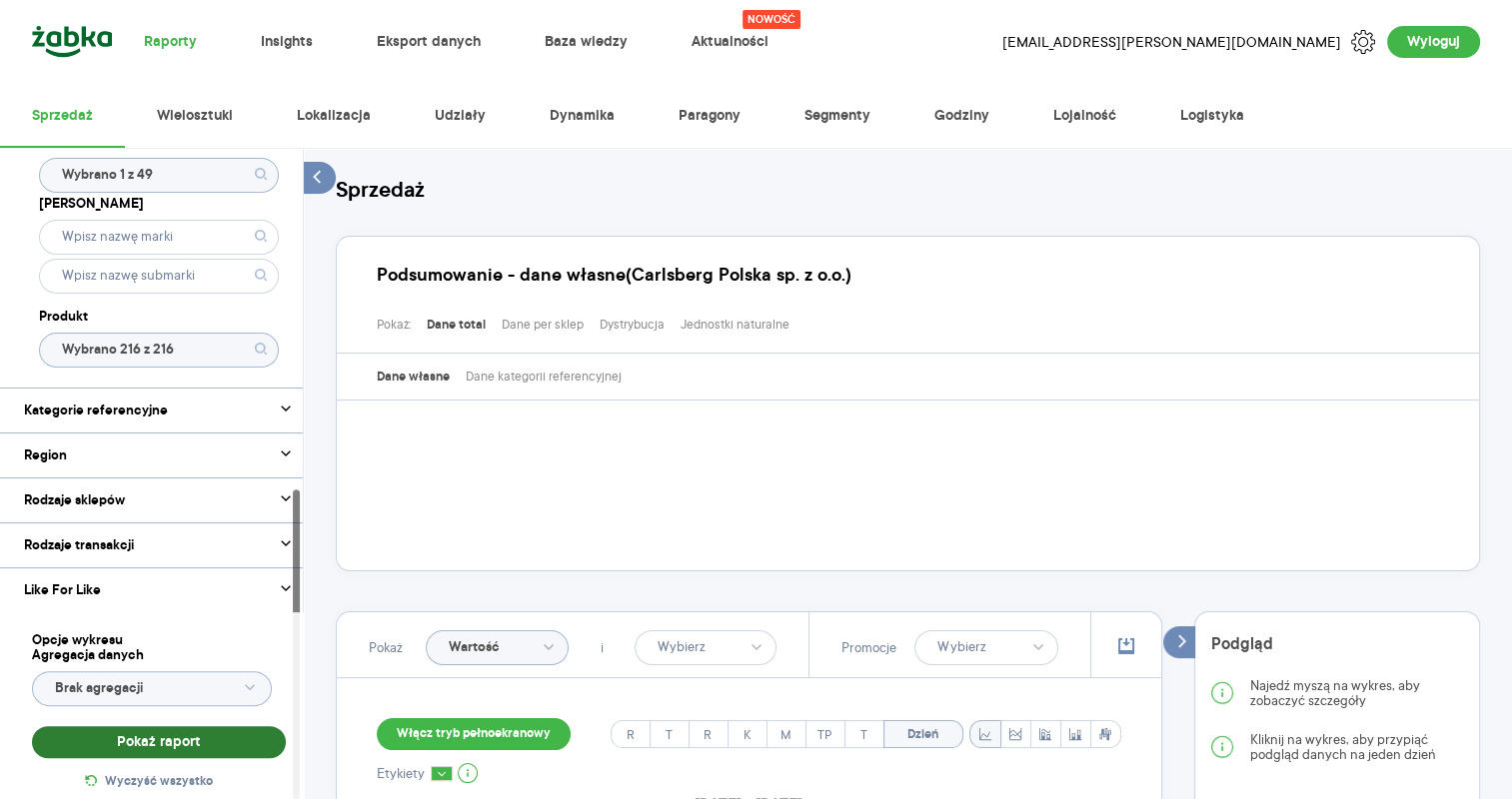 click on "Pokaż raport" at bounding box center [159, 742] 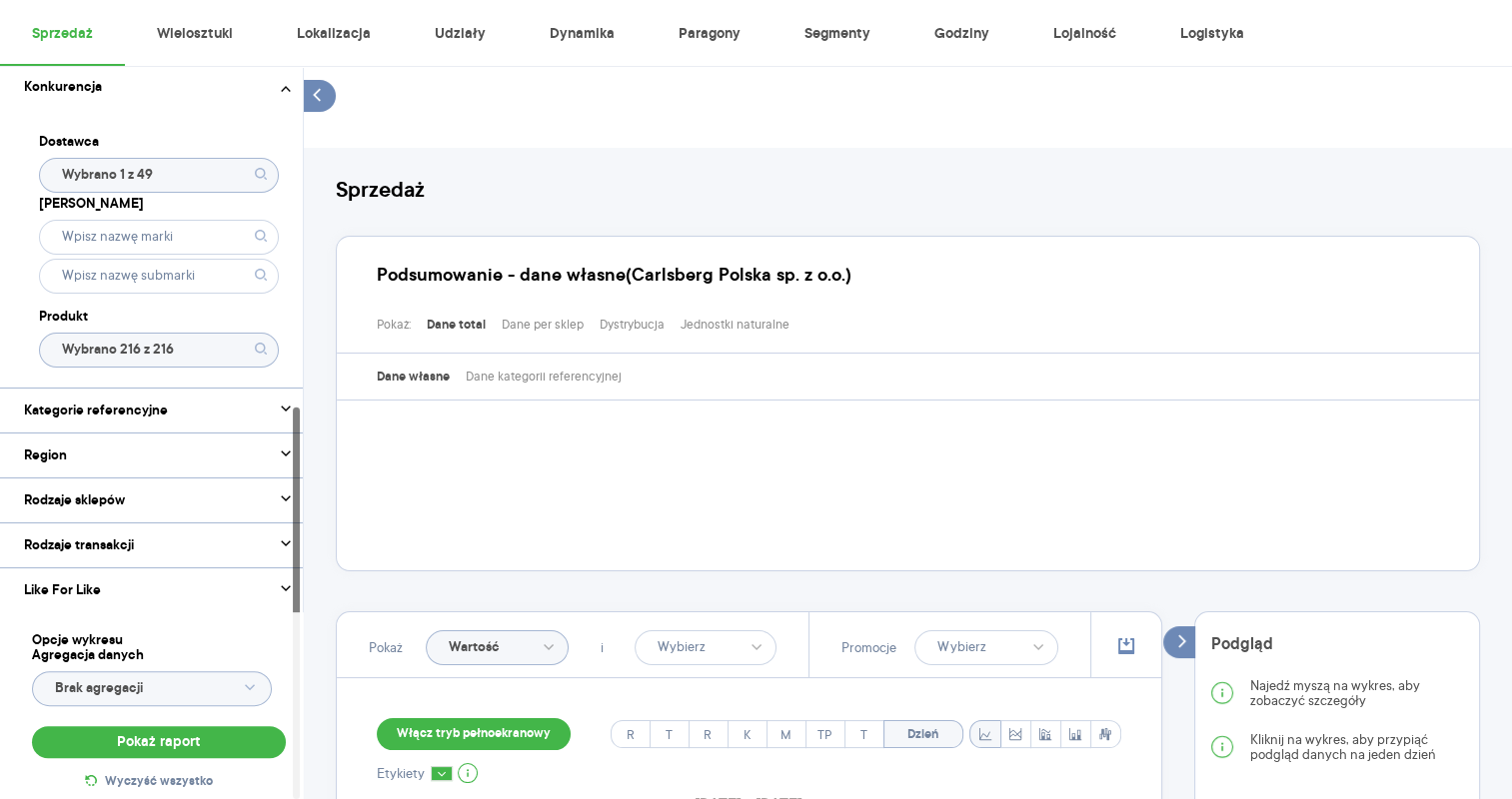 scroll, scrollTop: 356, scrollLeft: 0, axis: vertical 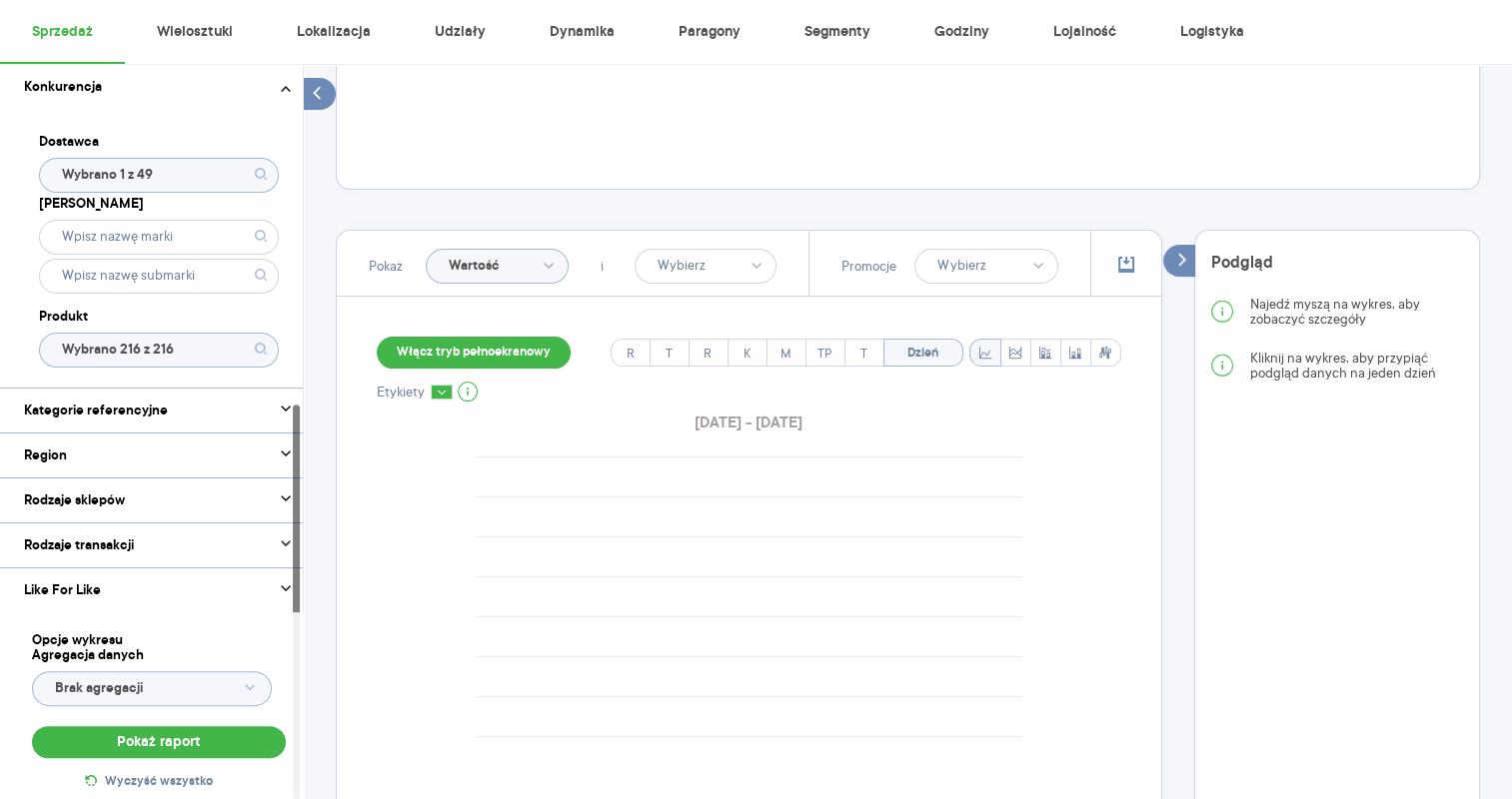 drag, startPoint x: 295, startPoint y: 503, endPoint x: 272, endPoint y: 641, distance: 139.90354 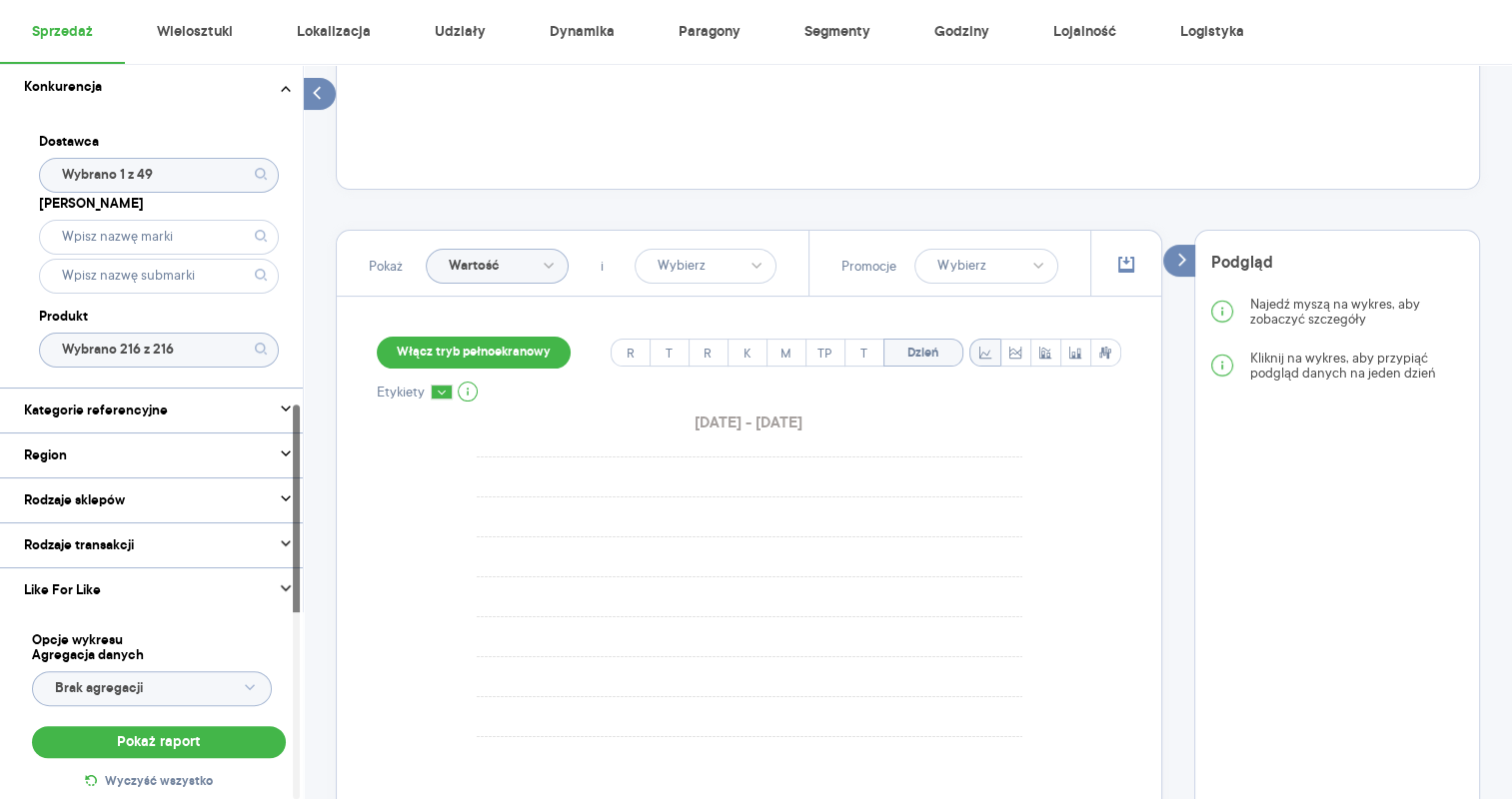 drag, startPoint x: 296, startPoint y: 504, endPoint x: 281, endPoint y: 654, distance: 150.74813 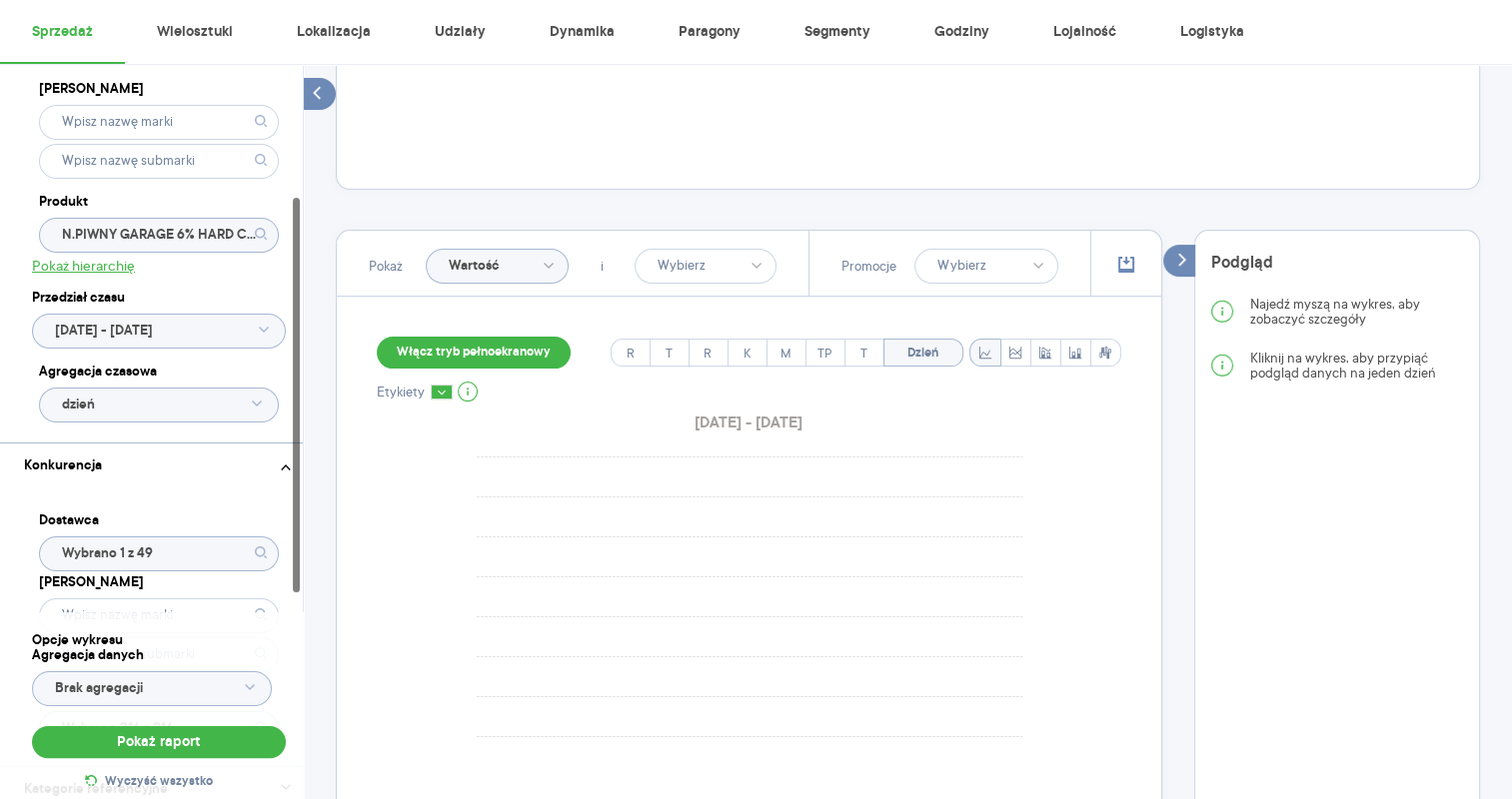scroll, scrollTop: 241, scrollLeft: 0, axis: vertical 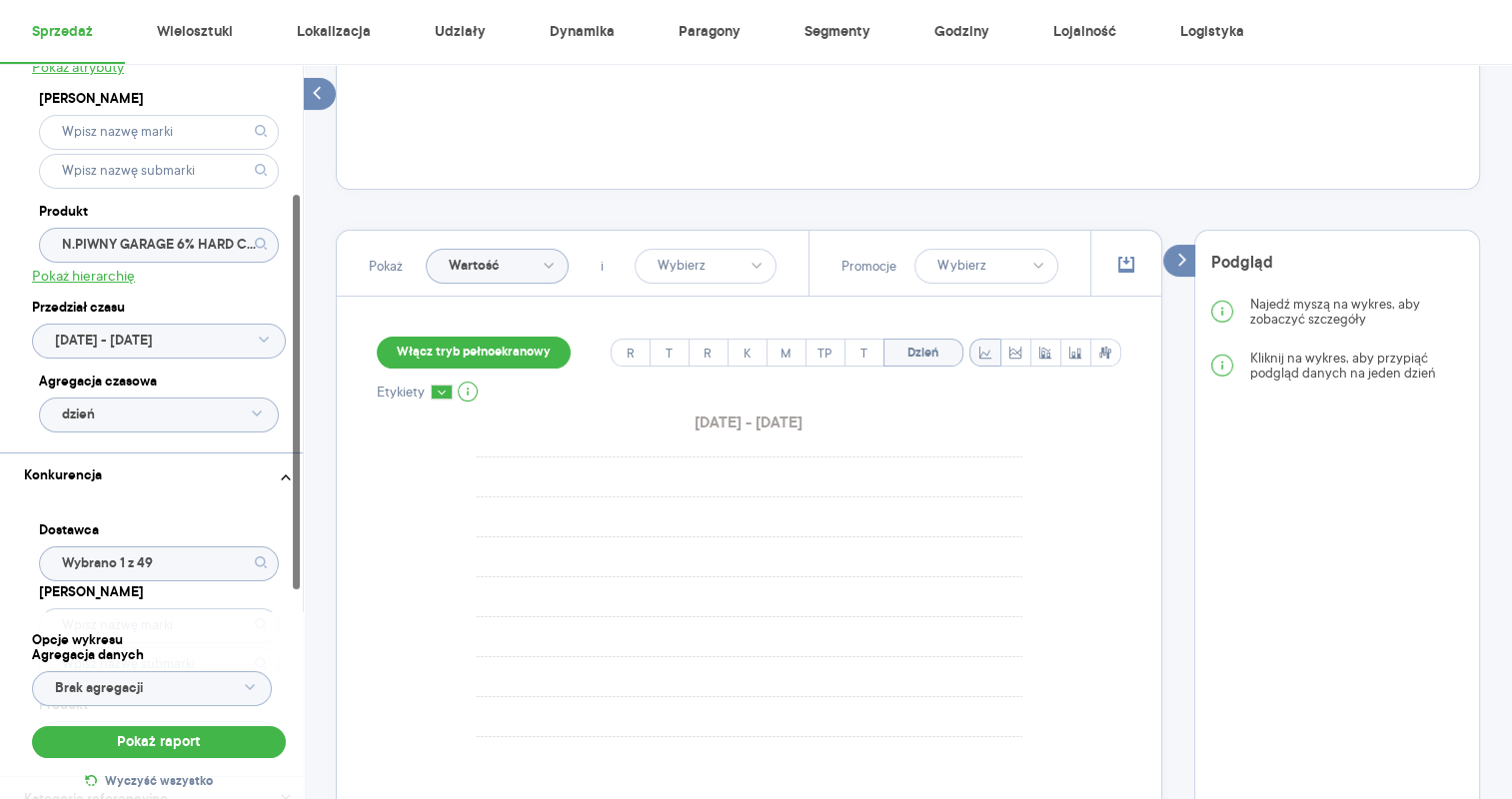 drag, startPoint x: 299, startPoint y: 521, endPoint x: 365, endPoint y: 312, distance: 219.17345 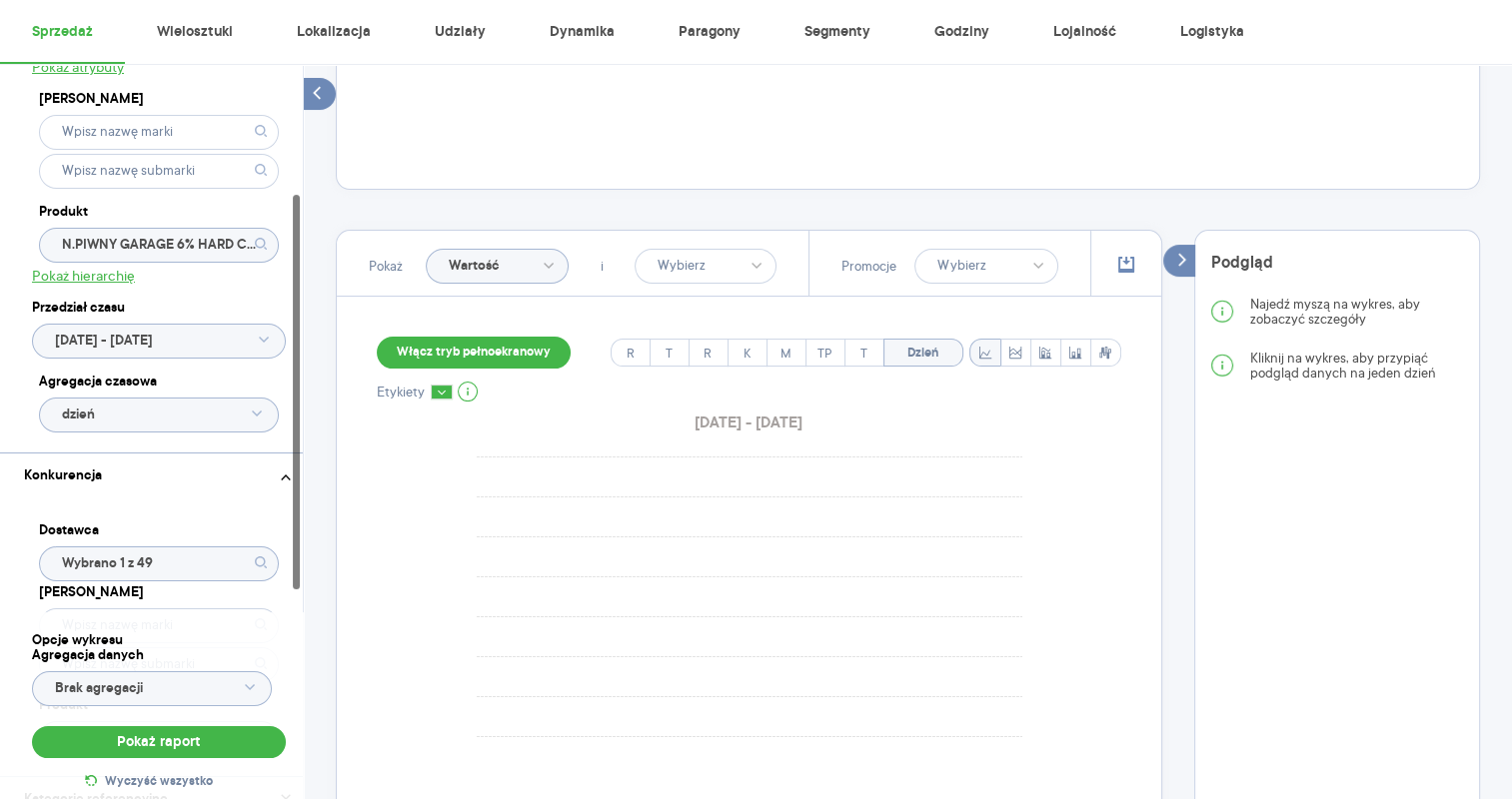 click on "Kategoria * Piwo Atrybuty Pokaż atrybuty Marka Produkt N.PIWNY GARAGE 6% HARD C PINK 0,4L B.BZW Pokaż hierarchię Przedział czasu [DATE] - [DATE] Agregacja czasowa dzień Konkurencja Dostawca Wybrano 1 z 49 Marka Produkt Wybrano 216 z 216 Kategorie referencyjne Region Rodzaje sklepów Rodzaje transakcji Wszystkie Like For Like Uwzględnij LFL Opcje wykresu Agregacja danych Brak agregacji Pokaż raport Wyczyść wszystko Sprzedaż Podsumowanie - dane własne  (Carlsberg Polska sp. z o.o.) Pokaż: Dane total Dane per sklep Dystrybucja Jednostki naturalne Dane własne Dane kategorii referencyjnej Pokaż Wartość i Promocje Włącz tryb pełnoekranowy R T R K M TP T Dzień Etykiety [DATE] - [DATE] Podgląd Najedź myszą na wykres, aby zobaczyć szczegóły Kliknij na wykres, aby przypiąć podgląd danych na jeden dzień Tabela - dane własne  (Carlsberg Polska sp. z o.o.) Rok Miesiąc Tydzień Dzień Pokaż dane Masz pytania dot. działania portalu? Napisz do nas na  [EMAIL_ADDRESS][DOMAIN_NAME]" at bounding box center (907, 489) 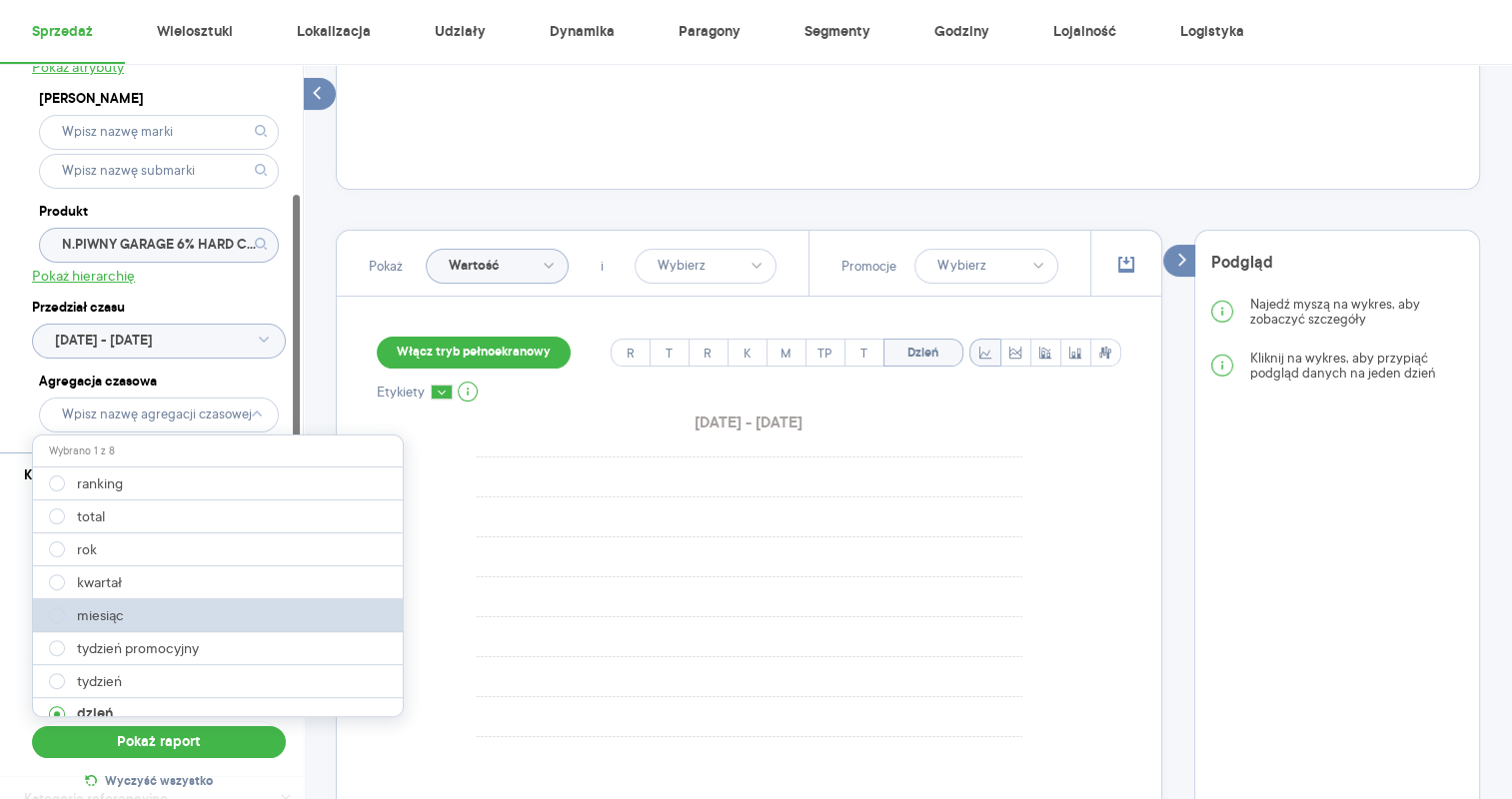 click on "miesiąc" at bounding box center (219, 615) 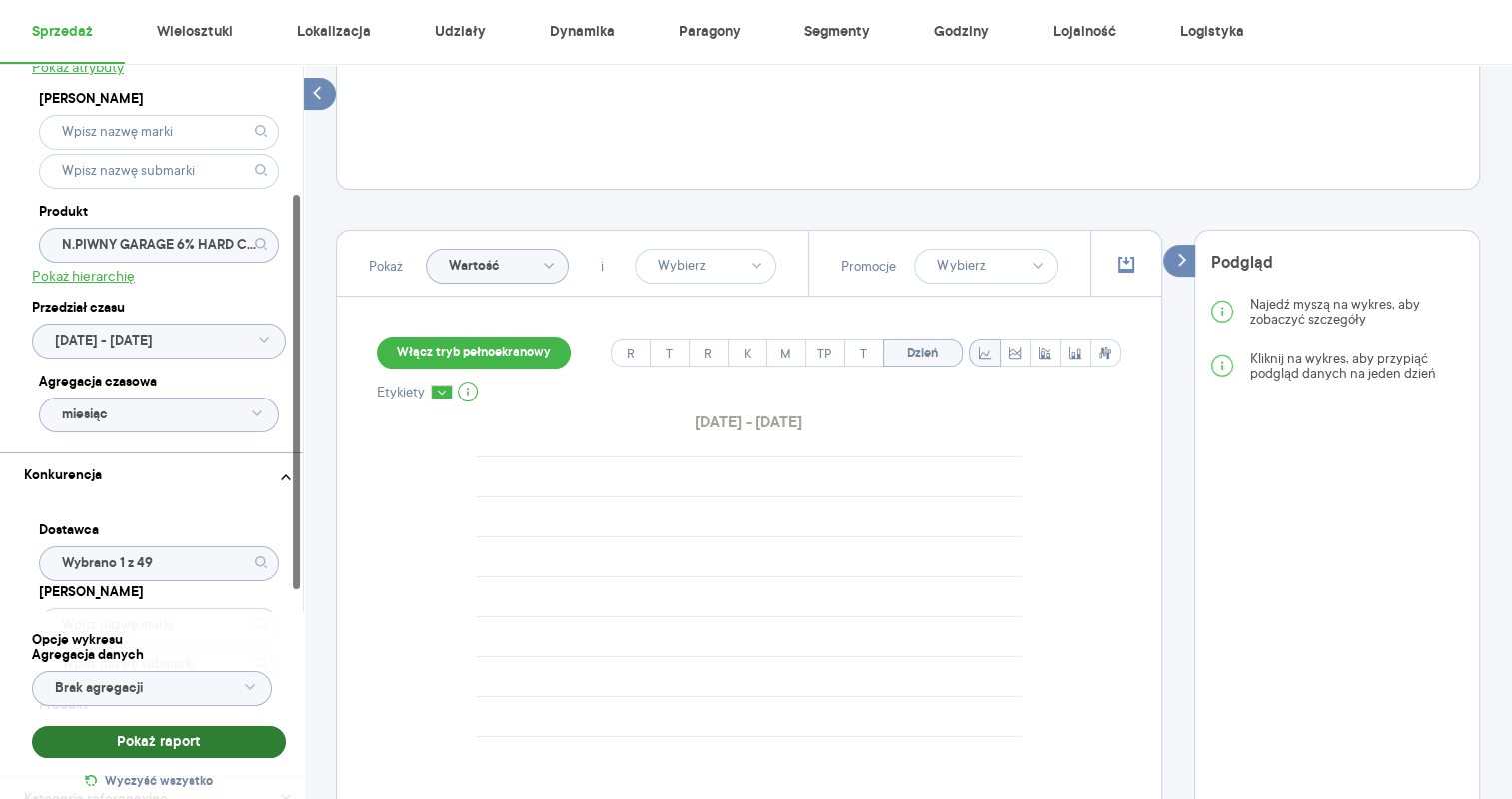 click on "Pokaż raport" at bounding box center (159, 742) 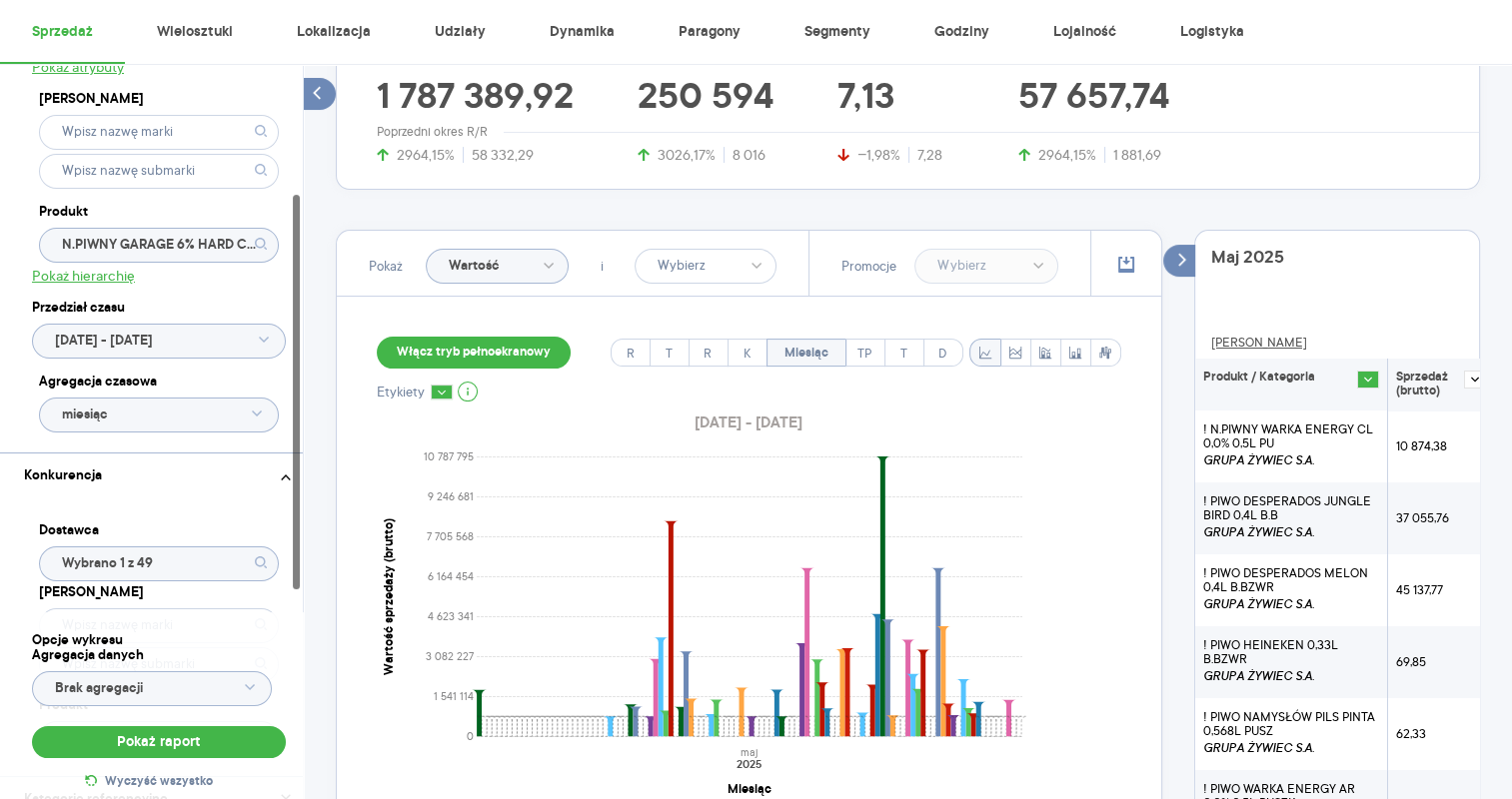scroll, scrollTop: 455, scrollLeft: 0, axis: vertical 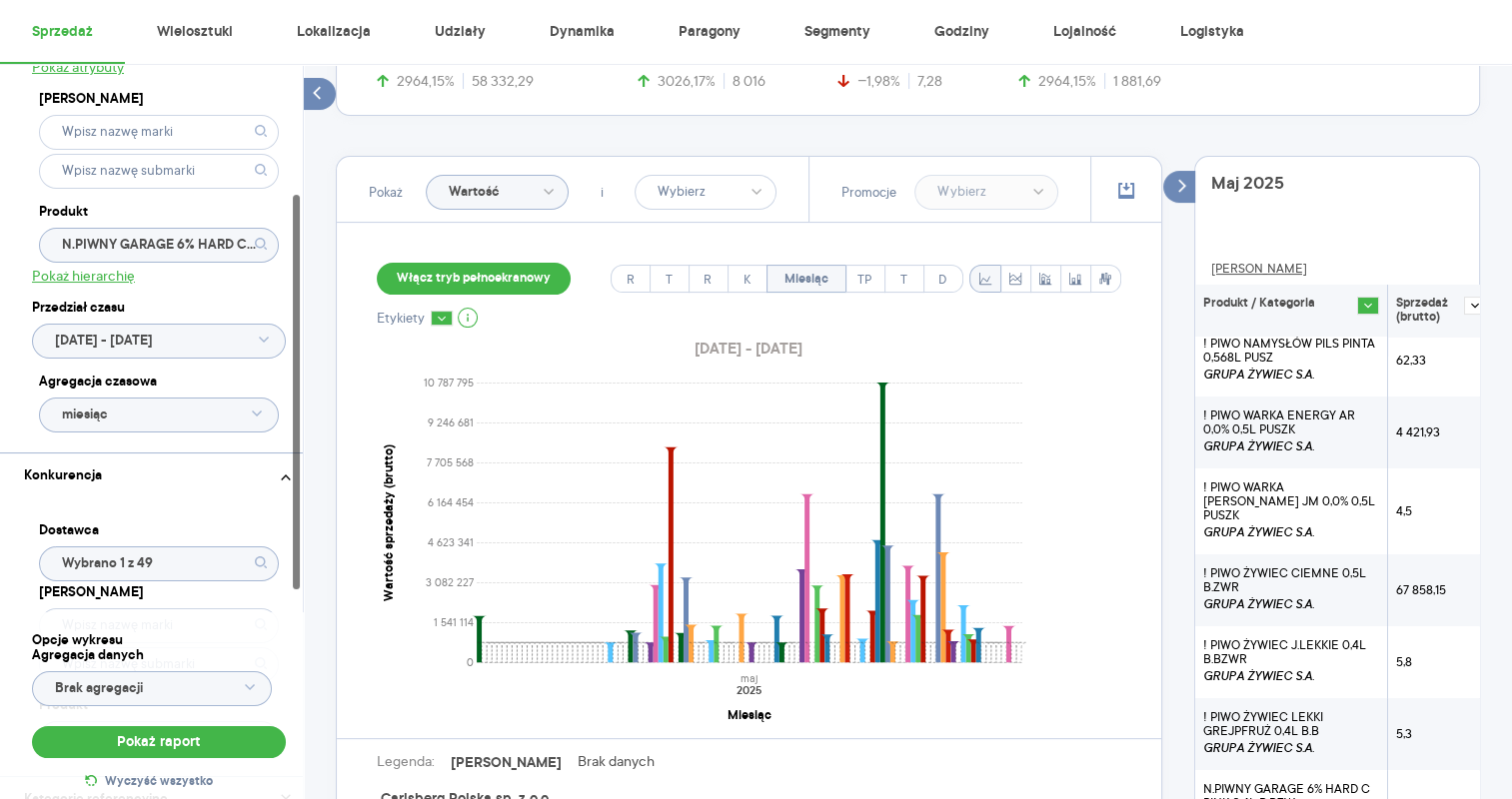 click 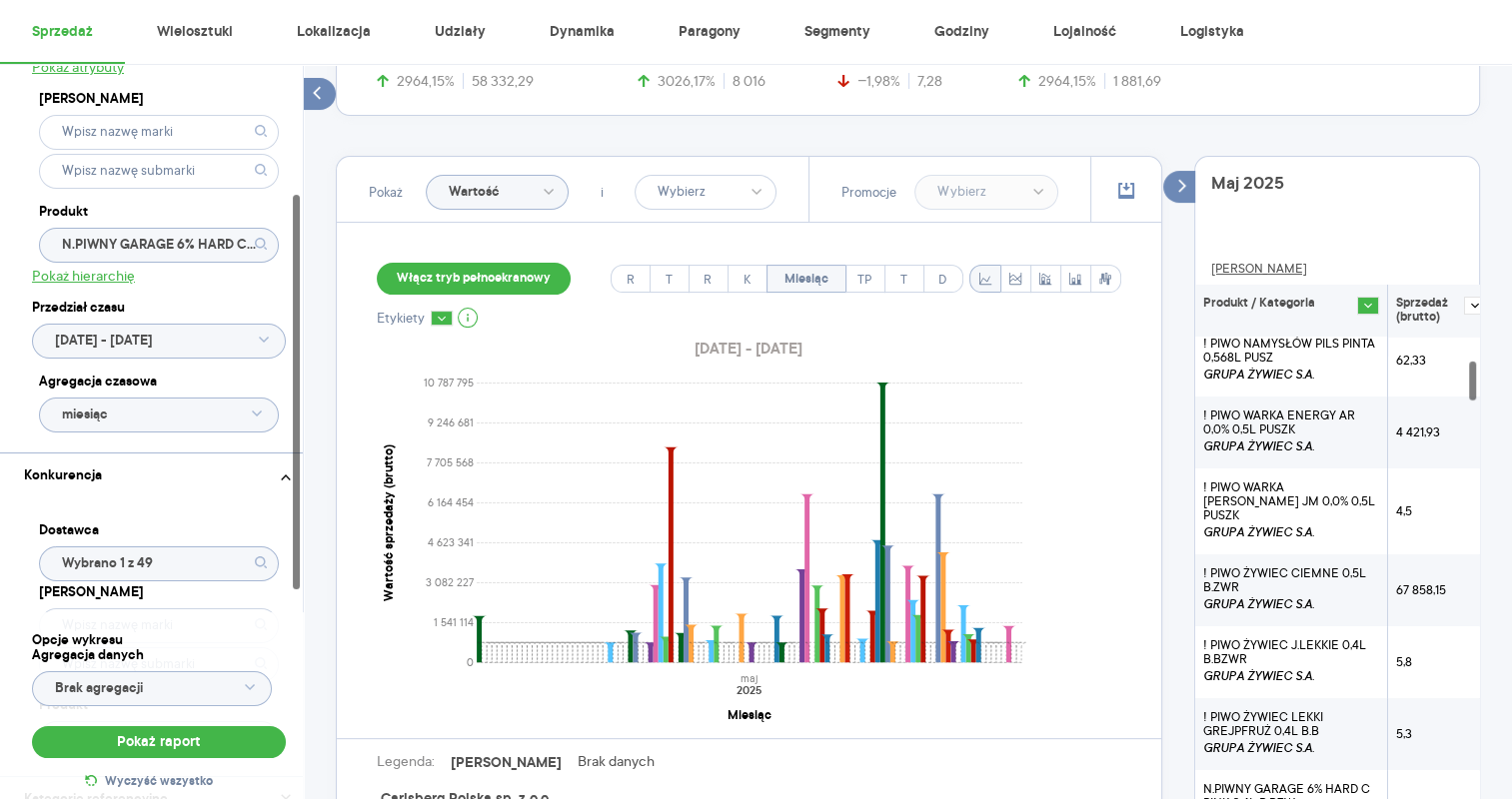 scroll, scrollTop: 493, scrollLeft: 0, axis: vertical 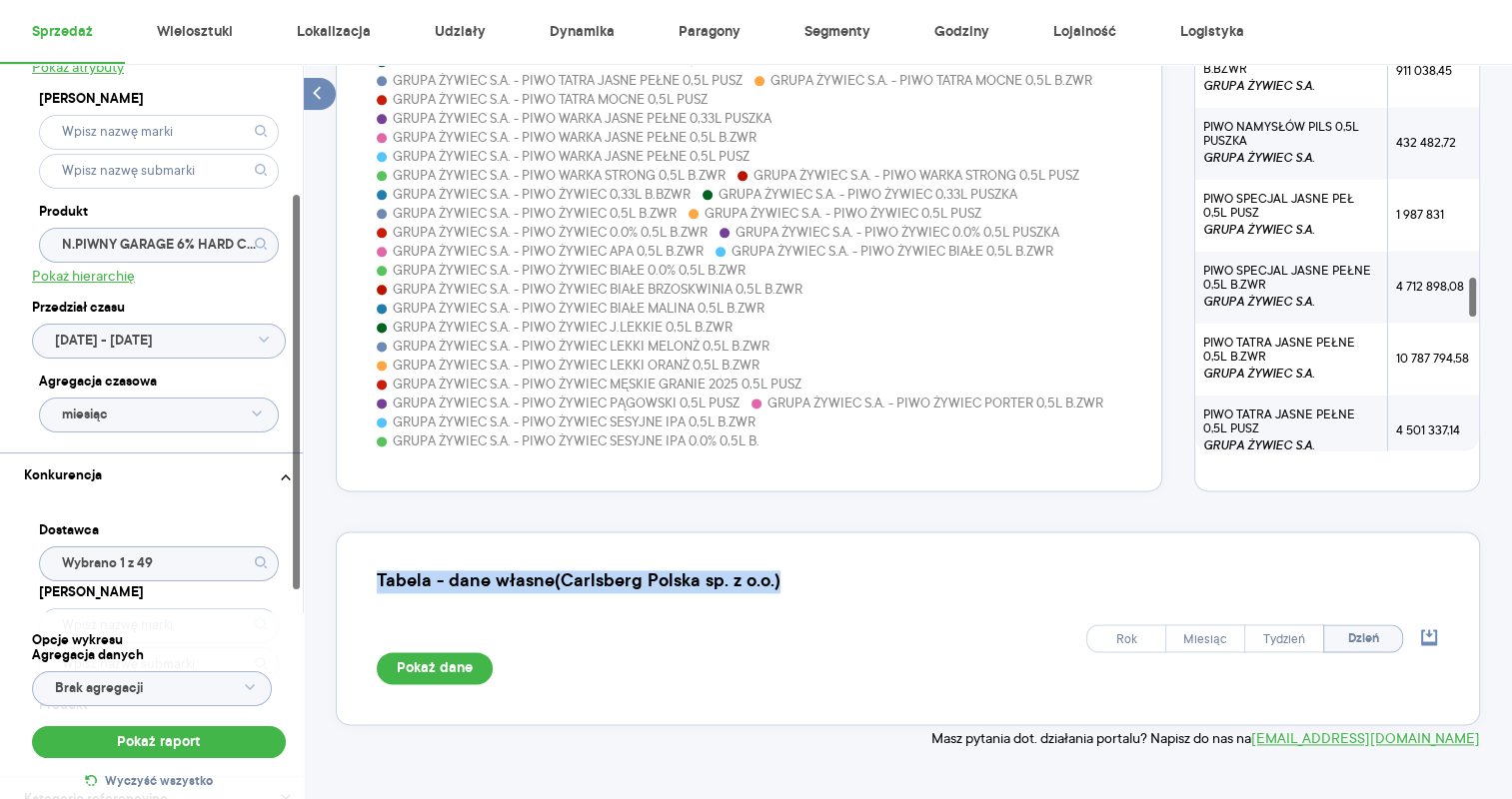 drag, startPoint x: 1209, startPoint y: 148, endPoint x: 951, endPoint y: 571, distance: 495.4725 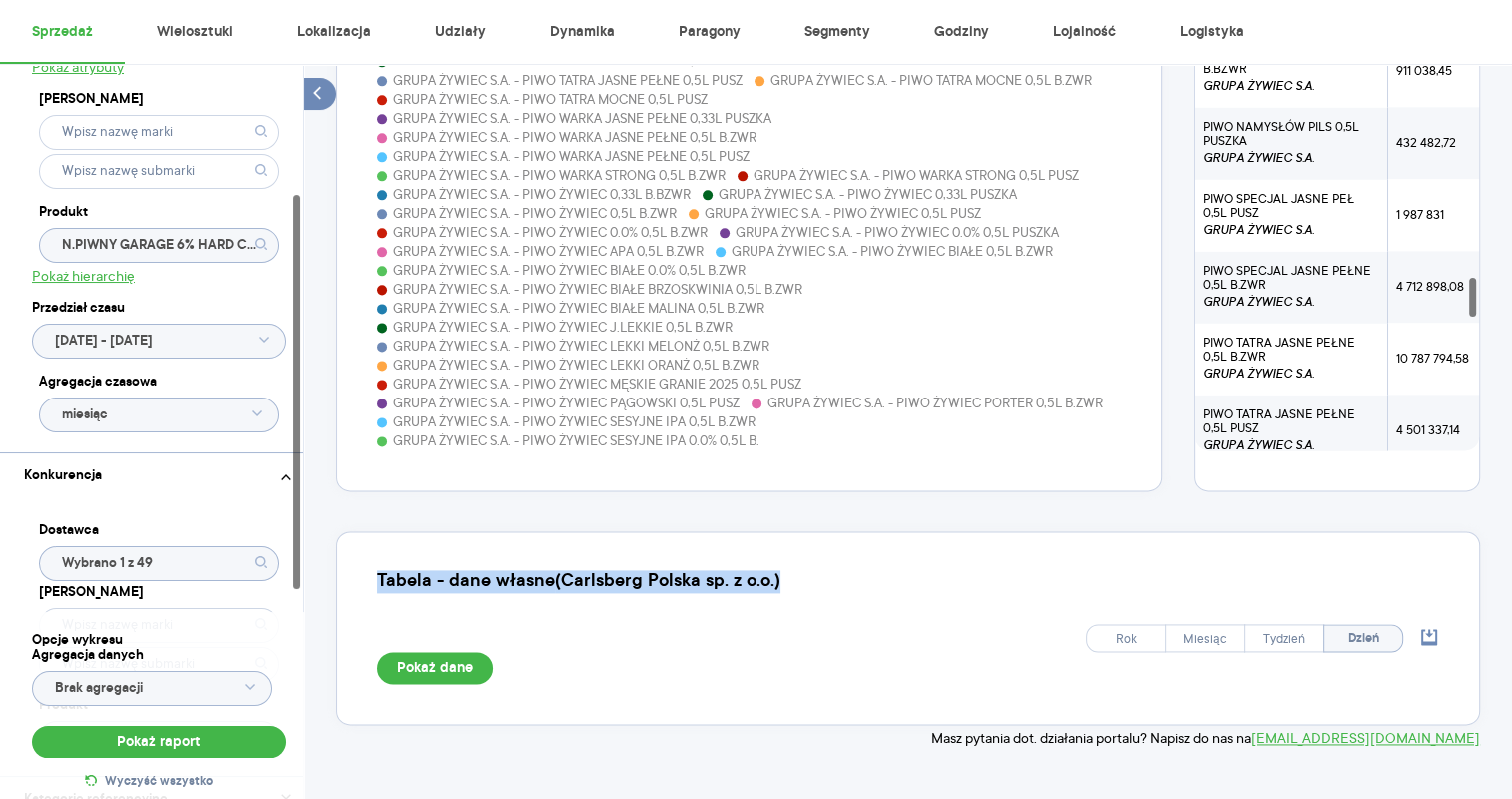 click on "Sprzedaż Podsumowanie - dane własne  (Carlsberg Polska sp. z o.o.) Pokaż: Dane total Dane per sklep Dystrybucja Jednostki naturalne Dane własne Wartość sprzedaży (brutto) 1 787 389,92 2964,15% 58 332,29 Liczba sztuk [PHONE_NUMBER],17% 8 016 Średnia cena (brutto) 7,13 −1,98% 7,28 Średnia sprzedaż dziennie (brutto) 57 657,74 2964,15% 1 881,69 Poprzedni okres R/R Pokaż Wartość i Promocje Włącz tryb pełnoekranowy R T R K Miesiąc TP T D Etykiety [DATE] - [DATE] 0 1 541 114 3 082 227 4 623 341 6 164 454 7 705 568 9 246 681 10 787 795 Wartość sprzedaży (brutto) [DATE] Miesiąc Legenda: Dane Brak danych Carlsberg Polska sp. z o.o. N.PIWNY GARAGE 6% HARD C PINK 0,4L B.BZW Firmy / produkty konkurencyjne: GRUPA ŻYWIEC S.A. - ! N.PIWNY WARKA ENERGY CL 0,0% 0,5L PU GRUPA ŻYWIEC S.A. - ! PIWO DESPERADOS JUNGLE BIRD 0,4L B.B GRUPA ŻYWIEC S.A. - ! PIWO DESPERADOS MELON 0,4L B.BZWR GRUPA ŻYWIEC S.A. - ! PIWO HEINEKEN 0,33L B.BZWR GRUPA ŻYWIEC S.A. - ! PIWO NAMYSŁÓW PILS PINTA 0,568L PUSZ" at bounding box center [907, -818] 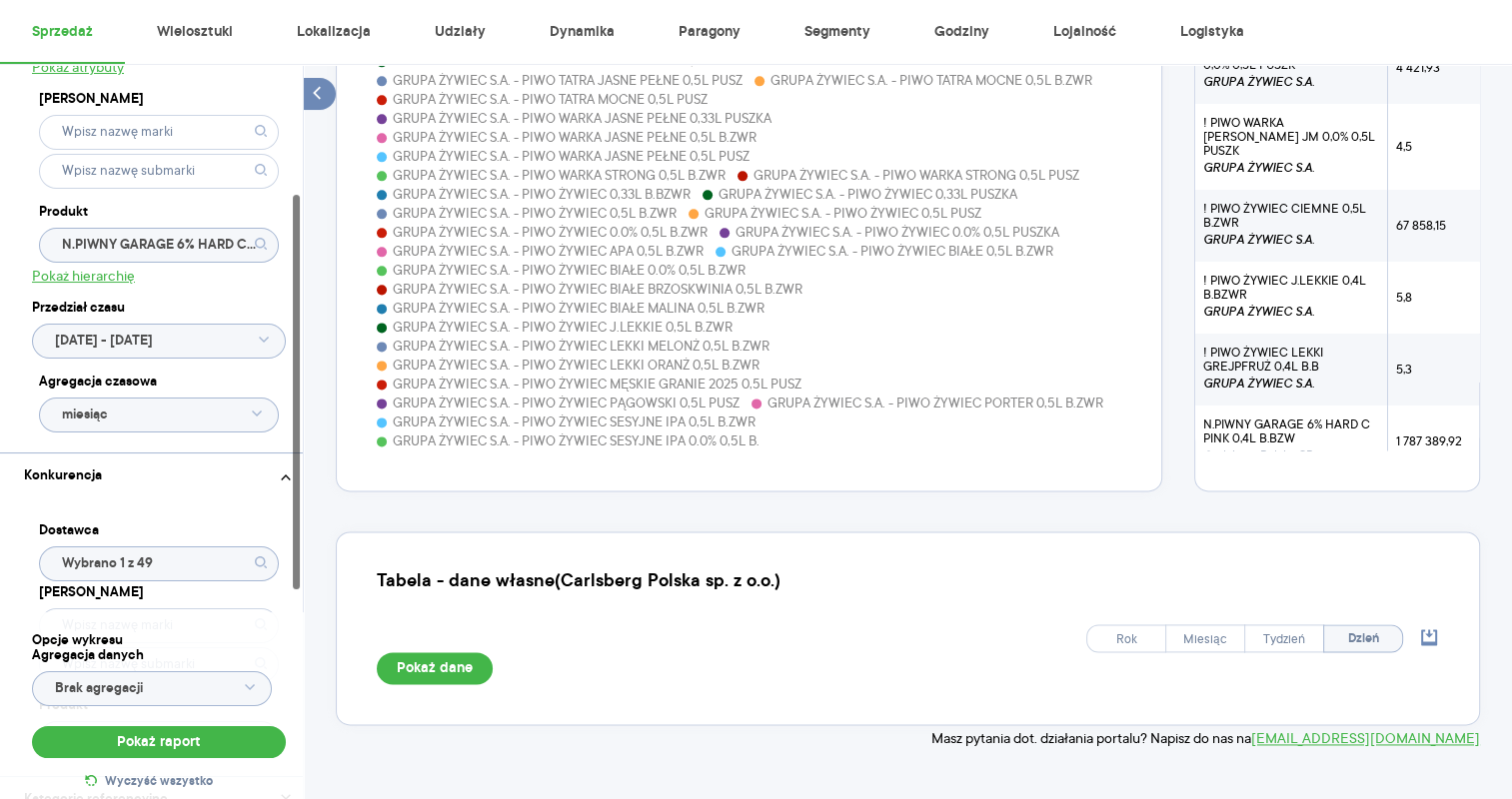 drag, startPoint x: 1472, startPoint y: 280, endPoint x: 1470, endPoint y: -76, distance: 356.0056 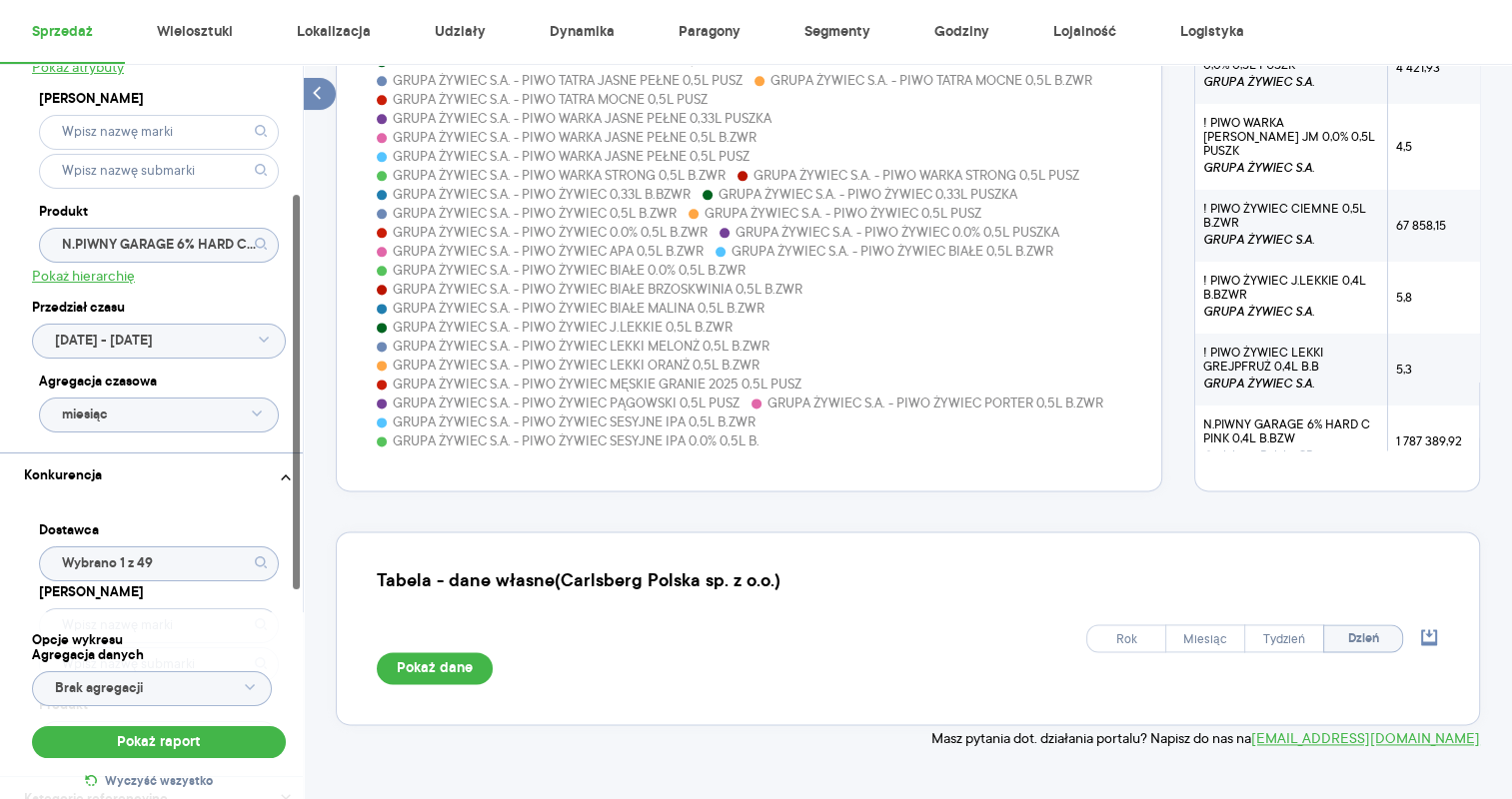 click on "Raporty Insights Eksport danych Baza wiedzy Nowość Aktualności [EMAIL_ADDRESS][PERSON_NAME][DOMAIN_NAME] Wyloguj Sprzedaż Wielosztuki Lokalizacja Udziały Dynamika Paragony Segmenty Godziny Lojalność Logistyka Kategoria * Piwo Atrybuty Pokaż atrybuty Marka Produkt N.PIWNY GARAGE 6% HARD C PINK 0,4L B.BZW Pokaż hierarchię Przedział czasu [DATE] - [DATE] Agregacja czasowa miesiąc Konkurencja Dostawca Wybrano 1 z 49 Marka Produkt Wybrano 216 z 216 Kategorie referencyjne Region Rodzaje sklepów Rodzaje transakcji Wszystkie Like For Like Uwzględnij LFL Opcje wykresu Agregacja danych Brak agregacji Pokaż raport Wyczyść wszystko Sprzedaż Podsumowanie - dane własne  (Carlsberg Polska sp. z o.o.) Pokaż: Dane total Dane per sklep Dystrybucja Jednostki naturalne Dane własne Wartość sprzedaży (brutto) 1 787 389,92 2964,15% 58 332,29 Liczba sztuk [PHONE_NUMBER],17% 8 016 Średnia cena (brutto) 7,13 −1,98% 7,28 Średnia sprzedaż dziennie (brutto) 57 657,74 2964,15% 1 881,69 Poprzedni okres R/R Pokaż Wartość" at bounding box center (756, -2141) 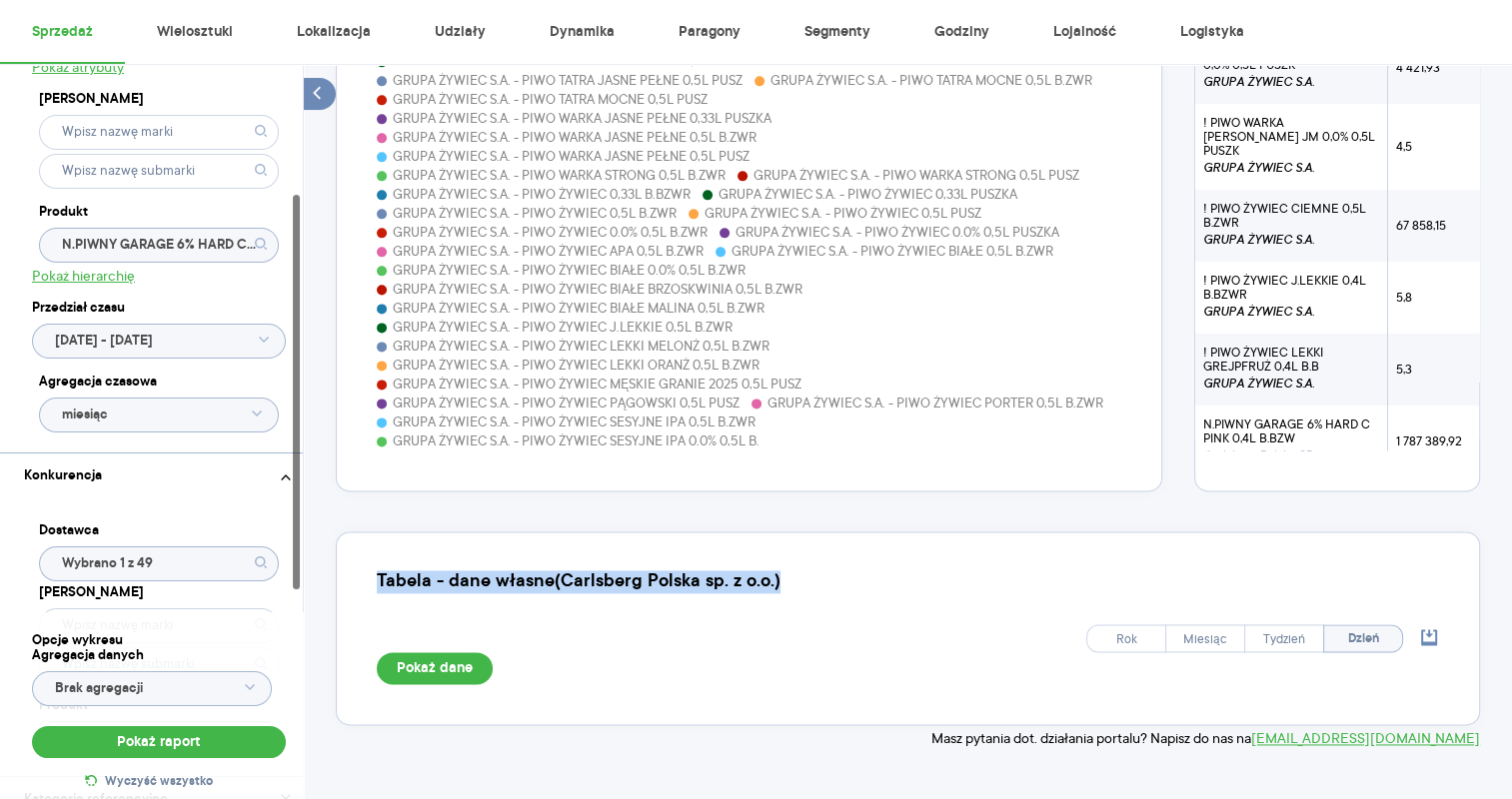 scroll, scrollTop: 267, scrollLeft: 0, axis: vertical 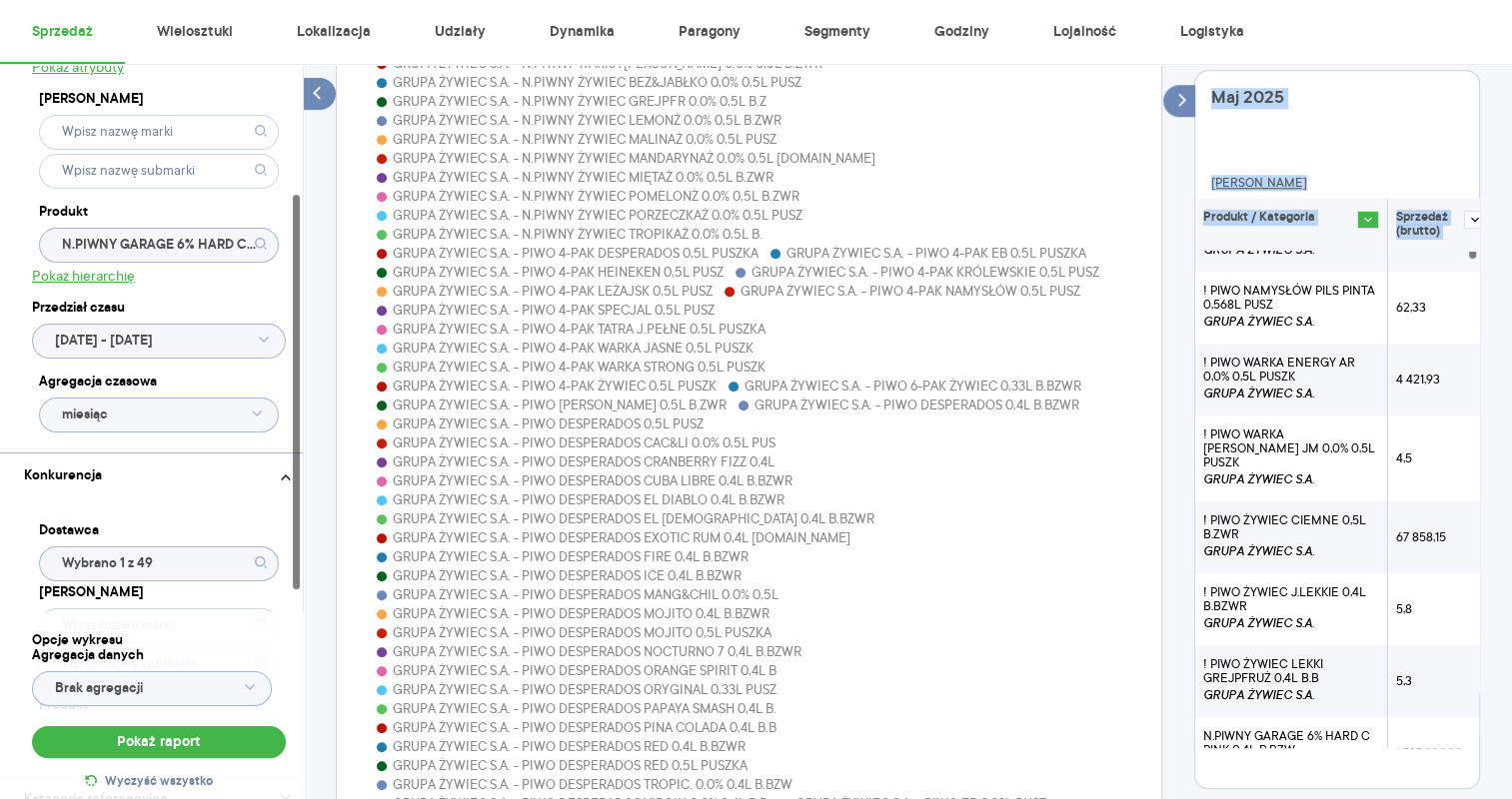 click on "[DATE] Dane Produkt / Kategoria Sprzedaż (brutto) ! N.PIWNY WARKA ENERGY CL 0,0% 0,5L PU GRUPA ŻYWIEC S.A. 10 874,38 ! PIWO DESPERADOS JUNGLE BIRD 0,4L B.B GRUPA ŻYWIEC S.A. 37 055,76 ! PIWO DESPERADOS MELON 0,4L B.BZWR GRUPA ŻYWIEC S.A. 45 137,77 ! PIWO HEINEKEN 0,33L B.BZWR GRUPA ŻYWIEC S.A. 69,85 ! PIWO NAMYSŁÓW PILS PINTA 0,568L PUSZ GRUPA ŻYWIEC S.A. 62,33 ! PIWO WARKA ENERGY AR 0,0% 0,5L PUSZK GRUPA ŻYWIEC S.A. 4 421,93 ! PIWO WARKA [PERSON_NAME] JM 0,0% 0,5L PUSZK GRUPA ŻYWIEC S.A. 4,5 ! PIWO ŻYWIEC CIEMNE 0,5L B.ZWR GRUPA ŻYWIEC S.A. 67 858,15 ! PIWO ŻYWIEC J.LEKKIE 0,4L B.BZWR GRUPA ŻYWIEC S.A. 5,8 ! PIWO ŻYWIEC LEKKI GREJPFRUŻ 0,4L B.B GRUPA ŻYWIEC S.A. 5,3 N.PIWNY GARAGE 6% HARD C PINK 0,4L B.BZW Carlsberg Polska SP. z o.o. 1 787 389,92 N.PIWNY WARKA ENERGY 0.0% LIMO 0,5L GRUPA ŻYWIEC S.A. 34,2 N.PIWNY WARKA ENERGY 0.0% MANG 0,5L GRUPA ŻYWIEC S.A. 79,8 N.PIWNY WARKA RAD. CYT 0,0% 0,5L PUSZ GRUPA ŻYWIEC S.A. 207 450,87 N.PIWNY WARKA RAD. KIW 0,0% 0,5L PUSZ GRUPA ŻYWIEC S.A. 7,98 4,99" at bounding box center [1337, 429] 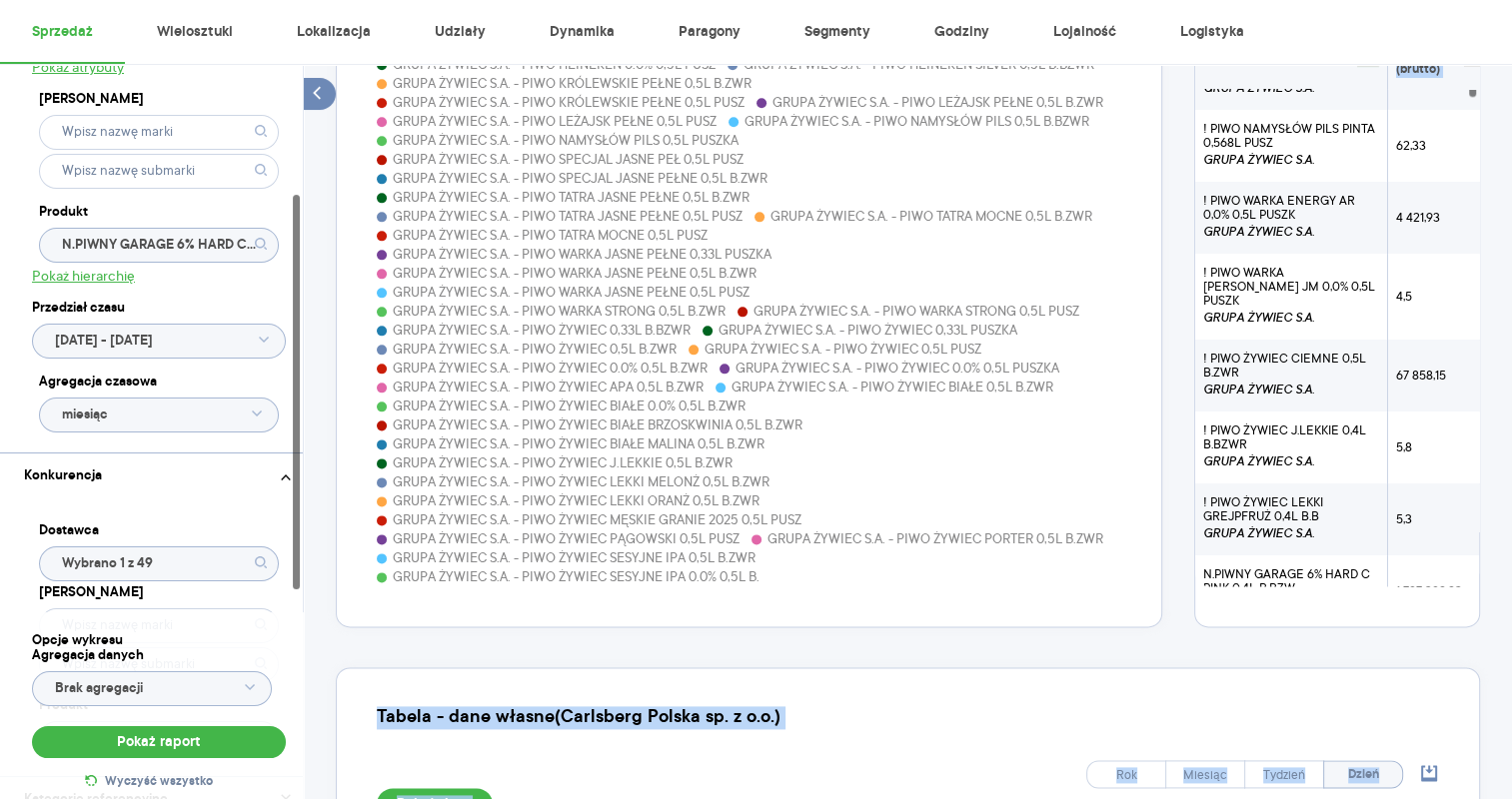 scroll, scrollTop: 2541, scrollLeft: 0, axis: vertical 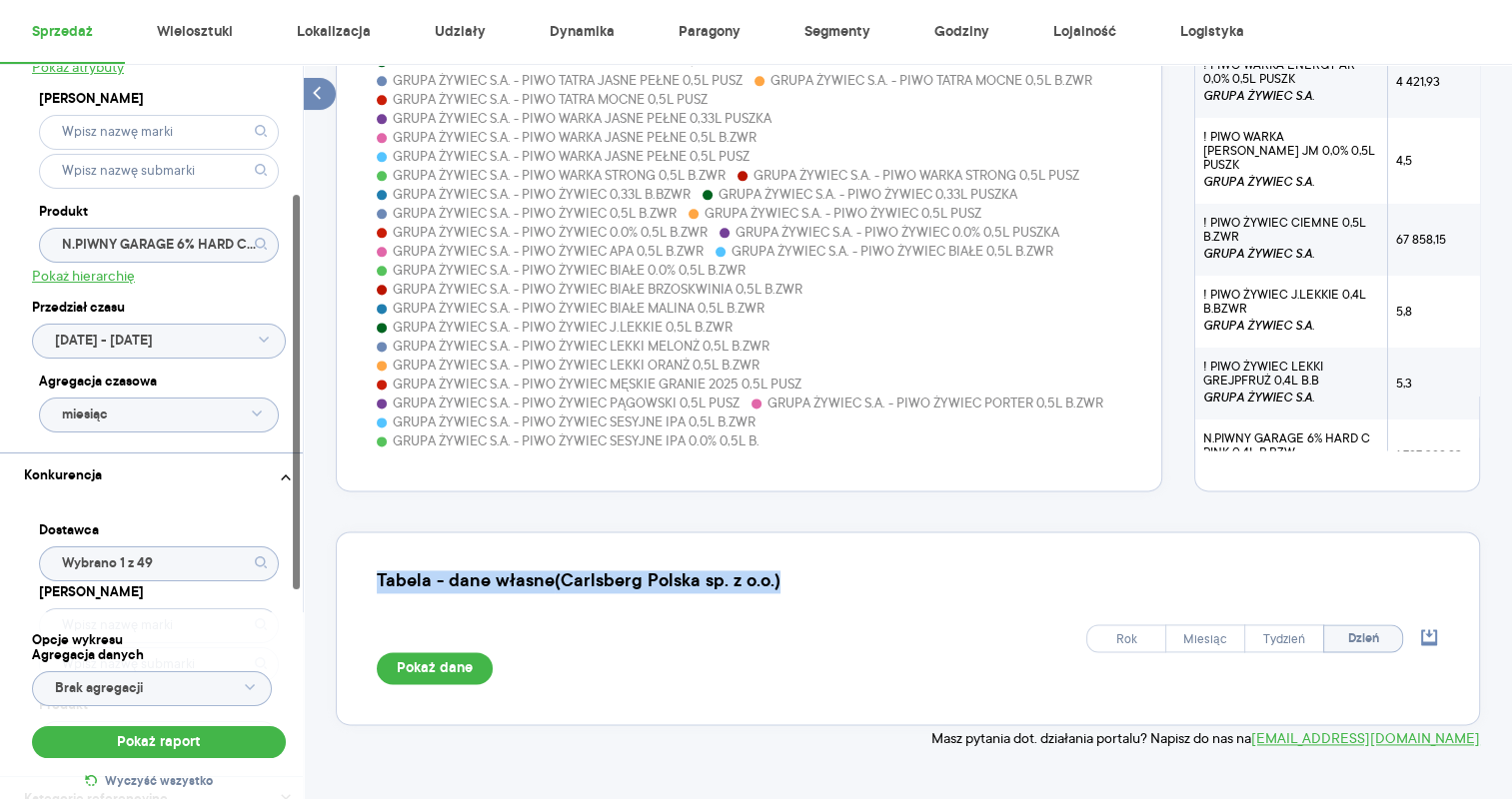 drag, startPoint x: 1205, startPoint y: 180, endPoint x: 1404, endPoint y: 548, distance: 418.35989 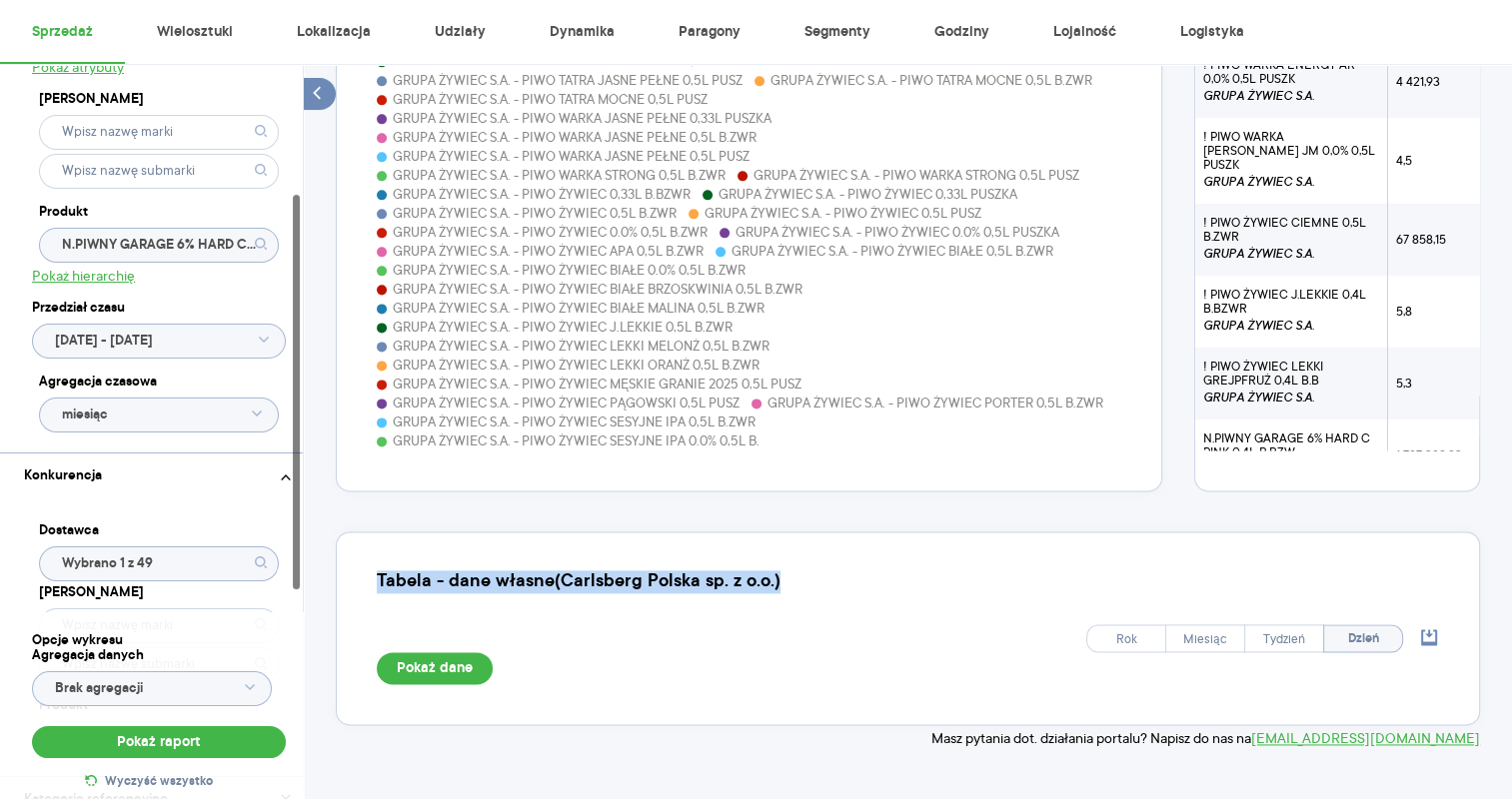 click on "Sprzedaż Podsumowanie - dane własne  (Carlsberg Polska sp. z o.o.) Pokaż: Dane total Dane per sklep Dystrybucja Jednostki naturalne Dane własne Wartość sprzedaży (brutto) 1 787 389,92 2964,15% 58 332,29 Liczba sztuk [PHONE_NUMBER],17% 8 016 Średnia cena (brutto) 7,13 −1,98% 7,28 Średnia sprzedaż dziennie (brutto) 57 657,74 2964,15% 1 881,69 Poprzedni okres R/R Pokaż Wartość i Promocje Włącz tryb pełnoekranowy R T R K Miesiąc TP T D Etykiety [DATE] - [DATE] 0 1 541 114 3 082 227 4 623 341 6 164 454 7 705 568 9 246 681 10 787 795 Wartość sprzedaży (brutto) [DATE] Miesiąc Legenda: Dane Brak danych Carlsberg Polska sp. z o.o. N.PIWNY GARAGE 6% HARD C PINK 0,4L B.BZW Firmy / produkty konkurencyjne: GRUPA ŻYWIEC S.A. - ! N.PIWNY WARKA ENERGY CL 0,0% 0,5L PU GRUPA ŻYWIEC S.A. - ! PIWO DESPERADOS JUNGLE BIRD 0,4L B.B GRUPA ŻYWIEC S.A. - ! PIWO DESPERADOS MELON 0,4L B.BZWR GRUPA ŻYWIEC S.A. - ! PIWO HEINEKEN 0,33L B.BZWR GRUPA ŻYWIEC S.A. - ! PIWO NAMYSŁÓW PILS PINTA 0,568L PUSZ" at bounding box center [907, -818] 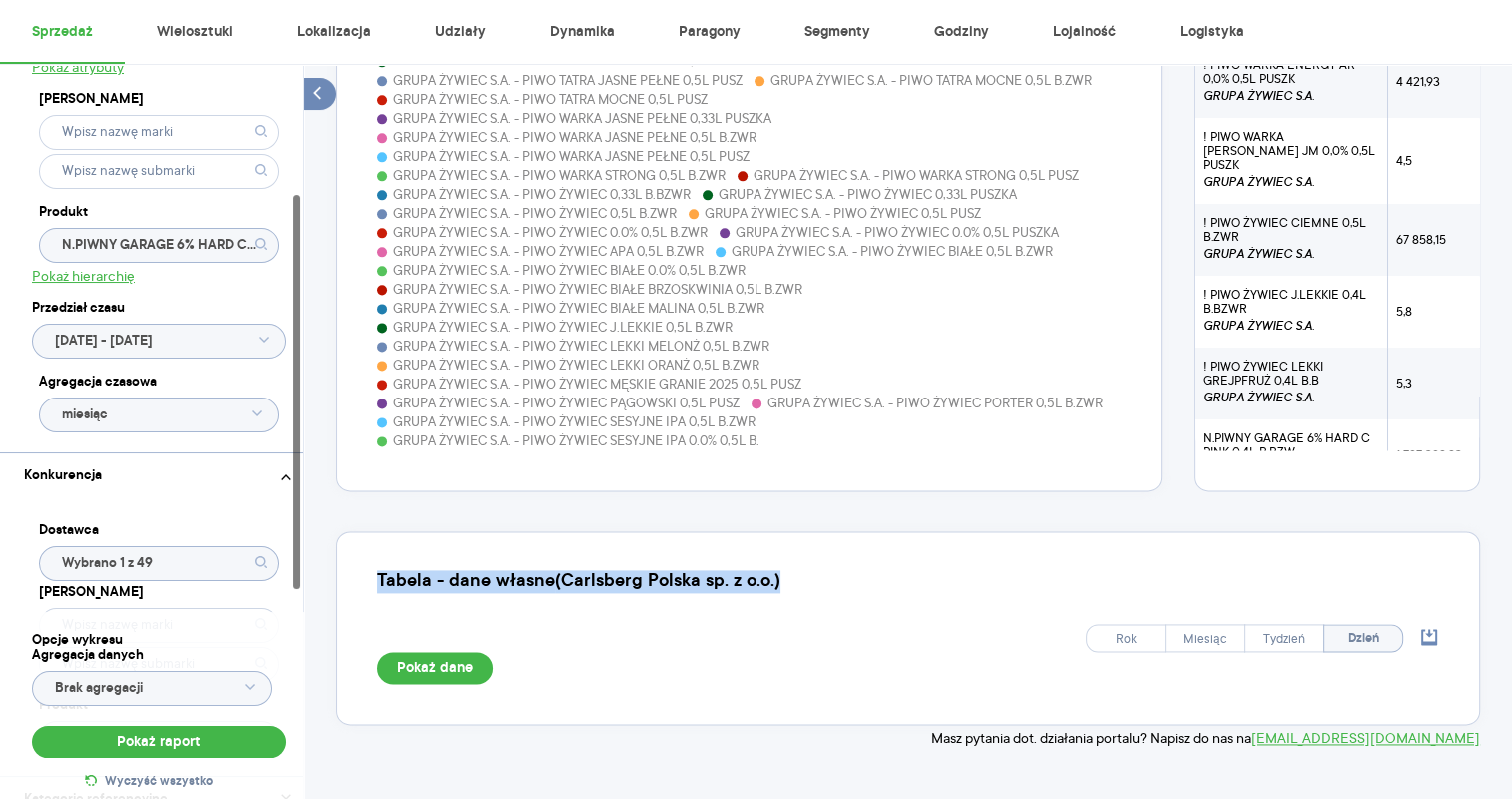 scroll, scrollTop: 293, scrollLeft: 0, axis: vertical 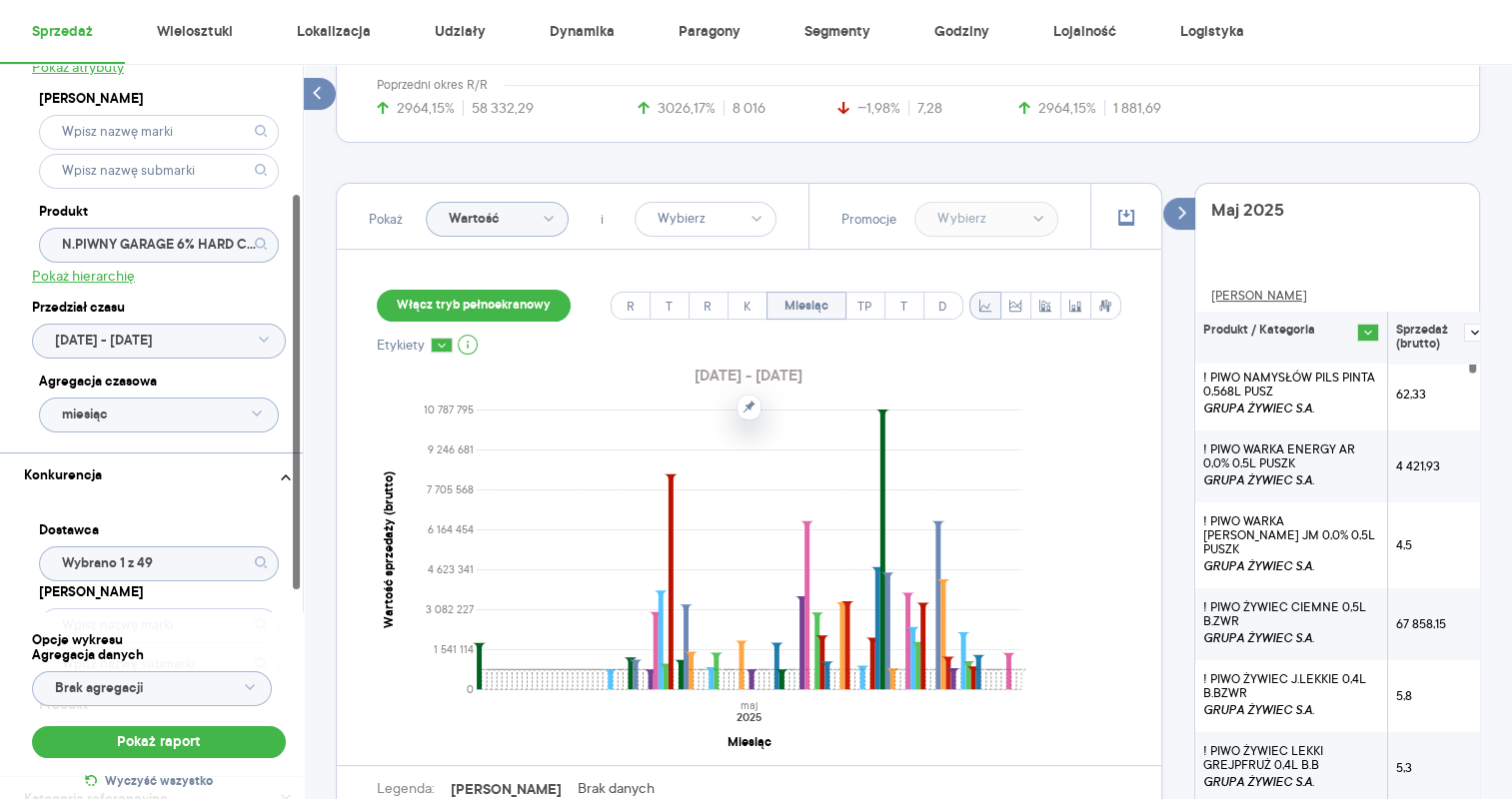 click 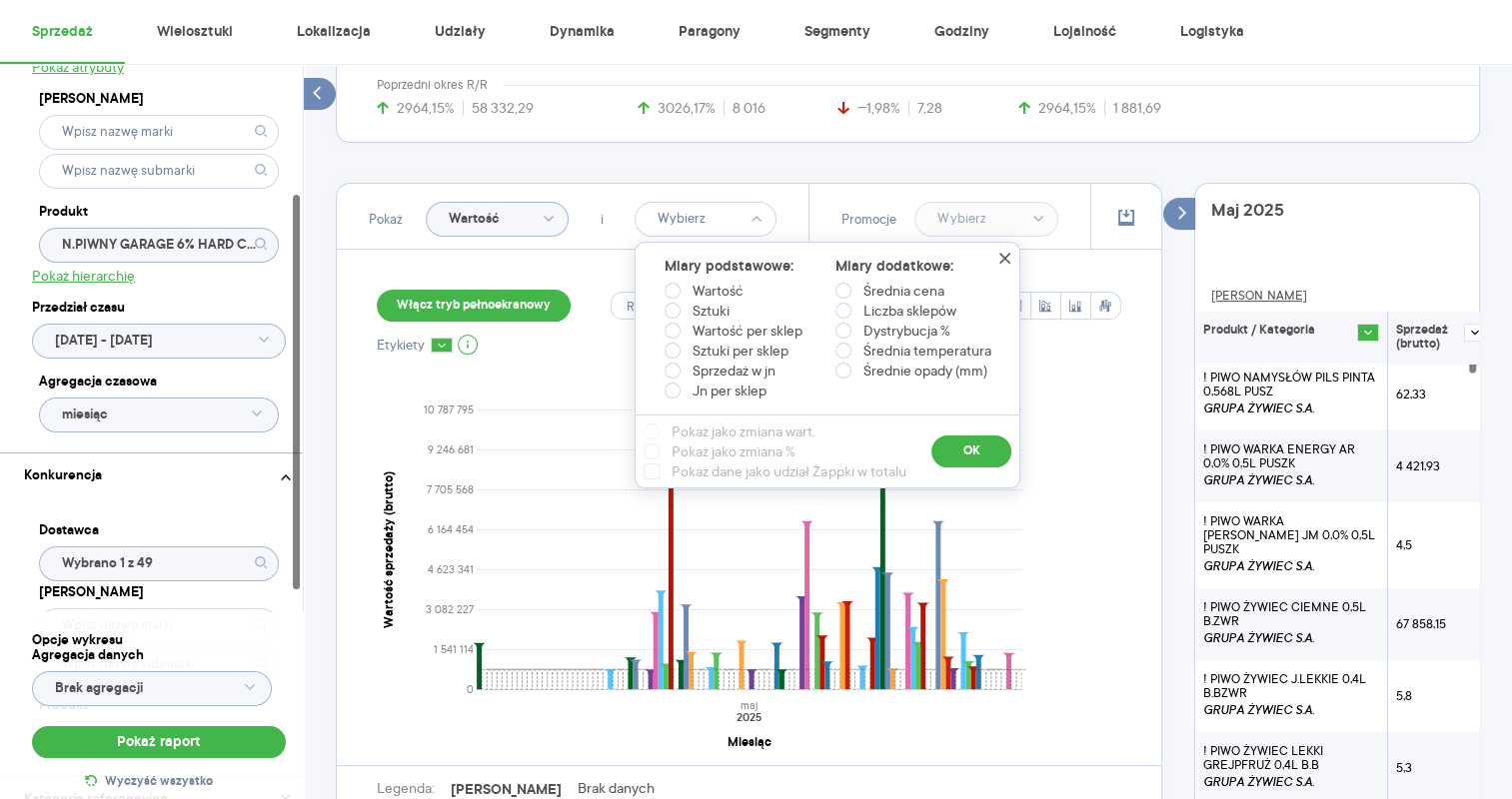 click on "Wartość" 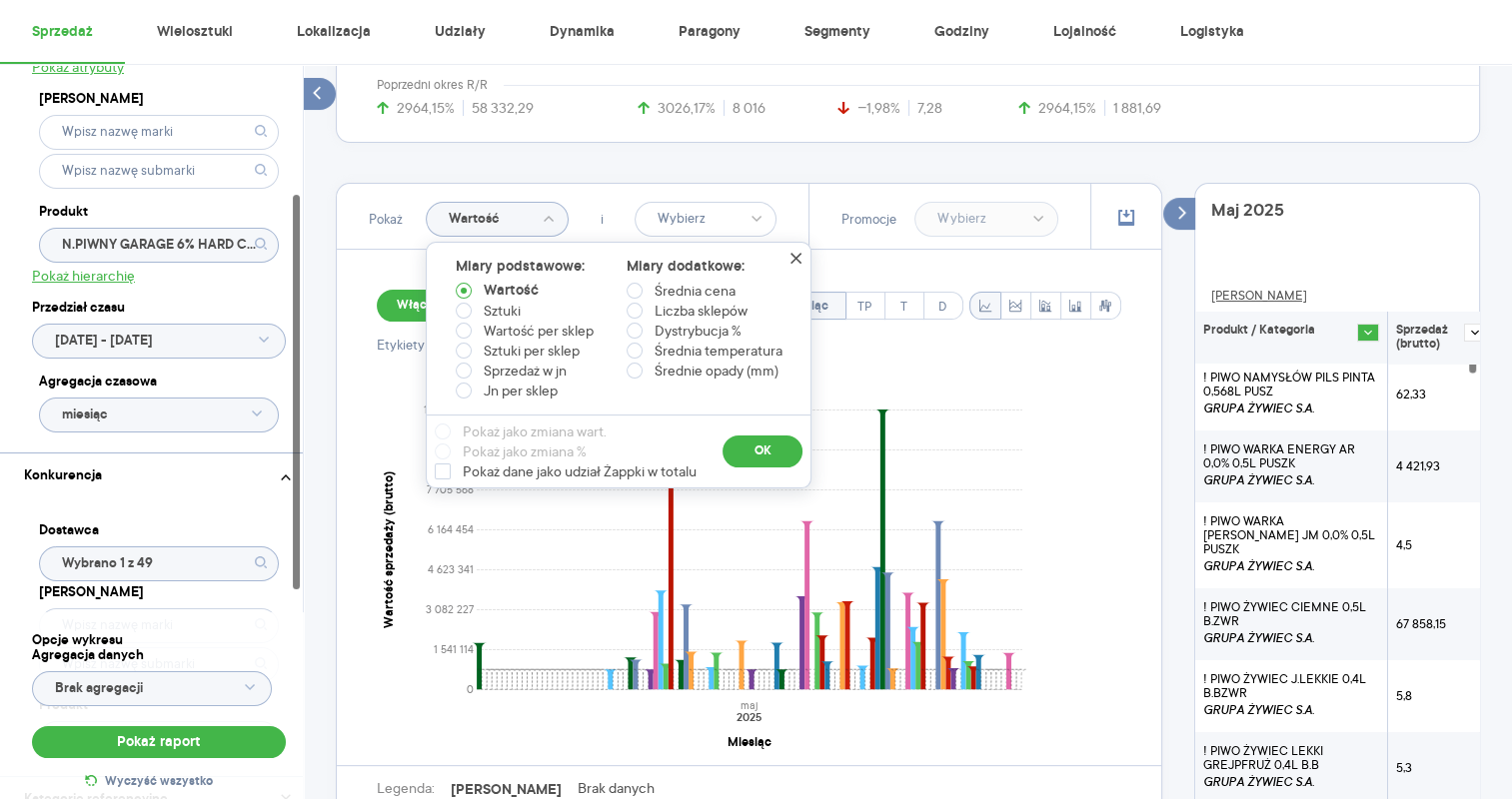 click on "Wartość" 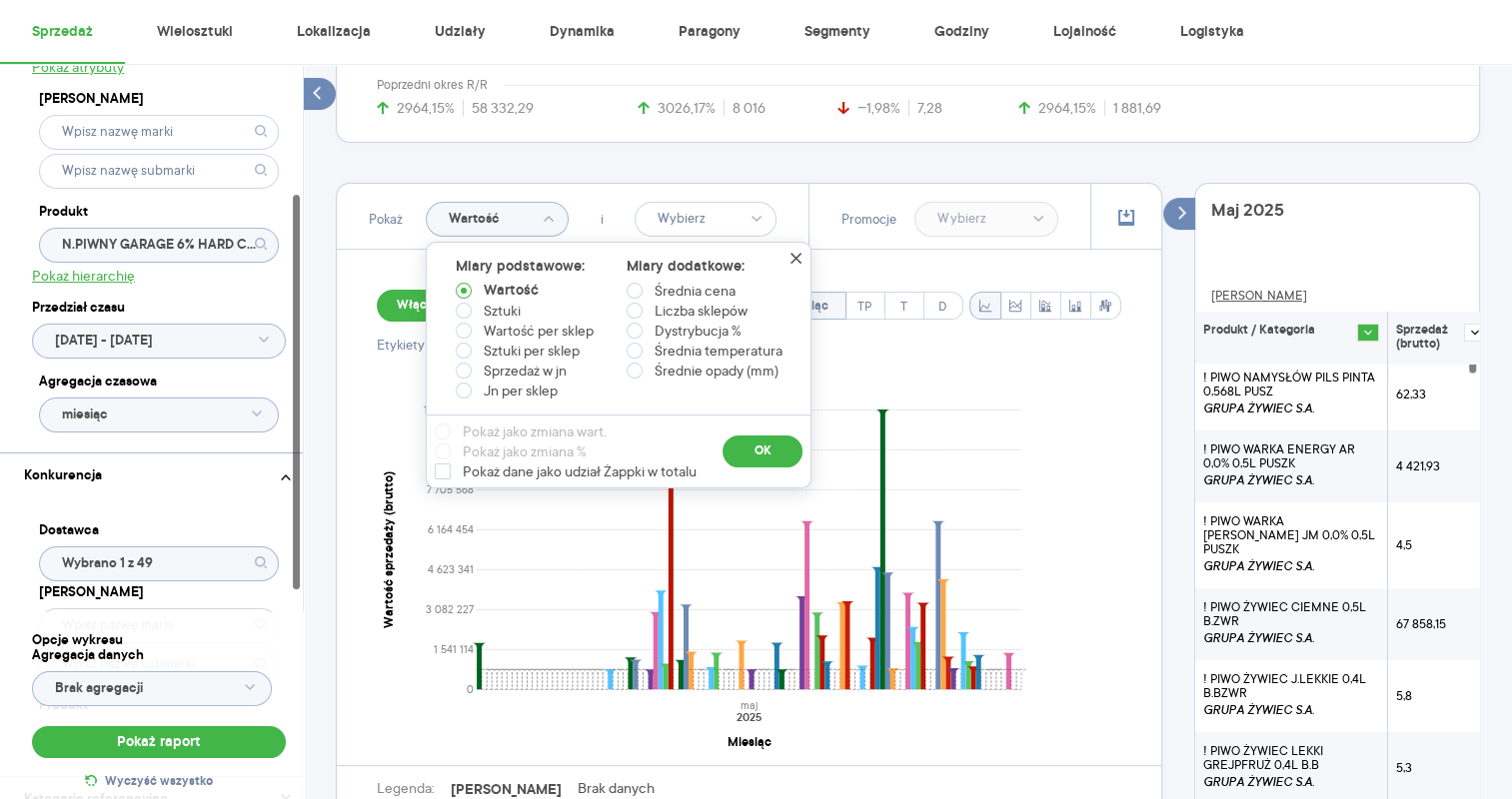 click on "Sprzedaż Podsumowanie - dane własne  (Carlsberg Polska sp. z o.o.) Pokaż: Dane total Dane per sklep Dystrybucja Jednostki naturalne Dane własne Wartość sprzedaży (brutto) 1 787 389,92 2964,15% 58 332,29 Liczba sztuk [PHONE_NUMBER],17% 8 016 Średnia cena (brutto) 7,13 −1,98% 7,28 Średnia sprzedaż dziennie (brutto) 57 657,74 2964,15% 1 881,69 Poprzedni okres R/R Pokaż Wartość Miary podstawowe: Wartość Sztuki Wartość per sklep Sztuki per sklep Sprzedaż w jn Jn per sklep Miary dodatkowe: Średnia cena Liczba sklepów Dystrybucja % Średnia temperatura Średnie opady (mm) Pokaż jako zmiana wart. Pokaż jako zmiana % Pokaż dane jako udział Żappki w totalu OK i Promocje Włącz tryb pełnoekranowy R T R K Miesiąc TP T D Etykiety [DATE] - [DATE] 0 1 541 114 3 082 227 4 623 341 6 164 454 7 705 568 9 246 681 10 787 795 Wartość sprzedaży (brutto) [DATE] Miesiąc Legenda: Dane Brak danych Carlsberg Polska sp. z o.o. N.PIWNY GARAGE 6% HARD C PINK 0,4L B.BZW [DATE] Dane 10 874,38 69,85" at bounding box center (907, 1294) 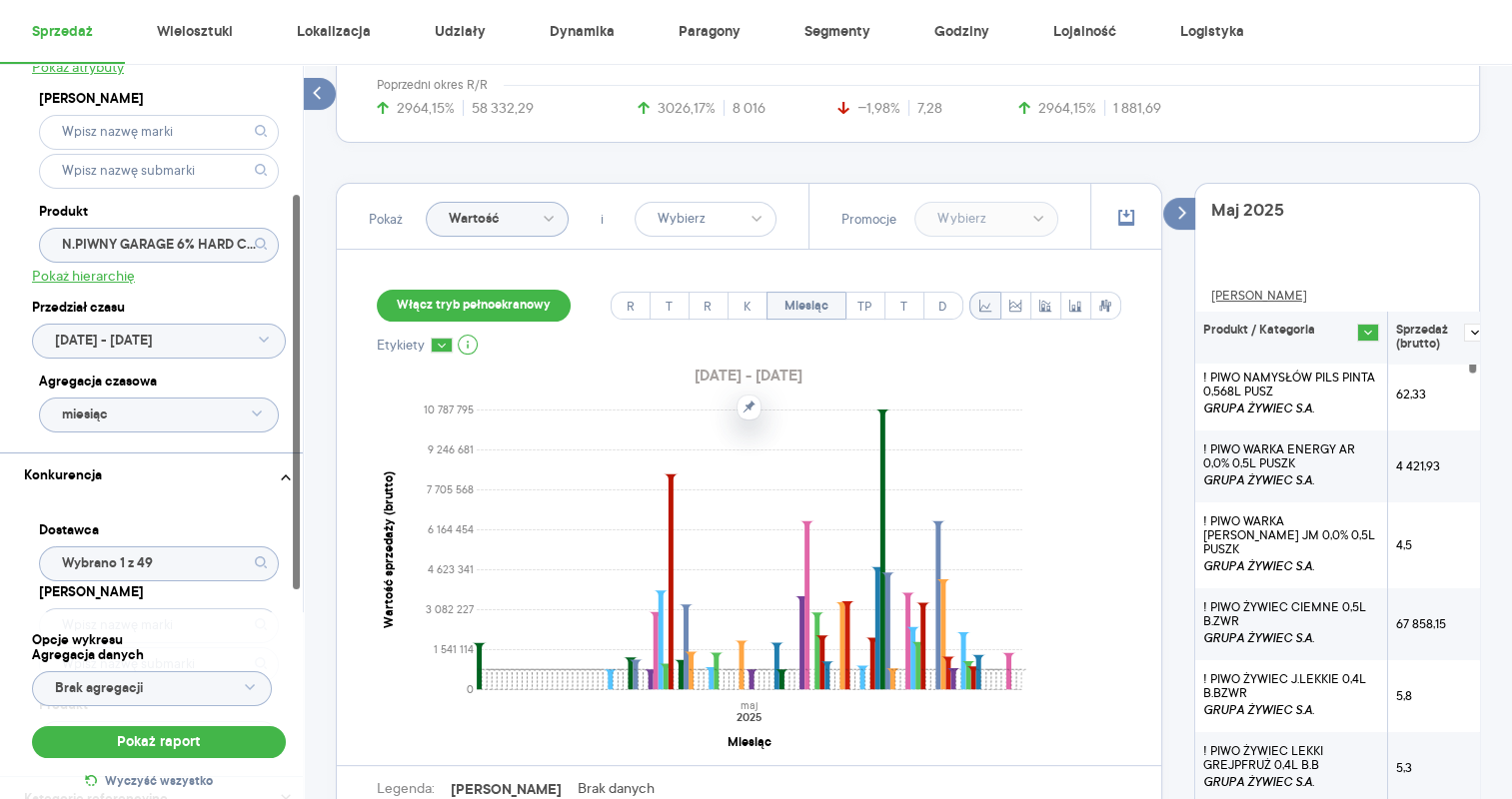 click 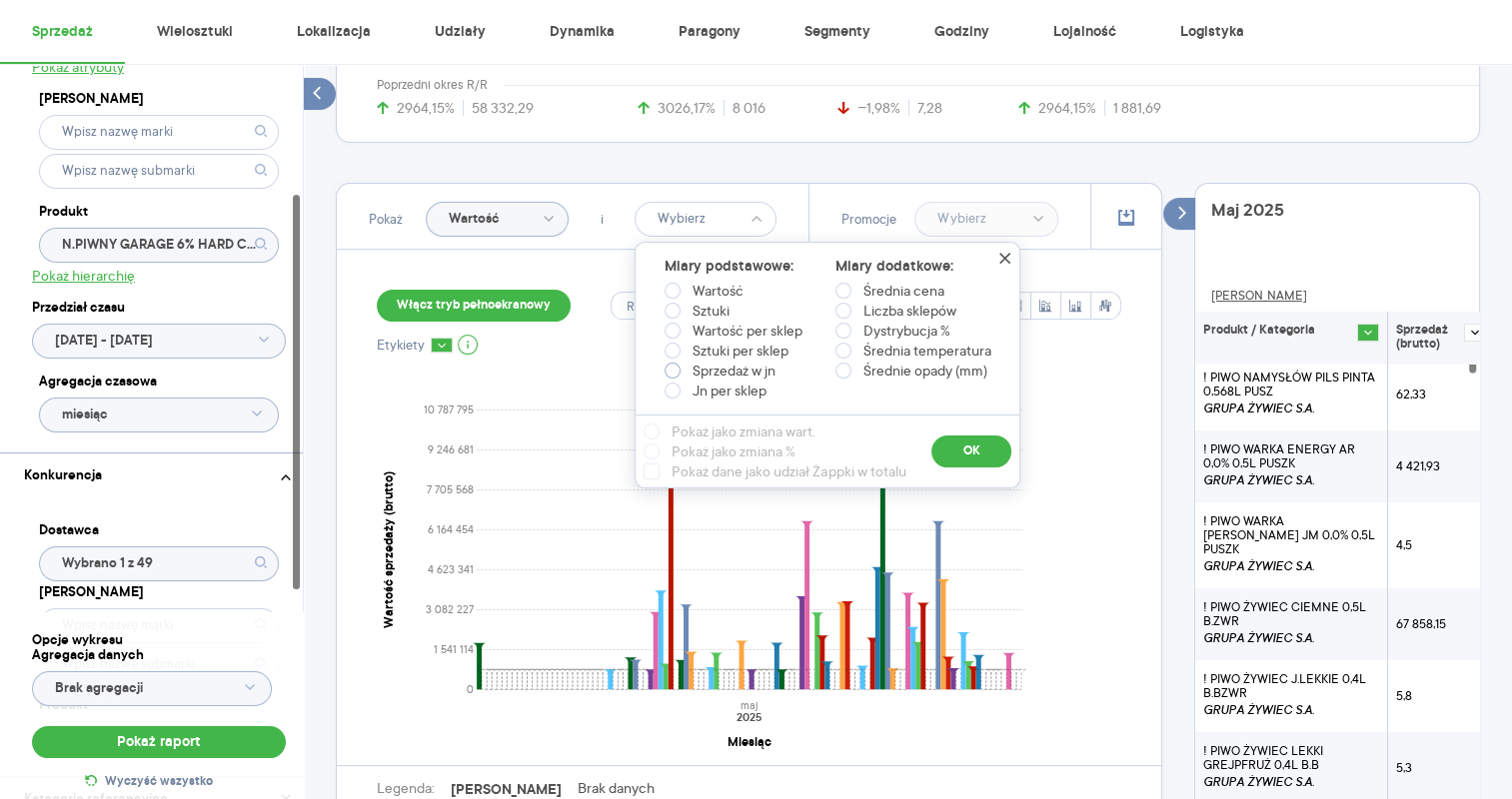 click on "Sprzedaż w jn" at bounding box center (734, 371) 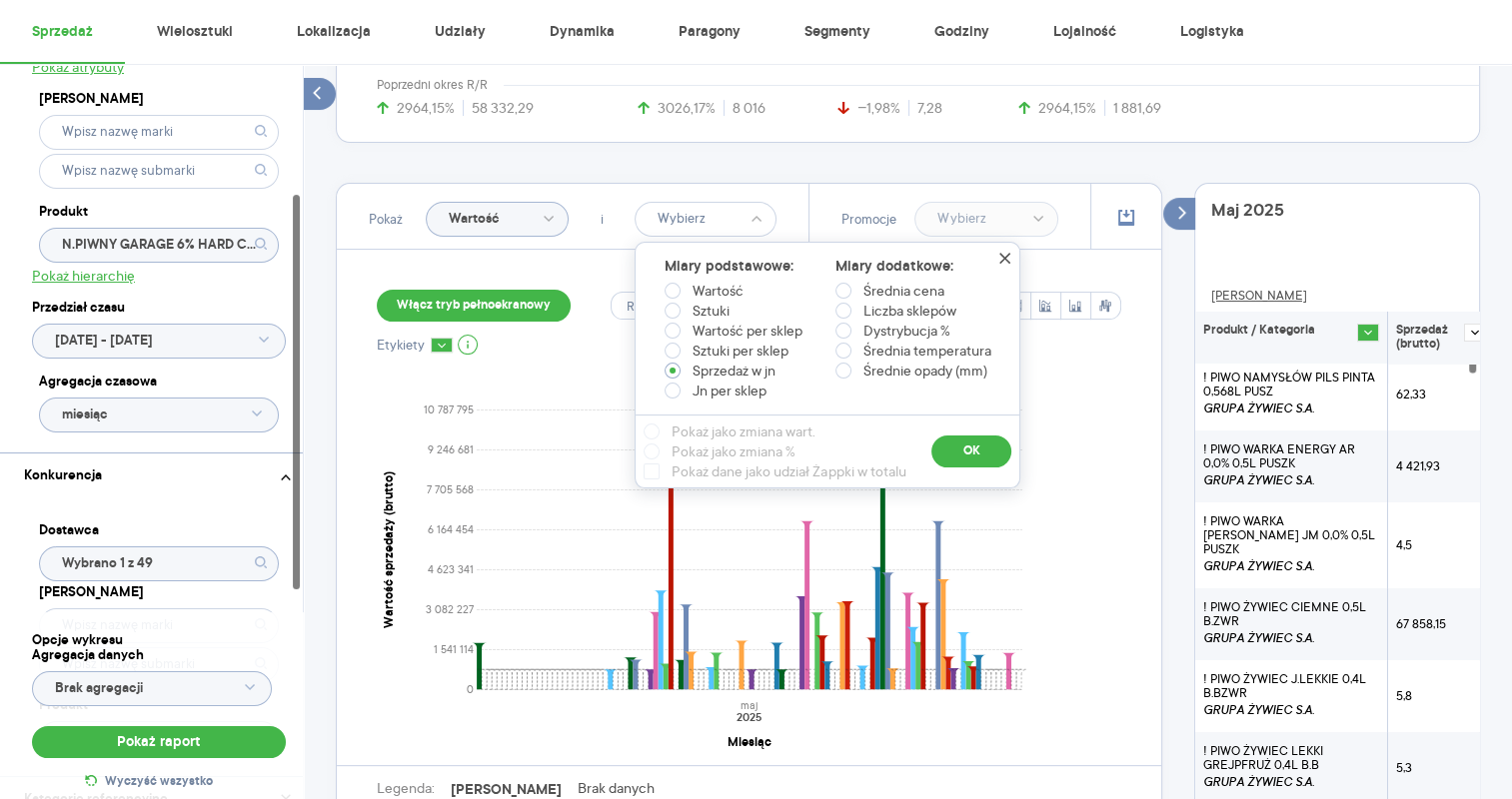 radio on "true" 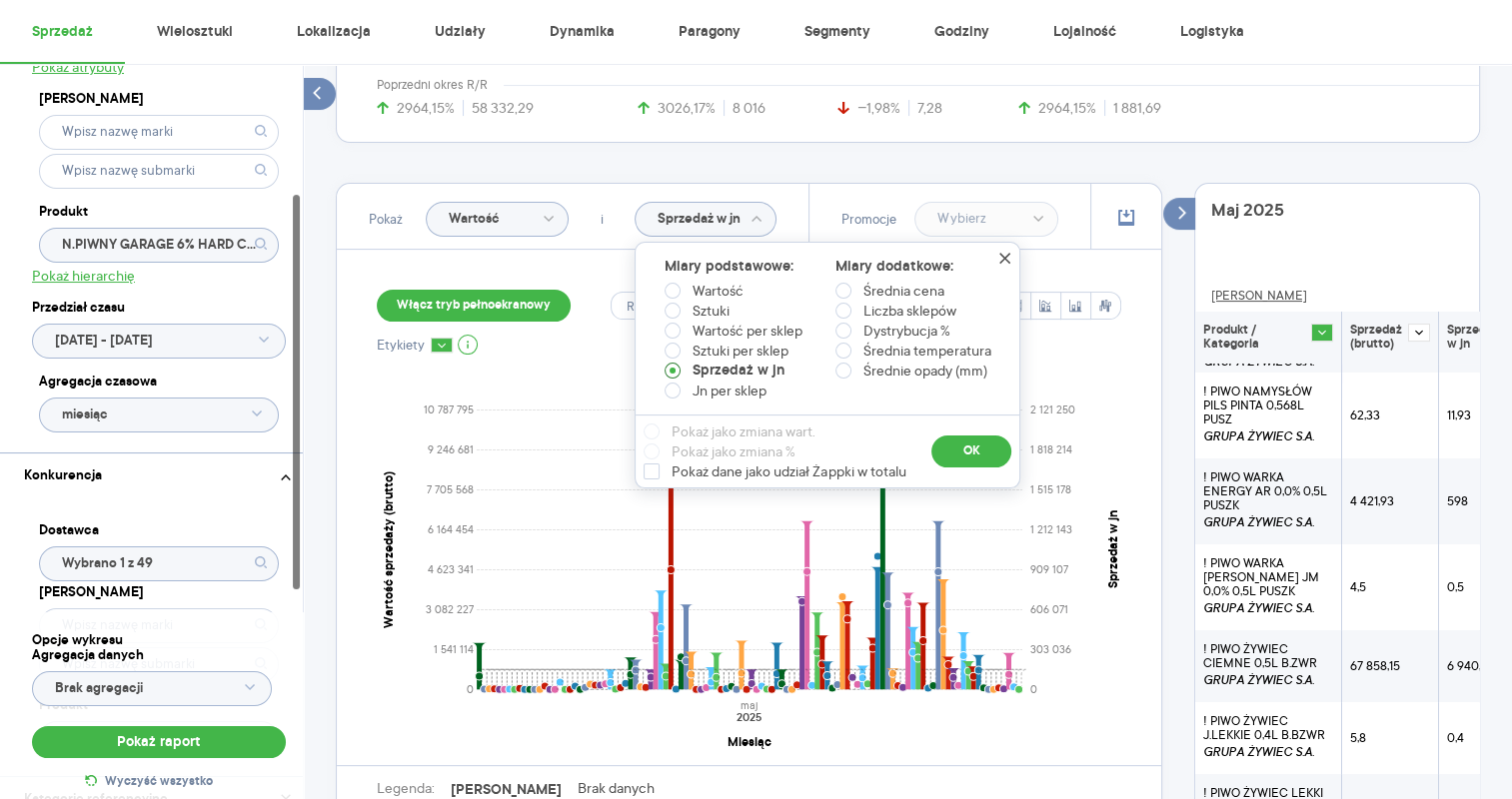 scroll, scrollTop: 432, scrollLeft: 0, axis: vertical 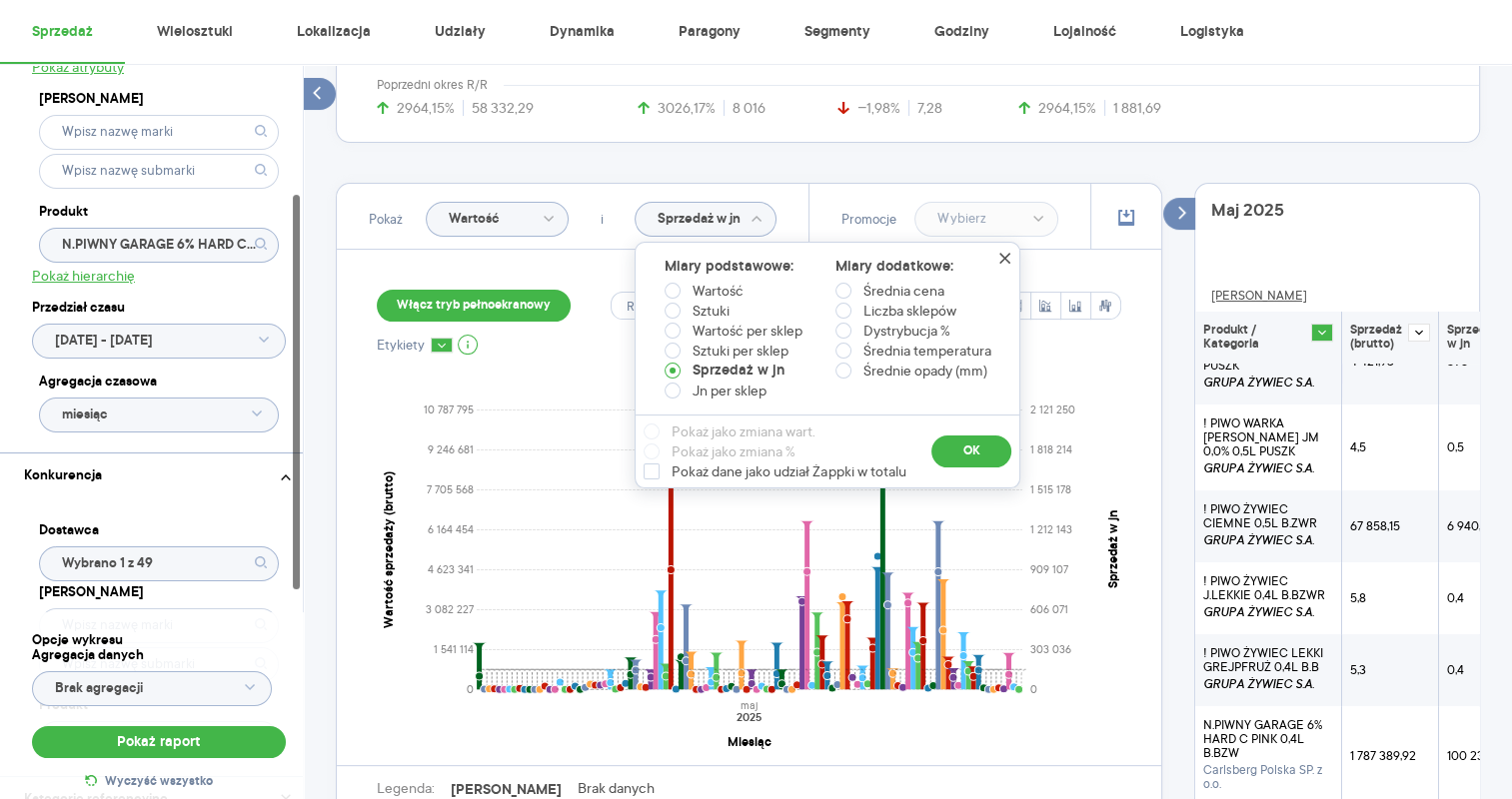 click at bounding box center [907, 123] 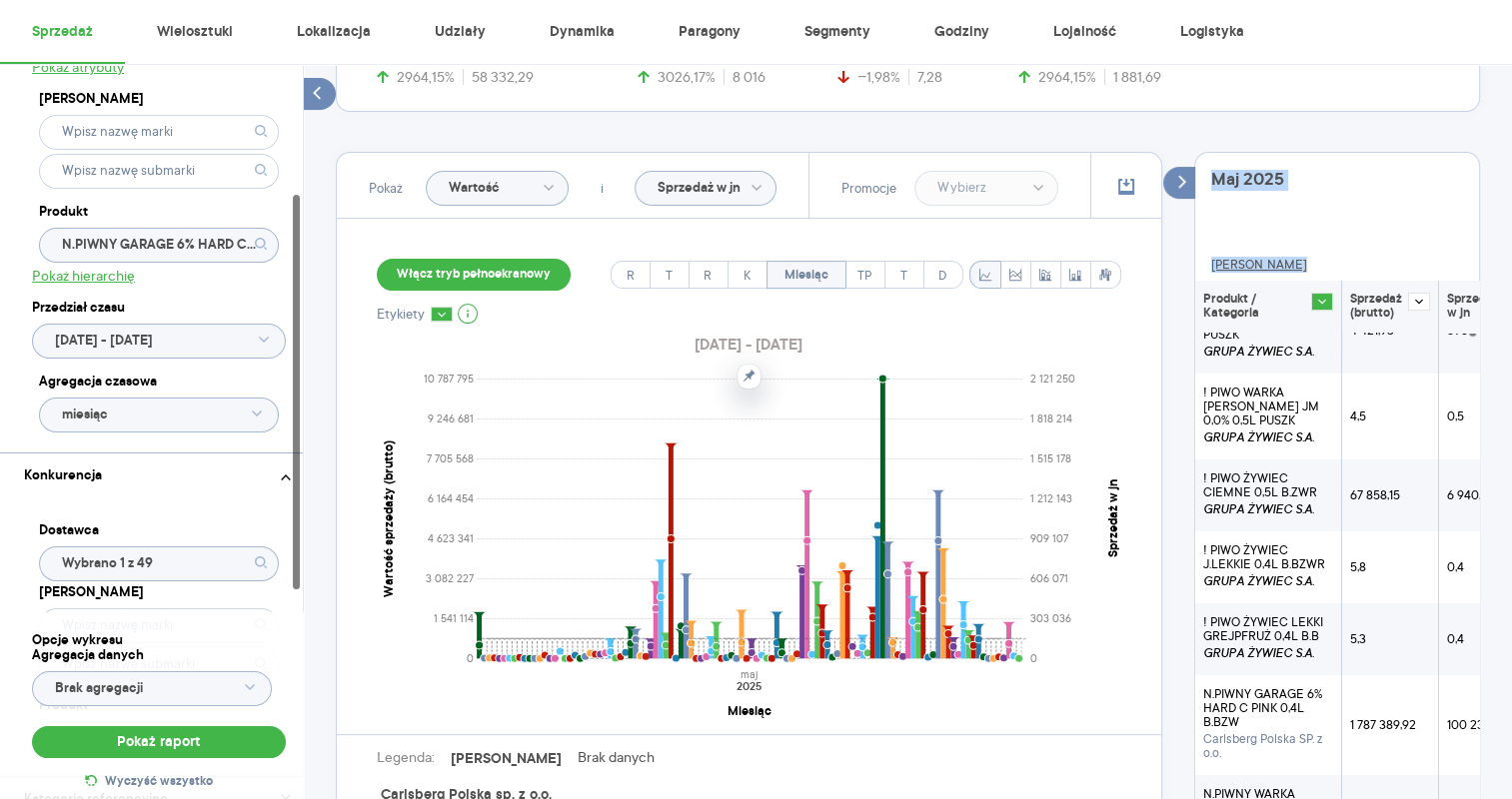 scroll, scrollTop: 645, scrollLeft: 0, axis: vertical 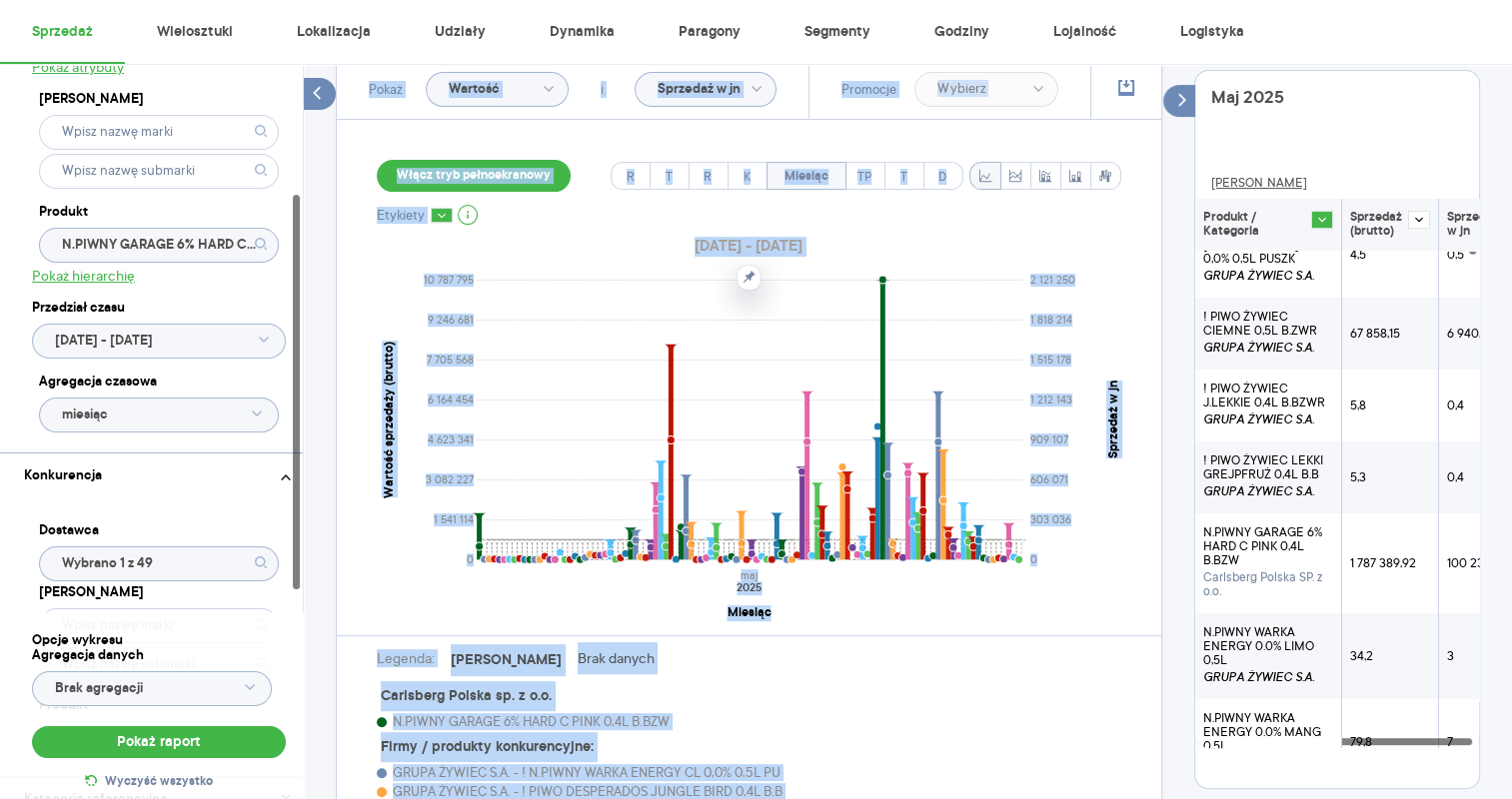 drag, startPoint x: 1211, startPoint y: 211, endPoint x: 1261, endPoint y: -27, distance: 243.19539 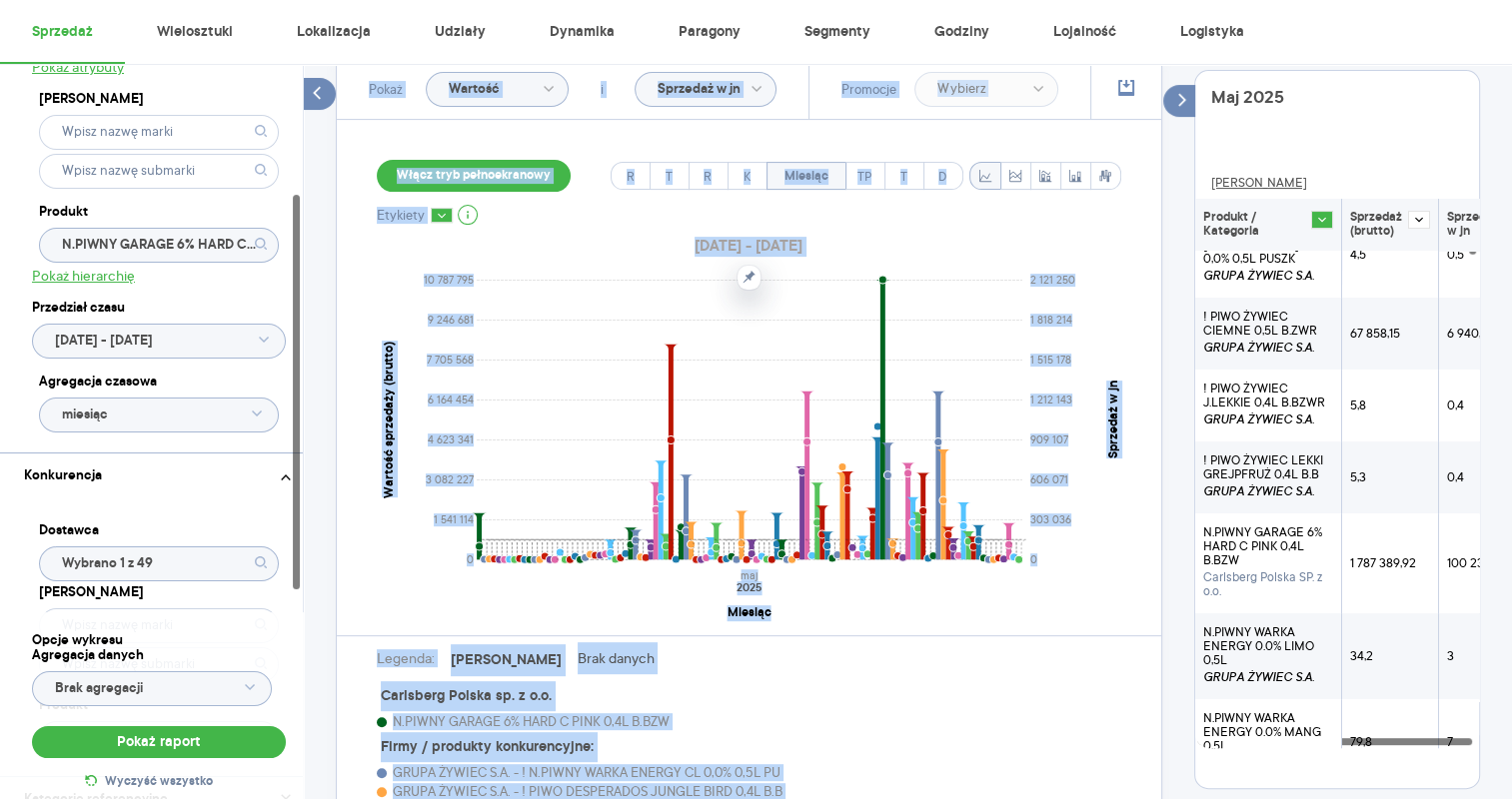 click on "Raporty Insights Eksport danych Baza wiedzy Nowość Aktualności [EMAIL_ADDRESS][PERSON_NAME][DOMAIN_NAME] Wyloguj Sprzedaż Wielosztuki Lokalizacja Udziały Dynamika Paragony Segmenty Godziny Lojalność Logistyka Kategoria * Piwo Atrybuty Pokaż atrybuty Marka Produkt N.PIWNY GARAGE 6% HARD C PINK 0,4L B.BZW Pokaż hierarchię Przedział czasu [DATE] - [DATE] Agregacja czasowa miesiąc Konkurencja Dostawca Wybrano 1 z 49 Marka Produkt Wybrano 216 z 216 Kategorie referencyjne Region Rodzaje sklepów Rodzaje transakcji Wszystkie Like For Like Uwzględnij LFL Opcje wykresu Agregacja danych Brak agregacji Pokaż raport Wyczyść wszystko Sprzedaż Podsumowanie - dane własne  (Carlsberg Polska sp. z o.o.) Pokaż: Dane total Dane per sklep Dystrybucja Jednostki naturalne Dane własne Wartość sprzedaży (brutto) 1 787 389,92 2964,15% 58 332,29 Liczba sztuk [PHONE_NUMBER],17% 8 016 Średnia cena (brutto) 7,13 −1,98% 7,28 Średnia sprzedaż dziennie (brutto) 57 657,74 2964,15% 1 881,69 Poprzedni okres R/R Pokaż Wartość" at bounding box center [756, -159] 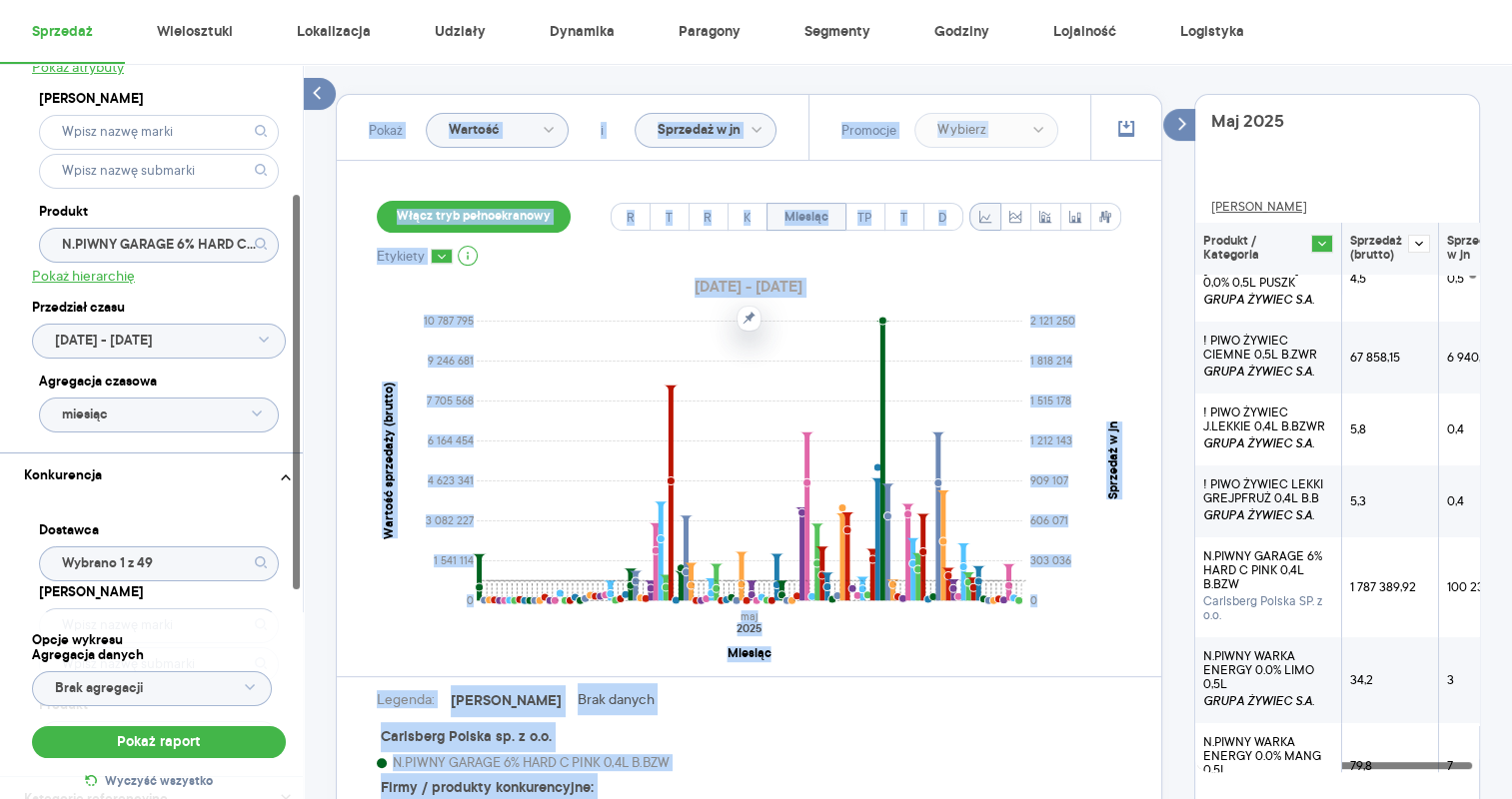 click on "0 1 541 114 3 082 227 4 623 341 6 164 454 7 705 568 9 246 681 10 787 795 Wartość sprzedaży (brutto) [DATE] Miesiąc 0 303 036 606 071 909 107 1 212 143 1 515 178 1 818 214 2 121 250 Sprzedaż w jn" 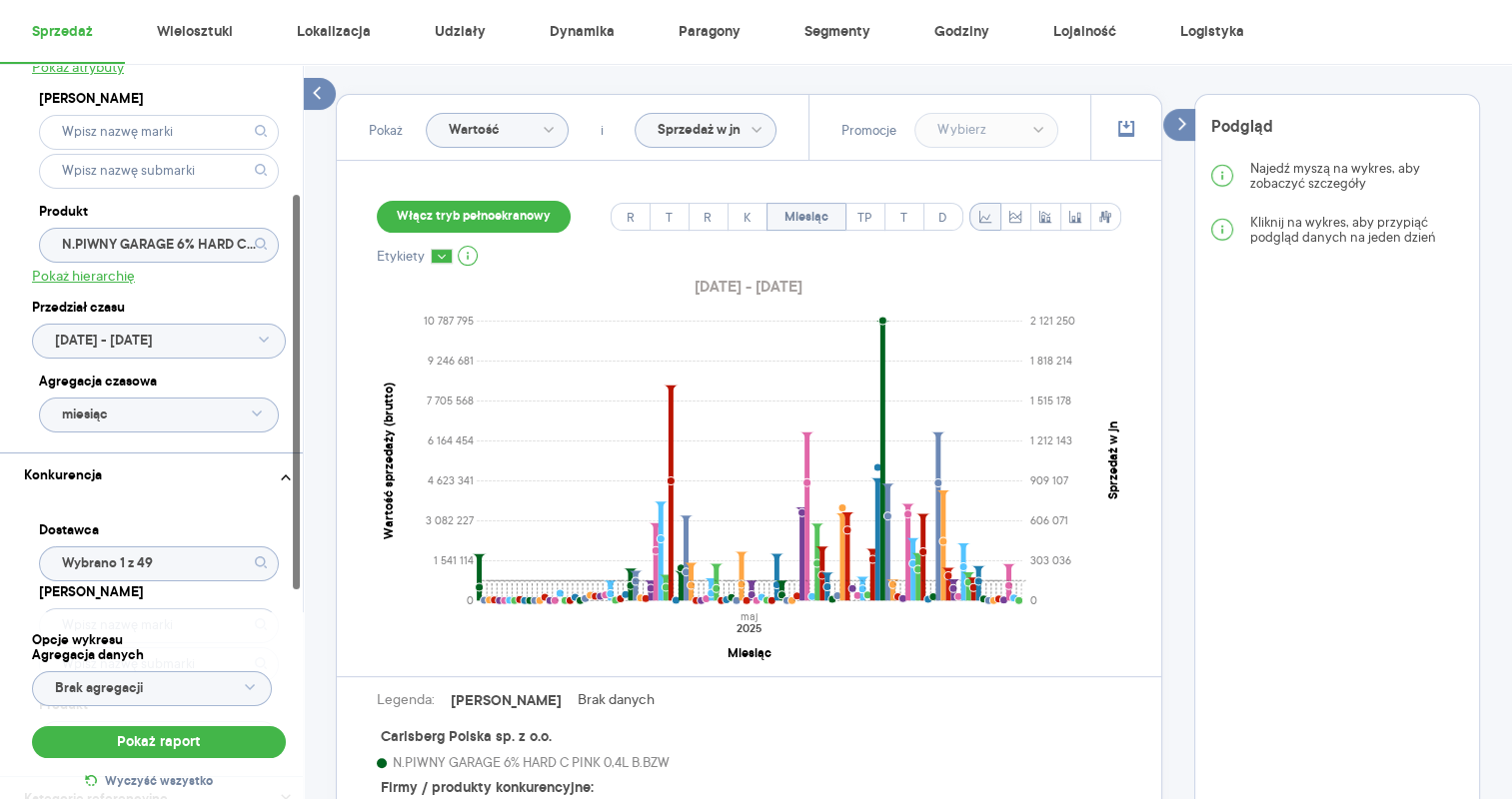 click on "0 1 541 114 3 082 227 4 623 341 6 164 454 7 705 568 9 246 681 10 787 795 Wartość sprzedaży (brutto) [DATE] Miesiąc 0 303 036 606 071 909 107 1 212 143 1 515 178 1 818 214 2 121 250 Sprzedaż w jn" 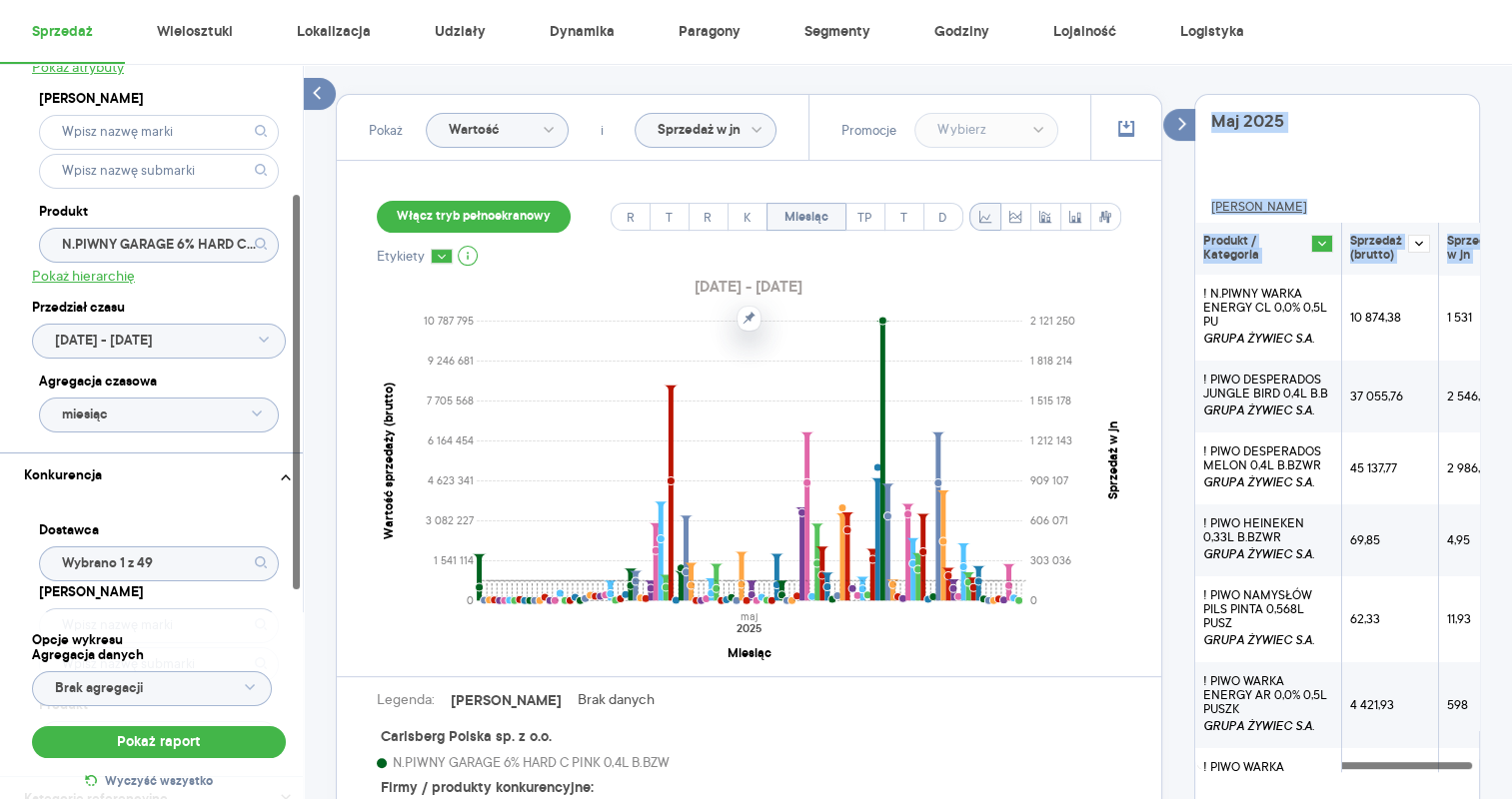 scroll, scrollTop: 57, scrollLeft: 0, axis: vertical 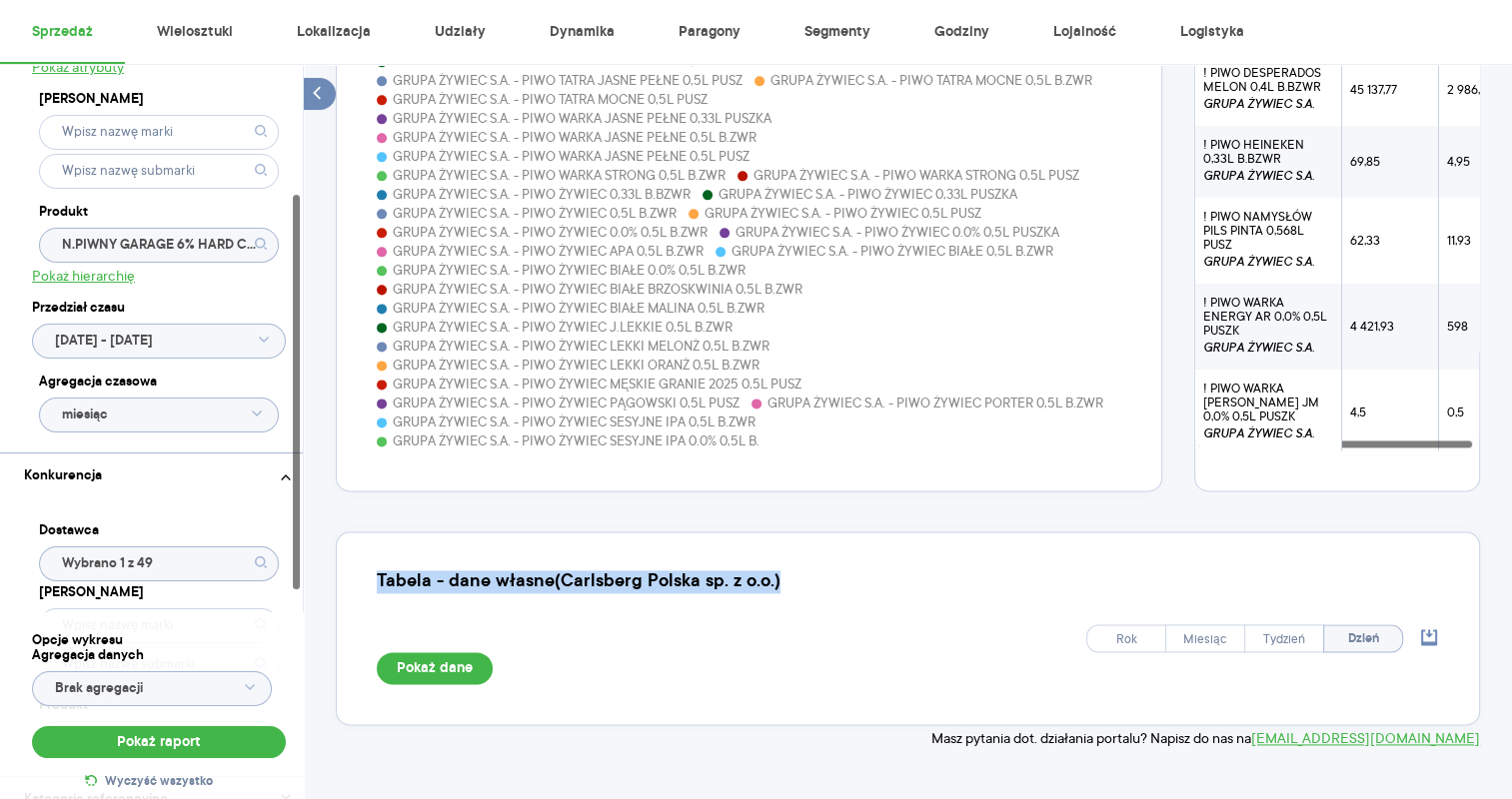 drag, startPoint x: 1211, startPoint y: 117, endPoint x: 948, endPoint y: 571, distance: 524.6761 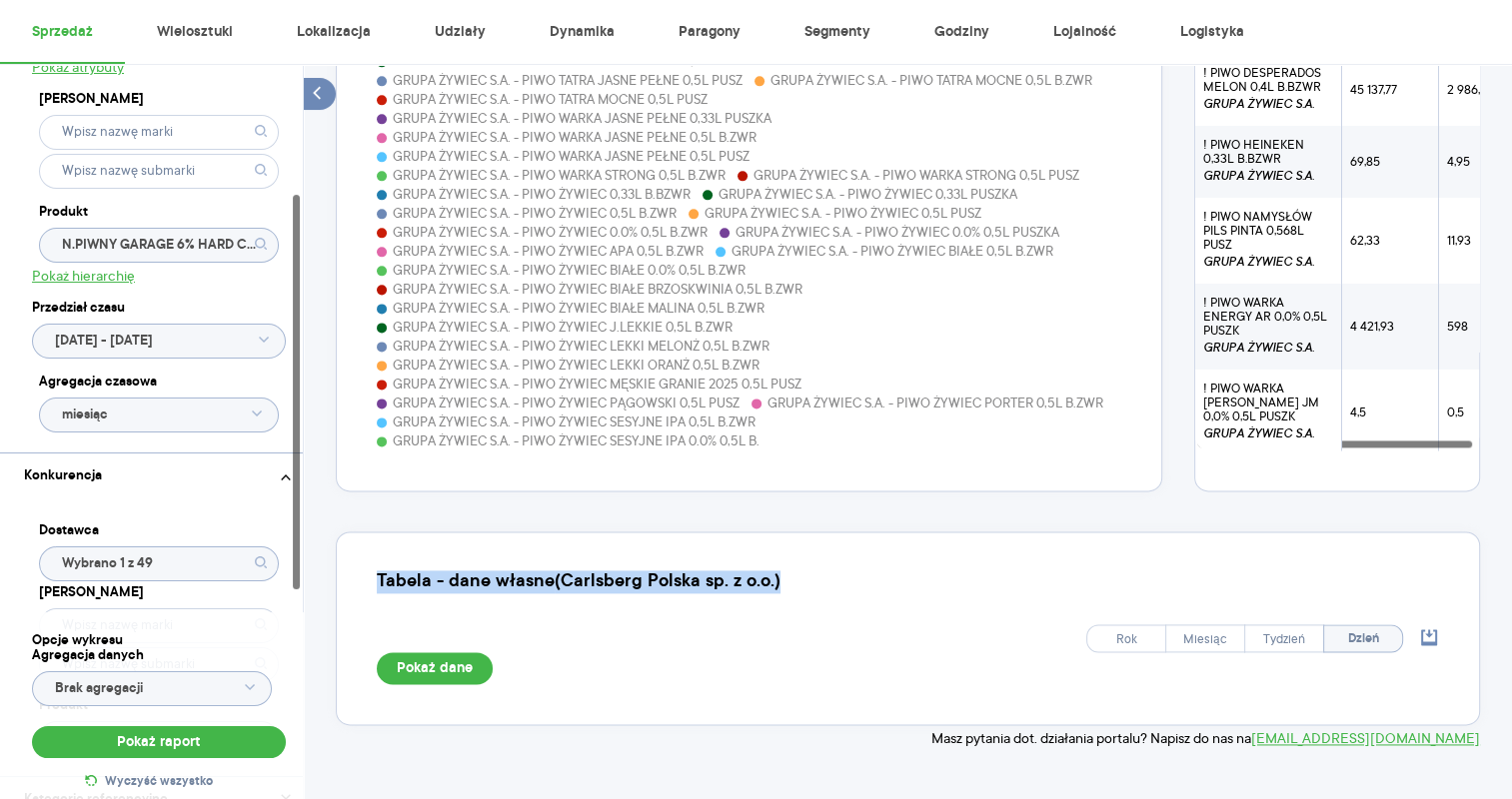 click on "Sprzedaż Podsumowanie - dane własne  (Carlsberg Polska sp. z o.o.) Pokaż: Dane total Dane per sklep Dystrybucja Jednostki naturalne Dane własne Wartość sprzedaży (brutto) 1 787 389,92 2964,15% 58 332,29 Liczba sztuk [PHONE_NUMBER],17% 8 016 Średnia cena (brutto) 7,13 −1,98% 7,28 Średnia sprzedaż dziennie (brutto) 57 657,74 2964,15% 1 881,69 Poprzedni okres R/R Pokaż Wartość i Sprzedaż w jn Promocje Włącz tryb pełnoekranowy R T R K Miesiąc TP T D Etykiety [DATE] - [DATE] 0 1 541 114 3 082 227 4 623 341 6 164 454 7 705 568 9 246 681 10 787 795 Wartość sprzedaży (brutto) [DATE] Miesiąc 0 303 036 606 071 909 107 1 212 143 1 515 178 1 818 214 2 121 250 Sprzedaż w jn Legenda: Dane Brak danych Carlsberg Polska sp. z o.o. N.PIWNY GARAGE 6% HARD C PINK 0,4L B.BZW Firmy / produkty konkurencyjne: GRUPA ŻYWIEC S.A. - ! N.PIWNY WARKA ENERGY CL 0,0% 0,5L PU GRUPA ŻYWIEC S.A. - ! PIWO DESPERADOS JUNGLE BIRD 0,4L B.B GRUPA ŻYWIEC S.A. - ! PIWO DESPERADOS MELON 0,4L B.BZWR [DATE] Dane 598" at bounding box center (907, -818) 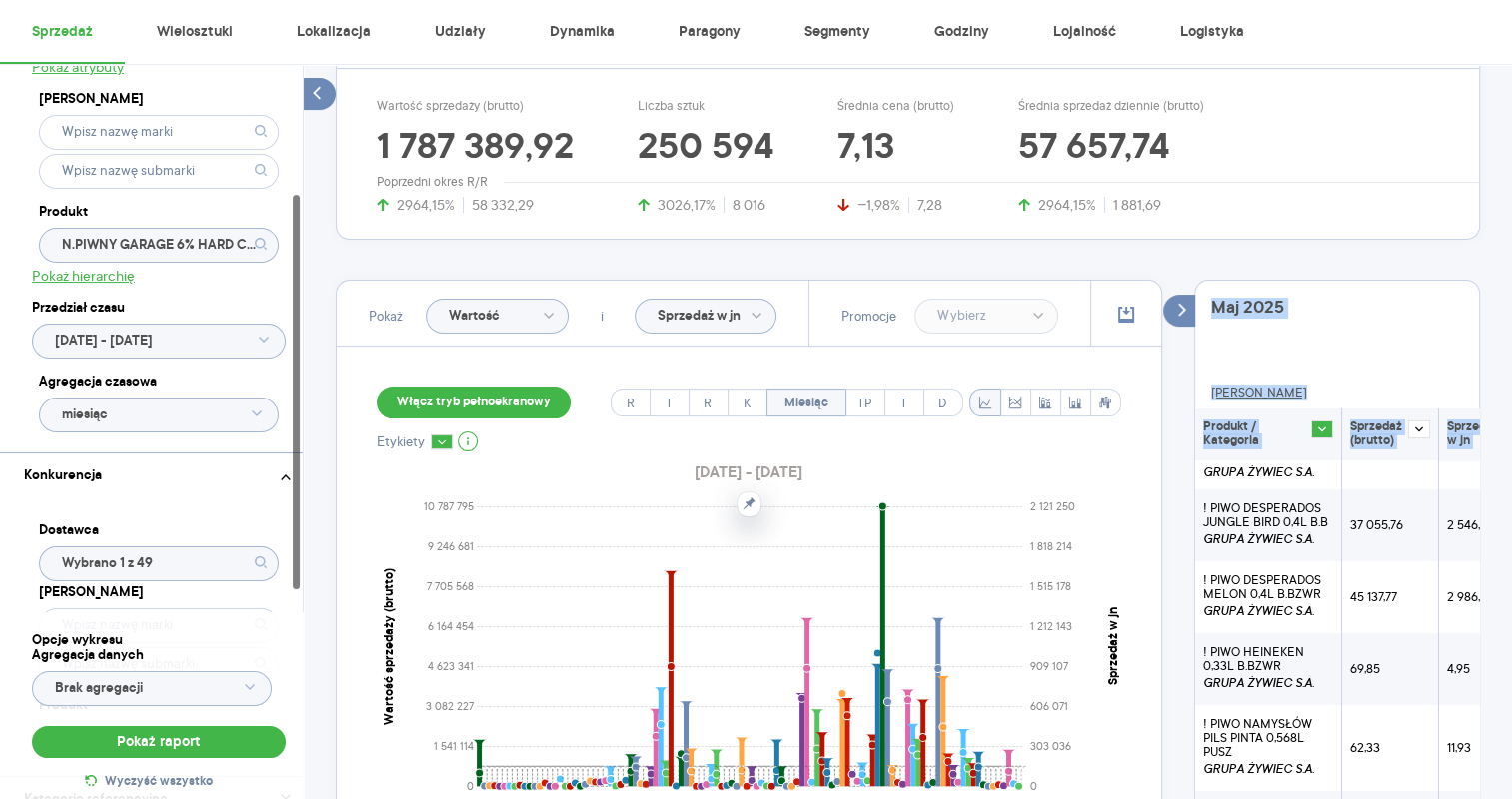 scroll, scrollTop: 430, scrollLeft: 0, axis: vertical 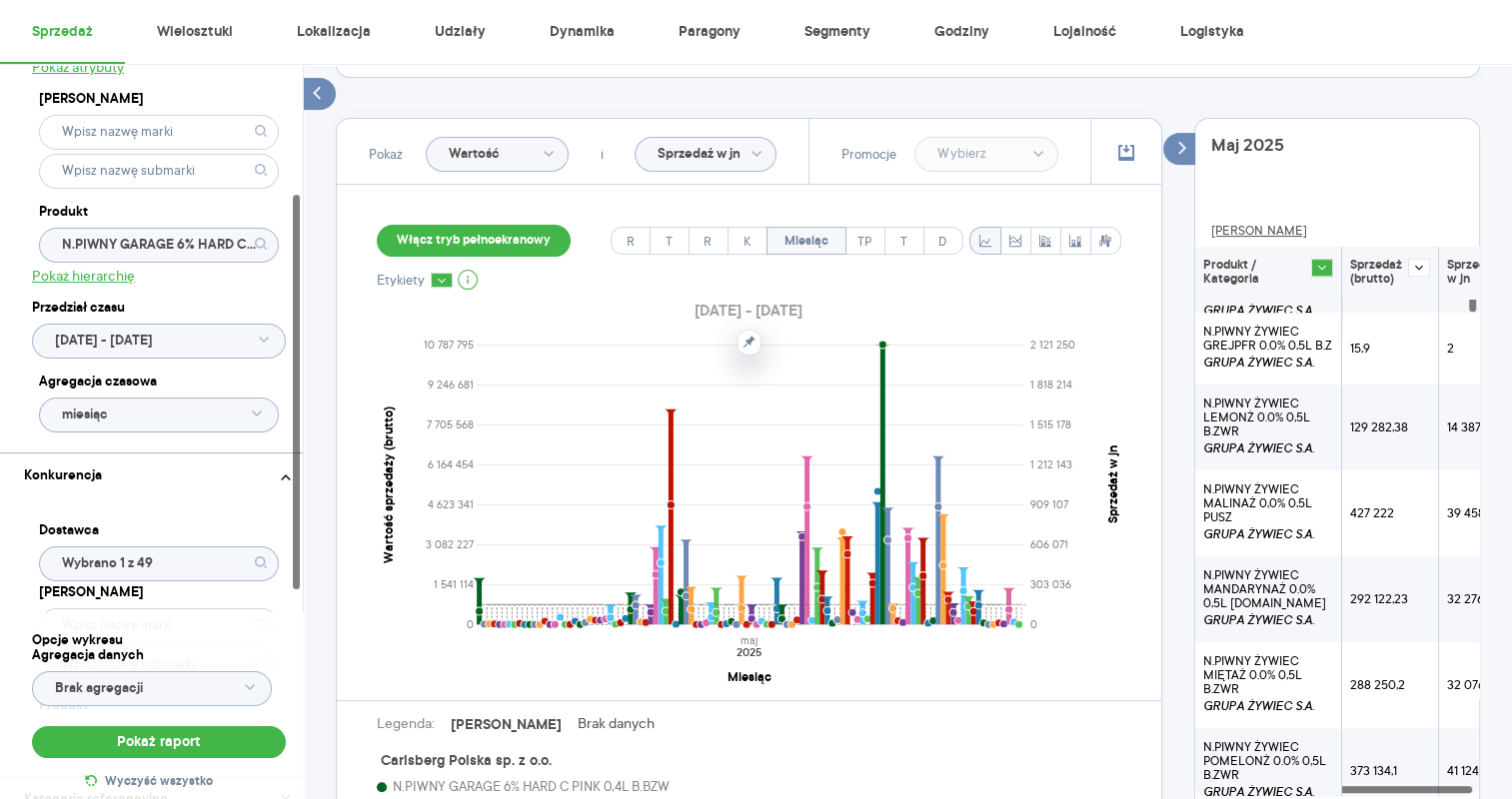 click on "0 1 541 114 3 082 227 4 623 341 6 164 454 7 705 568 9 246 681 10 787 795 Wartość sprzedaży (brutto) [DATE] Miesiąc 0 303 036 606 071 909 107 1 212 143 1 515 178 1 818 214 2 121 250 Sprzedaż w jn" 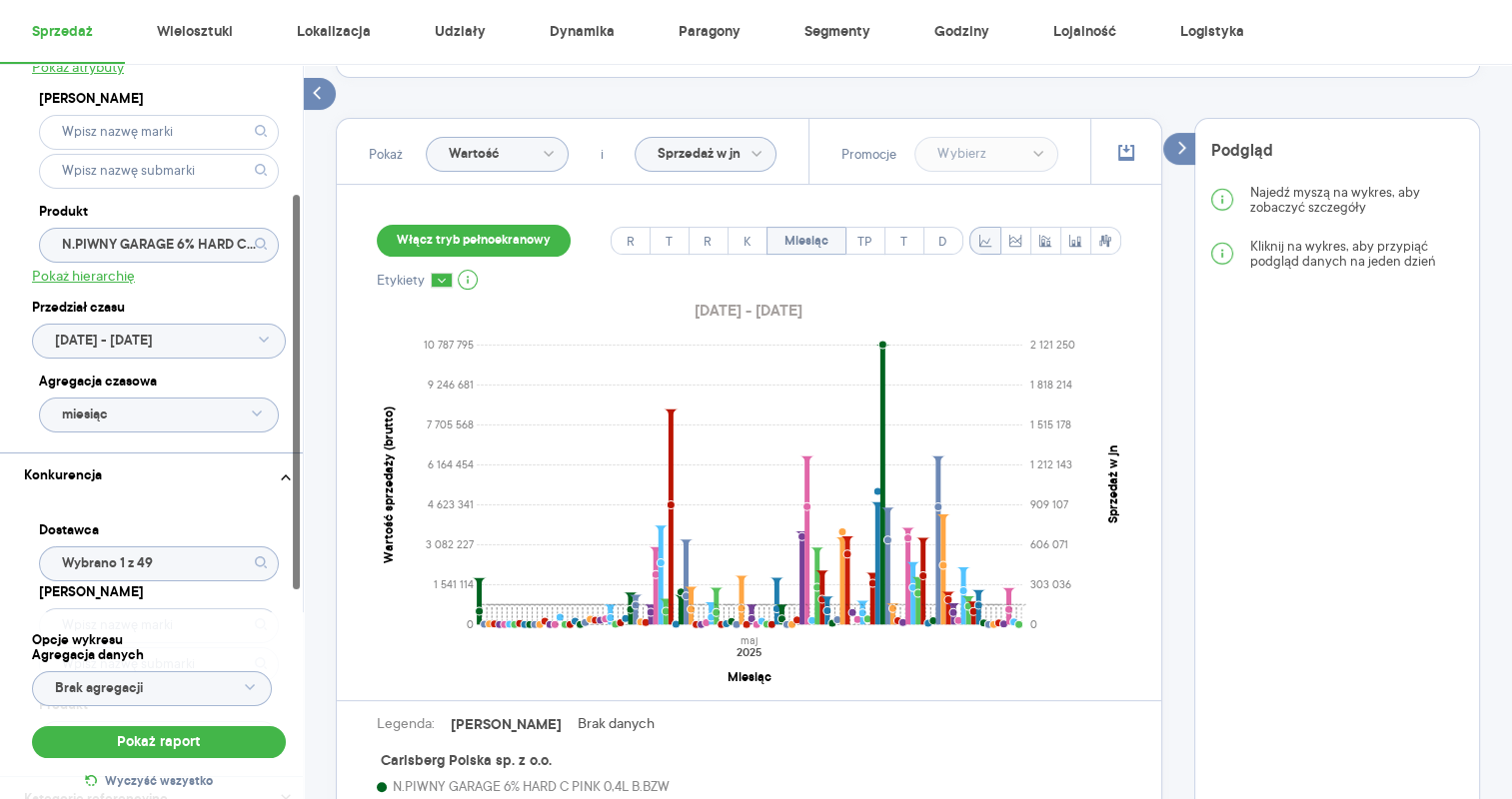 click on "0 1 541 114 3 082 227 4 623 341 6 164 454 7 705 568 9 246 681 10 787 795 Wartość sprzedaży (brutto) [DATE] Miesiąc 0 303 036 606 071 909 107 1 212 143 1 515 178 1 818 214 2 121 250 Sprzedaż w jn" 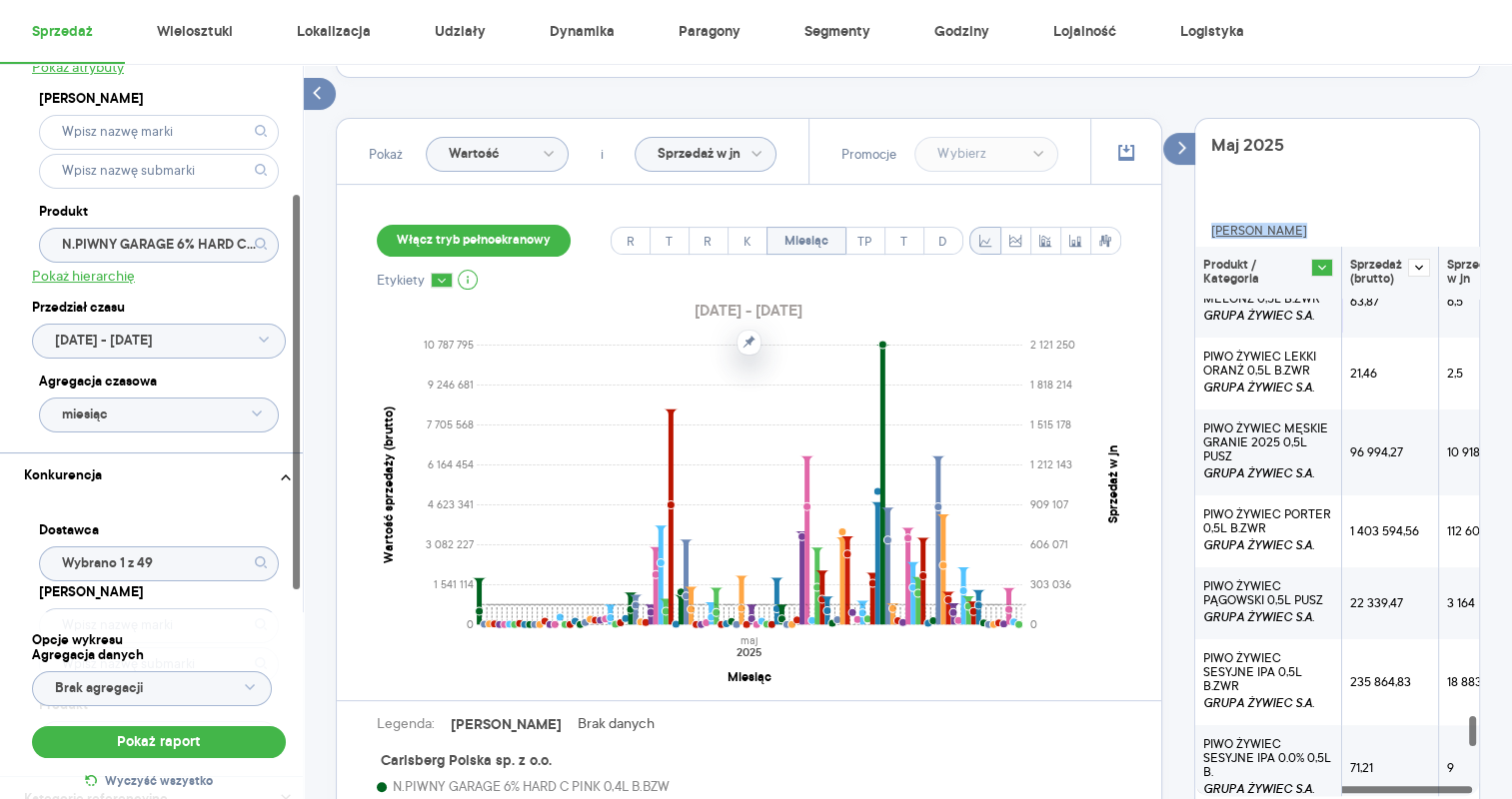 scroll, scrollTop: 11094, scrollLeft: 0, axis: vertical 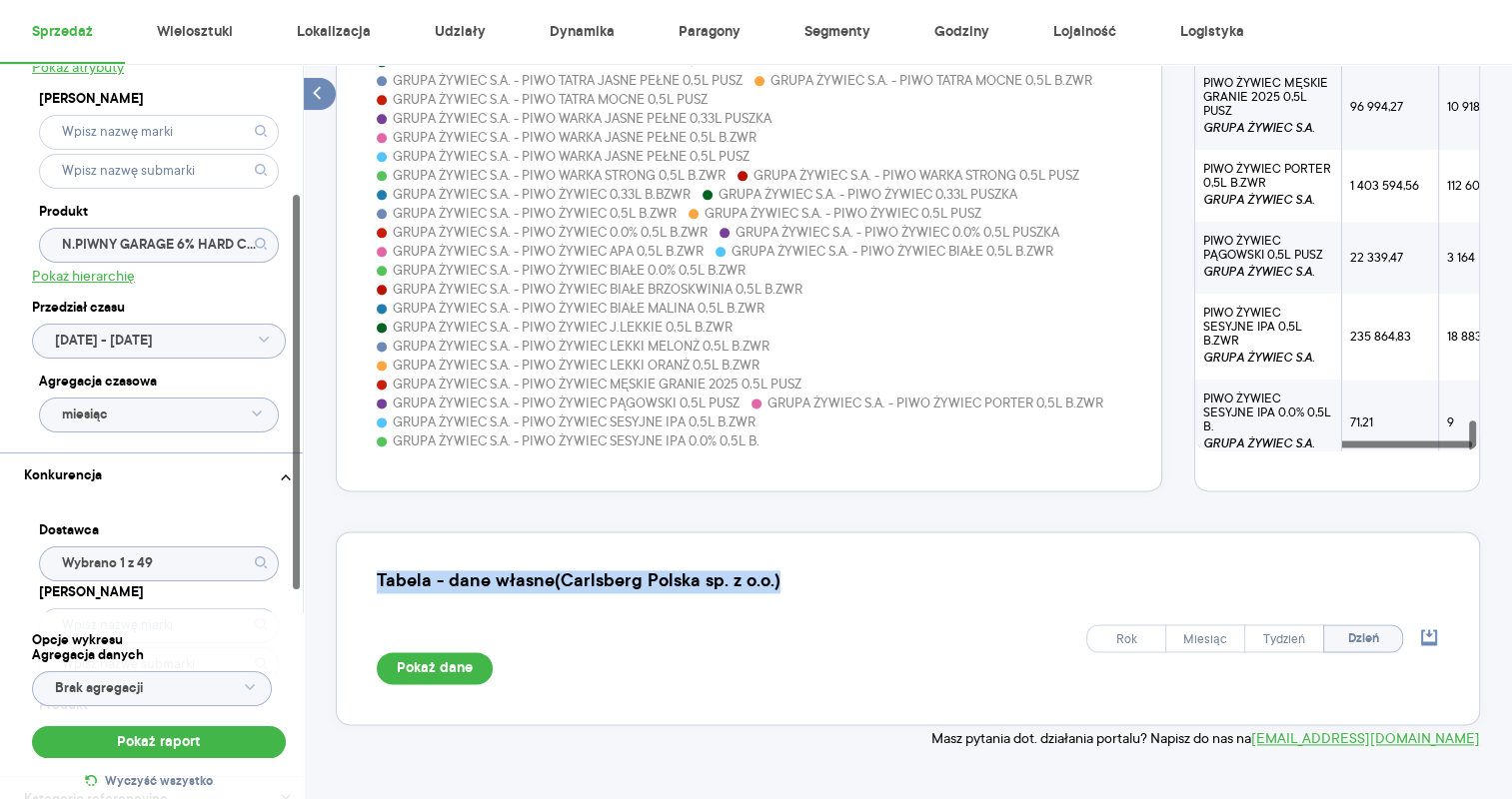 drag, startPoint x: 1207, startPoint y: 230, endPoint x: 911, endPoint y: 541, distance: 429.34485 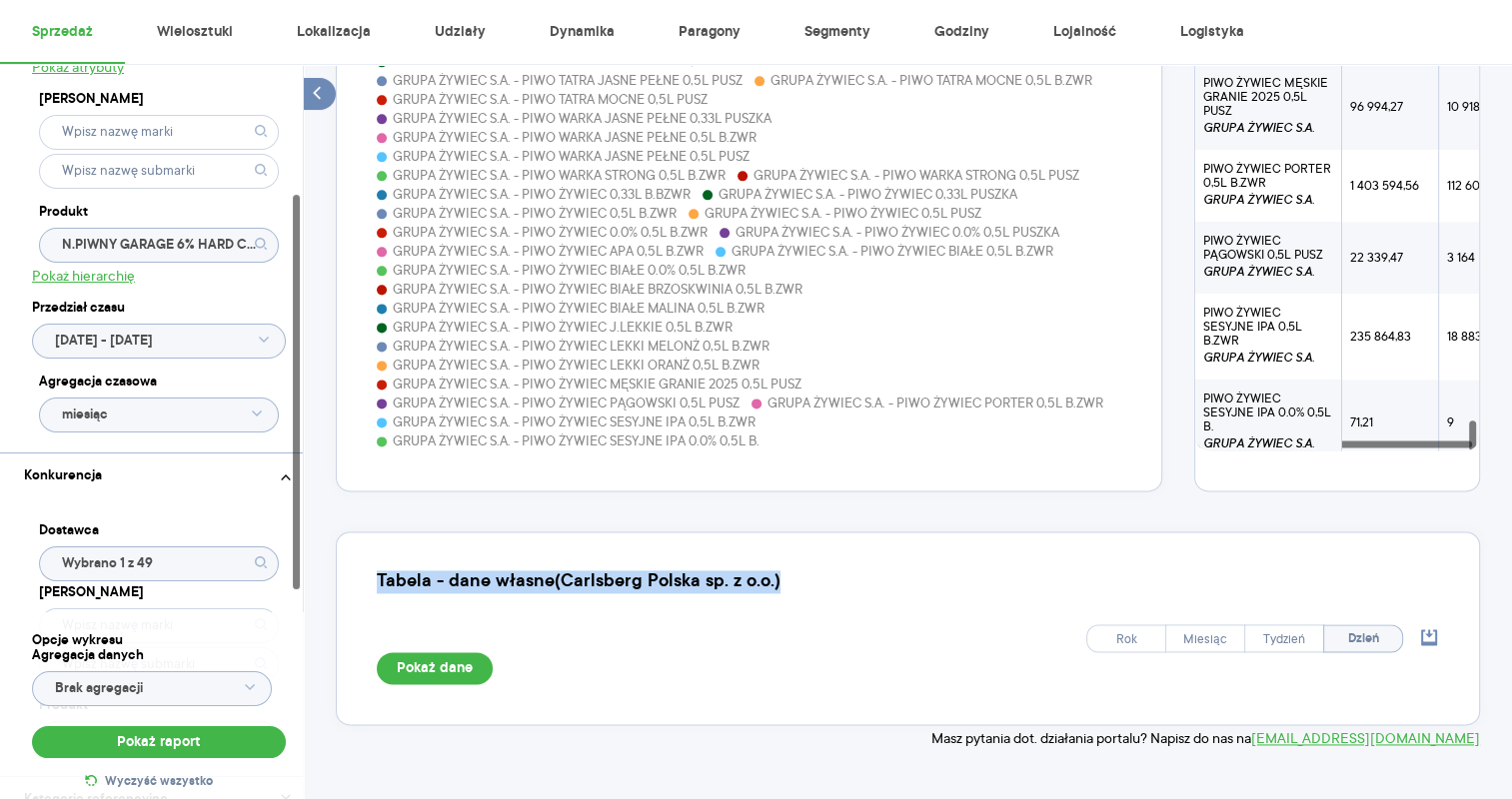 click on "Sprzedaż Podsumowanie - dane własne  (Carlsberg Polska sp. z o.o.) Pokaż: Dane total Dane per sklep Dystrybucja Jednostki naturalne Dane własne Wartość sprzedaży (brutto) 1 787 389,92 2964,15% 58 332,29 Liczba sztuk [PHONE_NUMBER],17% 8 016 Średnia cena (brutto) 7,13 −1,98% 7,28 Średnia sprzedaż dziennie (brutto) 57 657,74 2964,15% 1 881,69 Poprzedni okres R/R Pokaż Wartość i Sprzedaż w jn Promocje Włącz tryb pełnoekranowy R T R K Miesiąc TP T D Etykiety [DATE] - [DATE] 0 1 541 114 3 082 227 4 623 341 6 164 454 7 705 568 9 246 681 10 787 795 Wartość sprzedaży (brutto) [DATE] Miesiąc 0 303 036 606 071 909 107 1 212 143 1 515 178 1 818 214 2 121 250 Sprzedaż w jn Legenda: Dane Brak danych Carlsberg Polska sp. z o.o. N.PIWNY GARAGE 6% HARD C PINK 0,4L B.BZW Firmy / produkty konkurencyjne: GRUPA ŻYWIEC S.A. - ! N.PIWNY WARKA ENERGY CL 0,0% 0,5L PU GRUPA ŻYWIEC S.A. - ! PIWO DESPERADOS JUNGLE BIRD 0,4L B.B GRUPA ŻYWIEC S.A. - ! PIWO DESPERADOS MELON 0,4L B.BZWR [DATE] Dane 598" at bounding box center [907, -818] 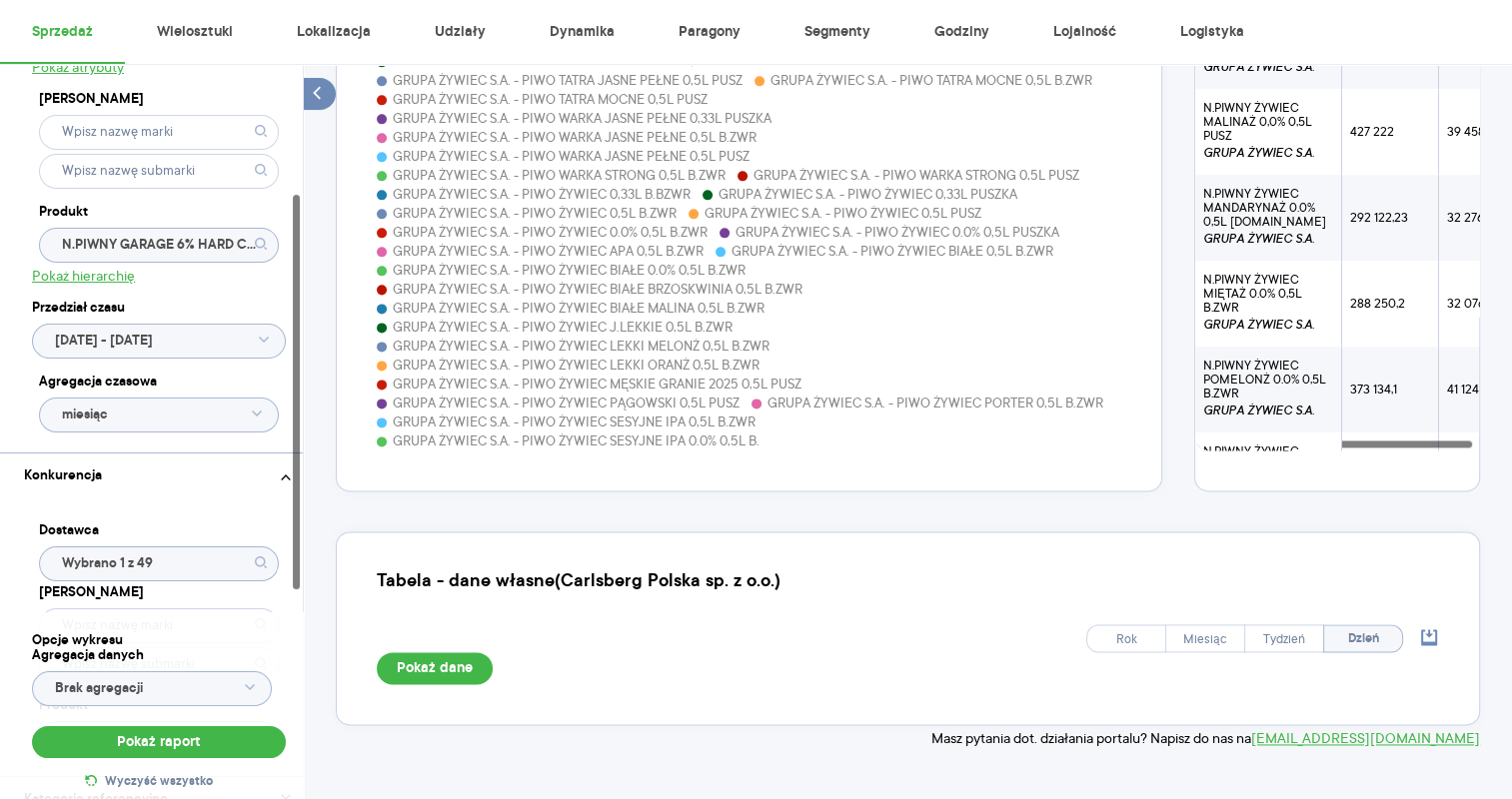 scroll, scrollTop: 1378, scrollLeft: 0, axis: vertical 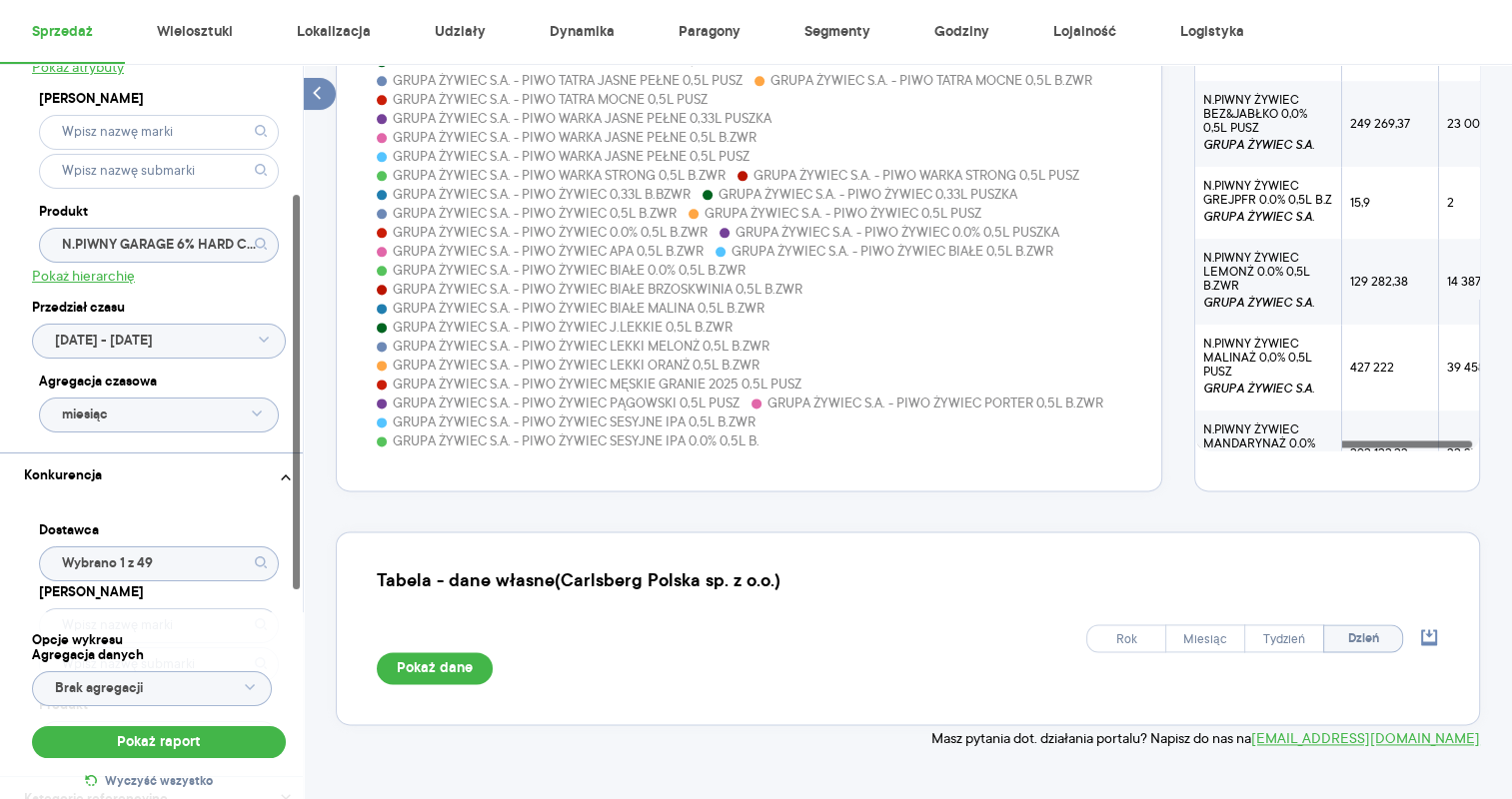 drag, startPoint x: 1474, startPoint y: 423, endPoint x: 1515, endPoint y: -30, distance: 454.85162 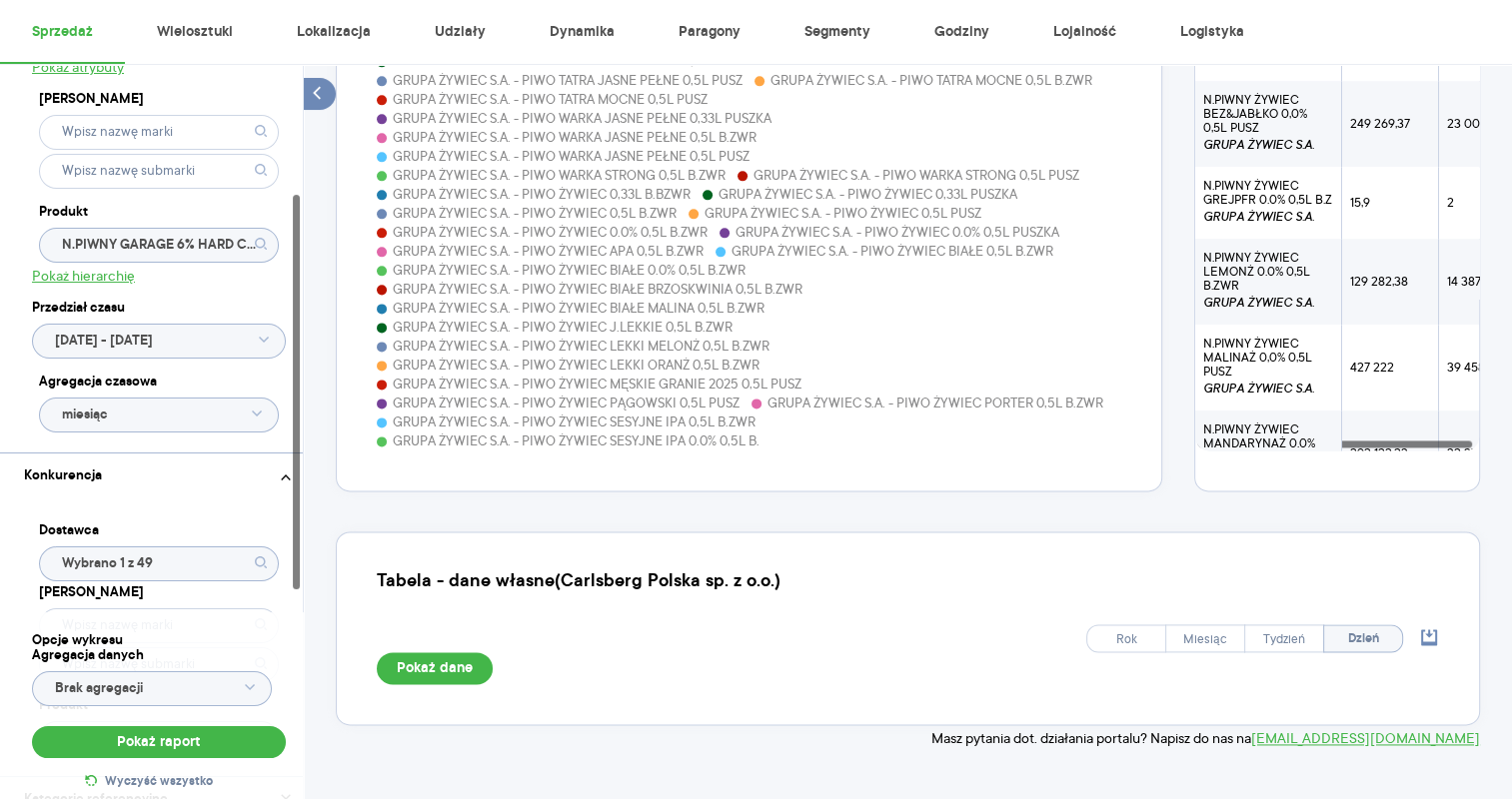 click on "Raporty Insights Eksport danych Baza wiedzy Nowość Aktualności [EMAIL_ADDRESS][PERSON_NAME][DOMAIN_NAME] Wyloguj Sprzedaż Wielosztuki Lokalizacja Udziały Dynamika Paragony Segmenty Godziny Lojalność Logistyka Kategoria * Piwo Atrybuty Pokaż atrybuty Marka Produkt N.PIWNY GARAGE 6% HARD C PINK 0,4L B.BZW Pokaż hierarchię Przedział czasu [DATE] - [DATE] Agregacja czasowa miesiąc Konkurencja Dostawca Wybrano 1 z 49 Marka Produkt Wybrano 216 z 216 Kategorie referencyjne Region Rodzaje sklepów Rodzaje transakcji Wszystkie Like For Like Uwzględnij LFL Opcje wykresu Agregacja danych Brak agregacji Pokaż raport Wyczyść wszystko Sprzedaż Podsumowanie - dane własne  (Carlsberg Polska sp. z o.o.) Pokaż: Dane total Dane per sklep Dystrybucja Jednostki naturalne Dane własne Wartość sprzedaży (brutto) 1 787 389,92 2964,15% 58 332,29 Liczba sztuk [PHONE_NUMBER],17% 8 016 Średnia cena (brutto) 7,13 −1,98% 7,28 Średnia sprzedaż dziennie (brutto) 57 657,74 2964,15% 1 881,69 Poprzedni okres R/R Pokaż Wartość" at bounding box center [756, -2141] 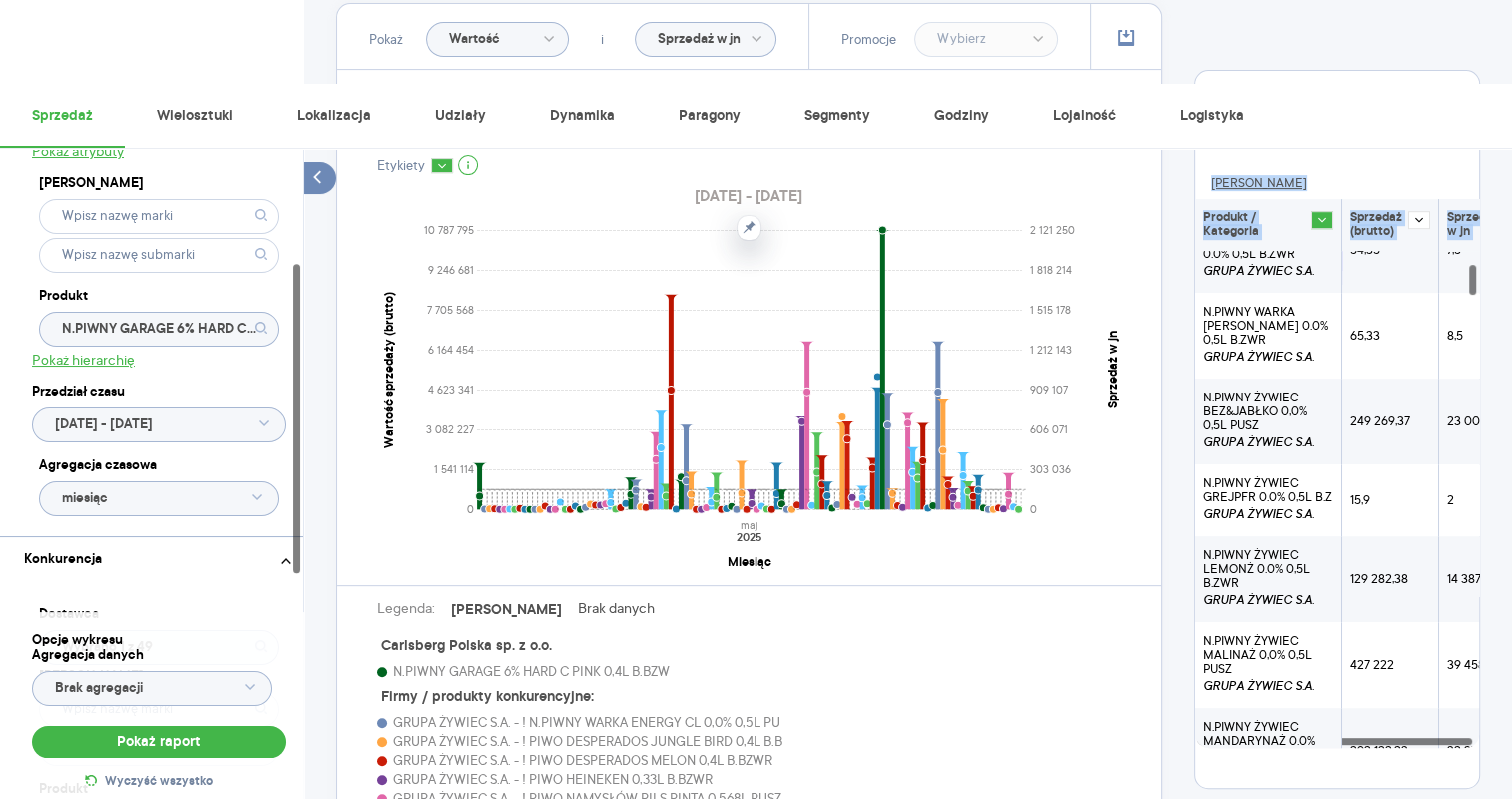scroll, scrollTop: 0, scrollLeft: 0, axis: both 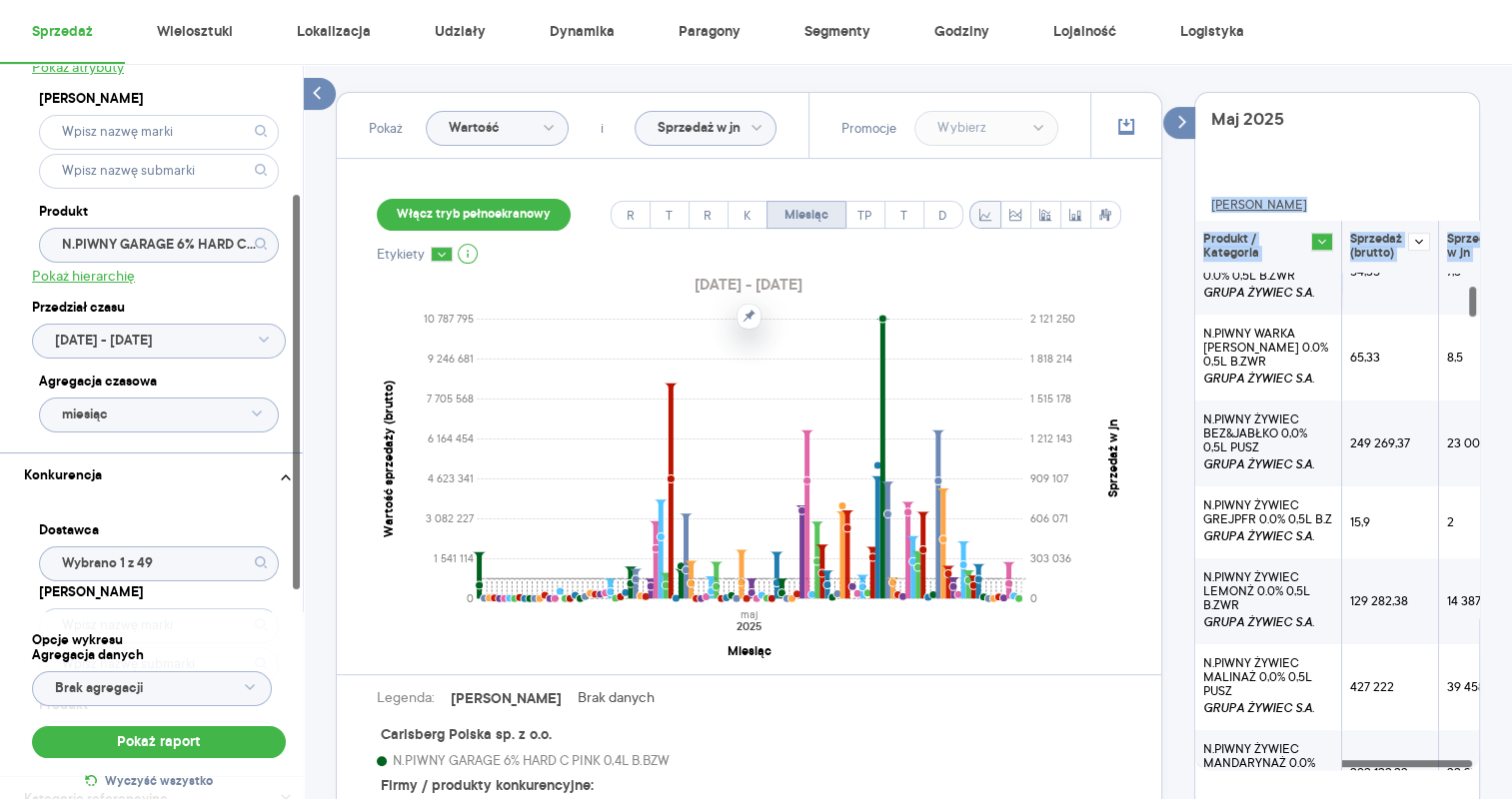 click on "Miesiąc" at bounding box center (806, 215) 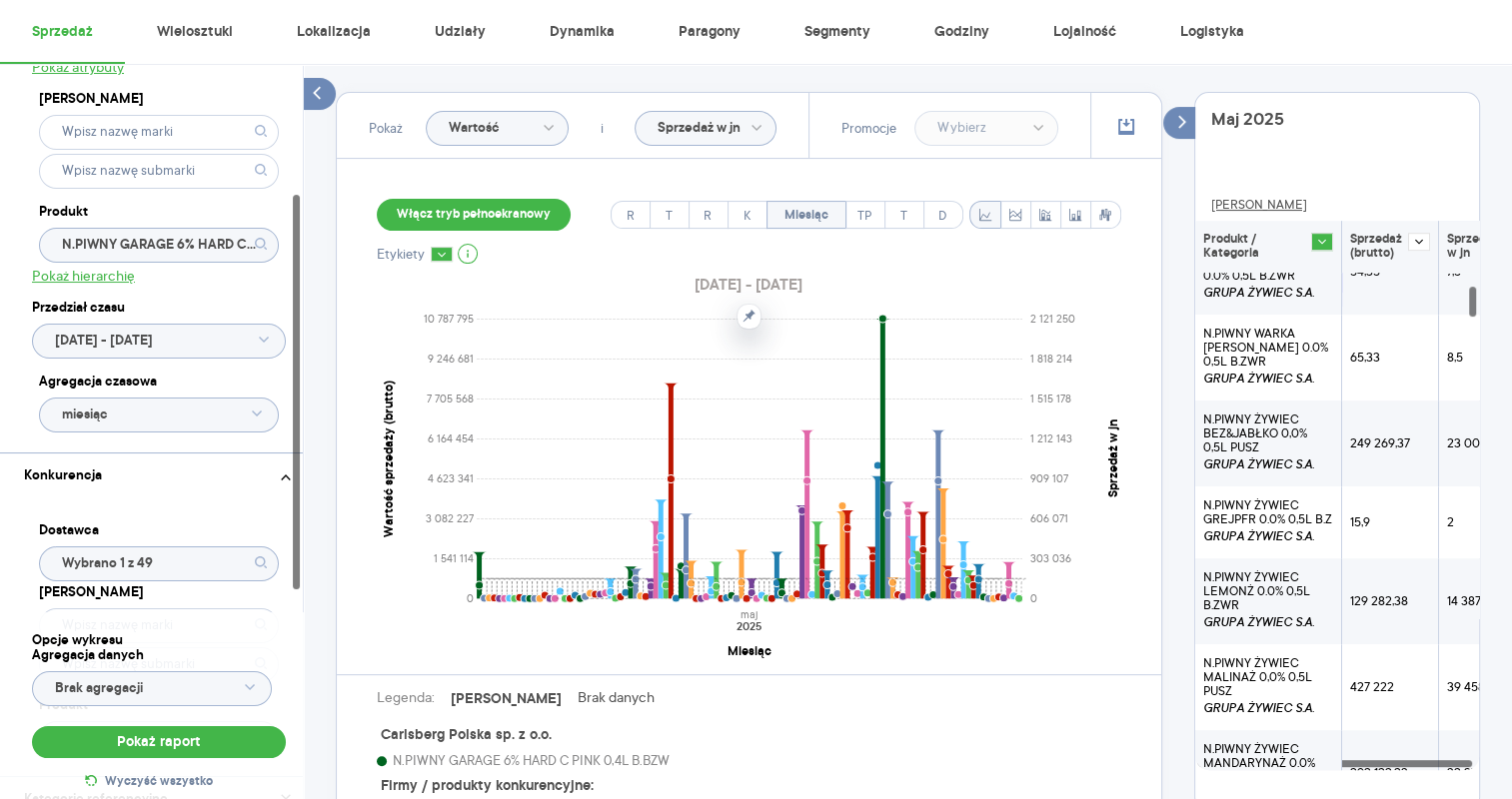 click on "0 1 541 114 3 082 227 4 623 341 6 164 454 7 705 568 9 246 681 10 787 795 Wartość sprzedaży (brutto) [DATE] Miesiąc 0 303 036 606 071 909 107 1 212 143 1 515 178 1 818 214 2 121 250 Sprzedaż w jn" 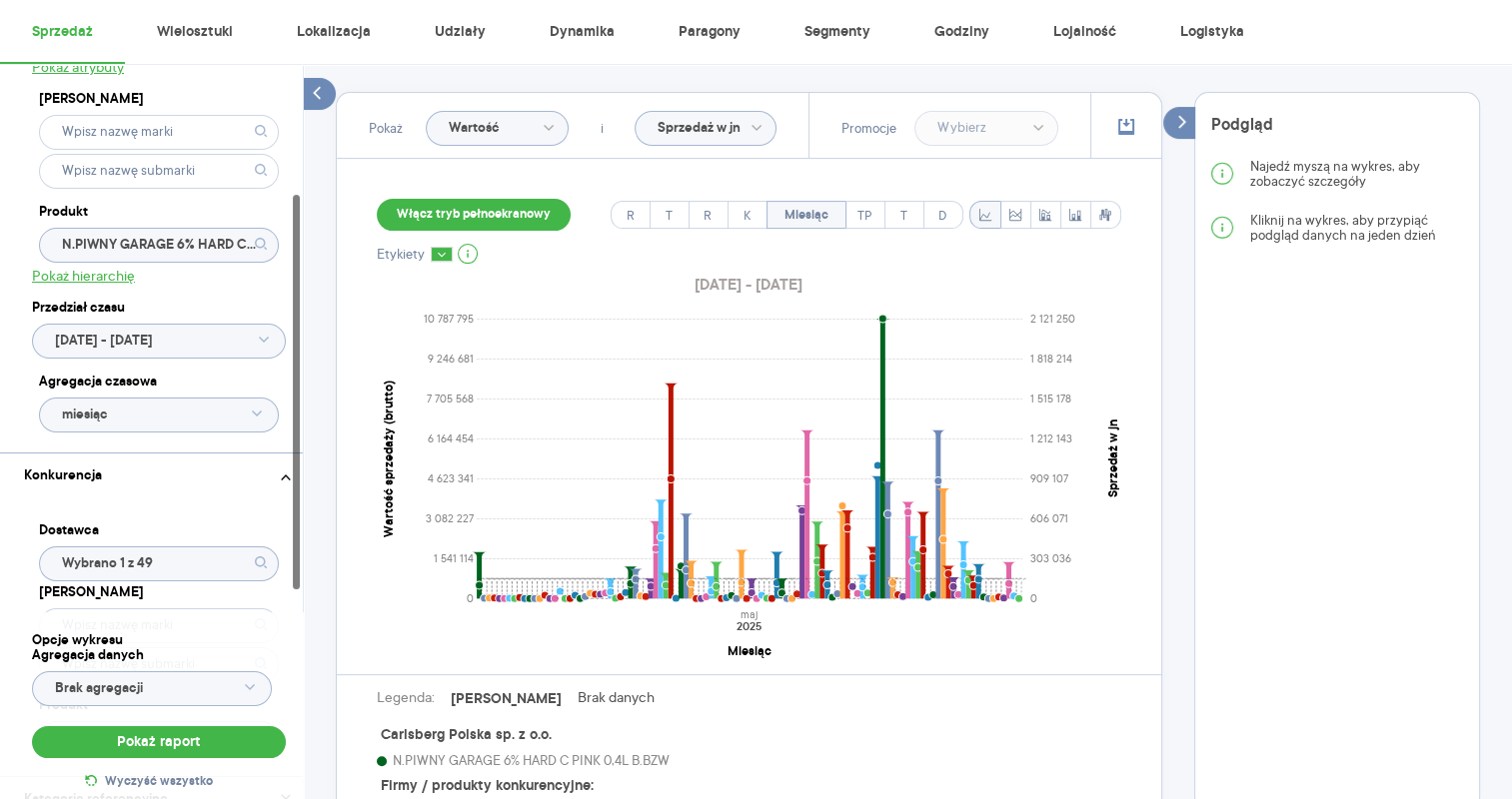 click on "0 1 541 114 3 082 227 4 623 341 6 164 454 7 705 568 9 246 681 10 787 795 Wartość sprzedaży (brutto) [DATE] Miesiąc 0 303 036 606 071 909 107 1 212 143 1 515 178 1 818 214 2 121 250 Sprzedaż w jn" 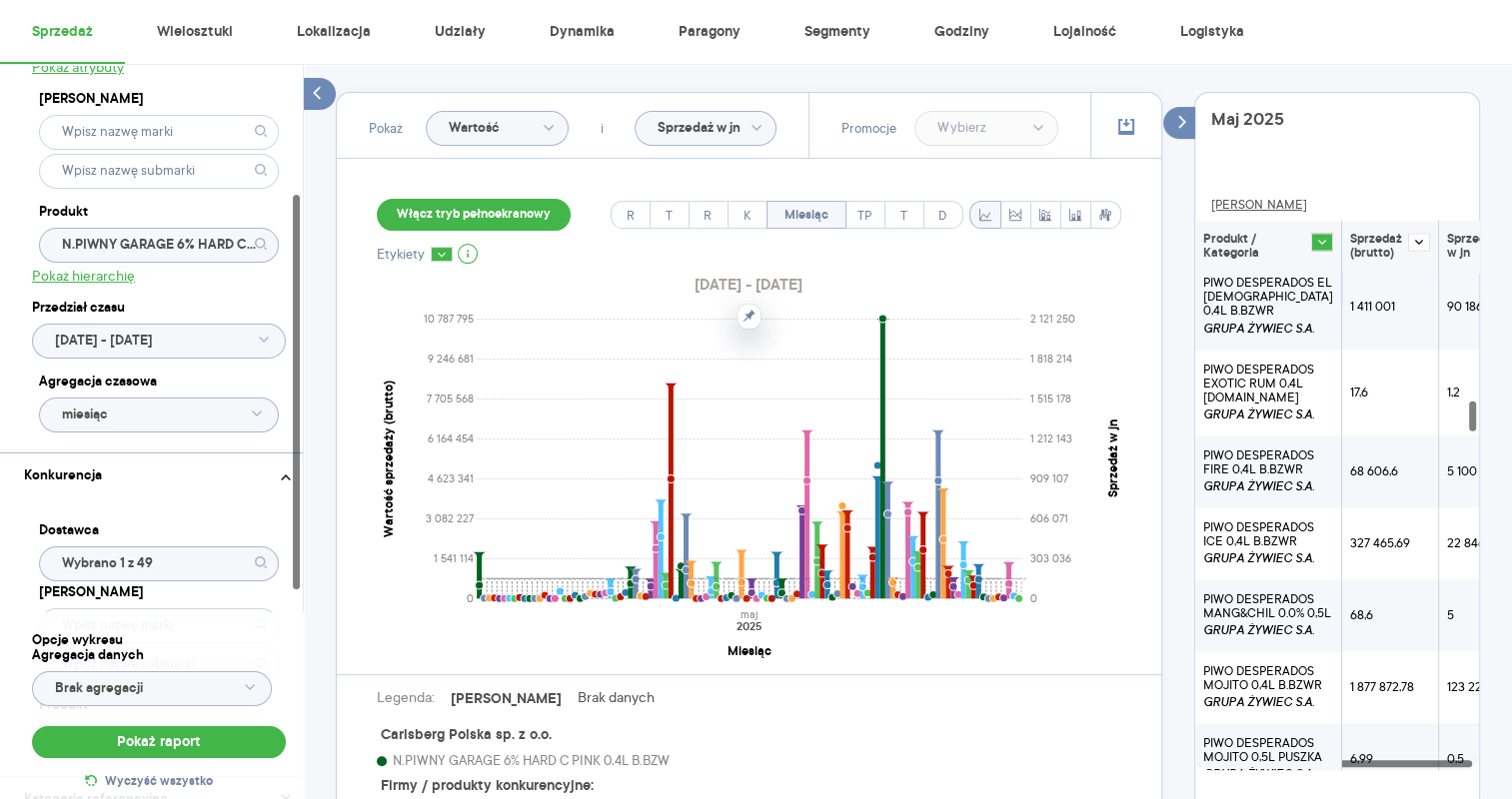 scroll, scrollTop: 3887, scrollLeft: 0, axis: vertical 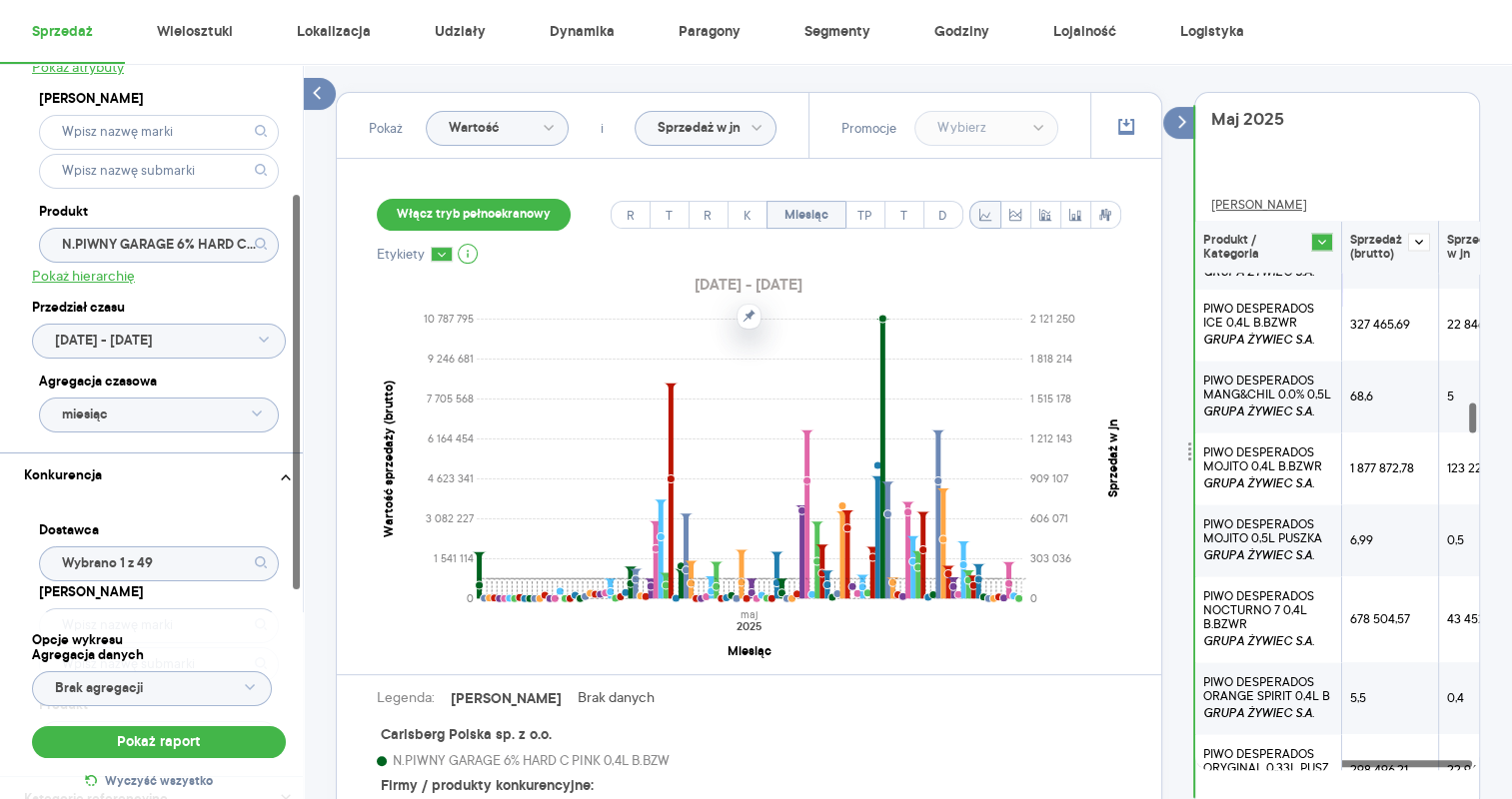 drag, startPoint x: 1199, startPoint y: 208, endPoint x: 1266, endPoint y: 328, distance: 137.43726 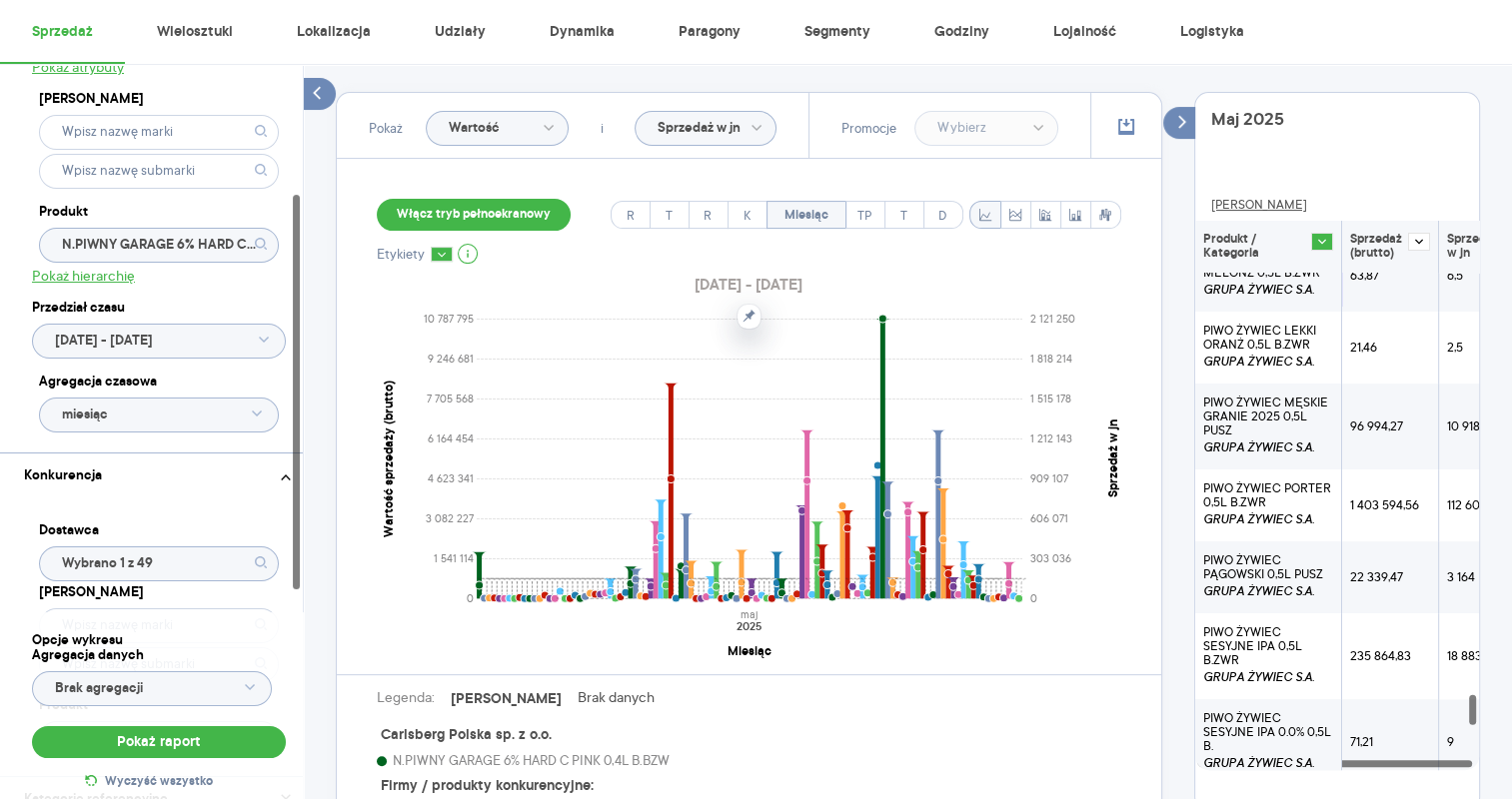 scroll, scrollTop: 11155, scrollLeft: 0, axis: vertical 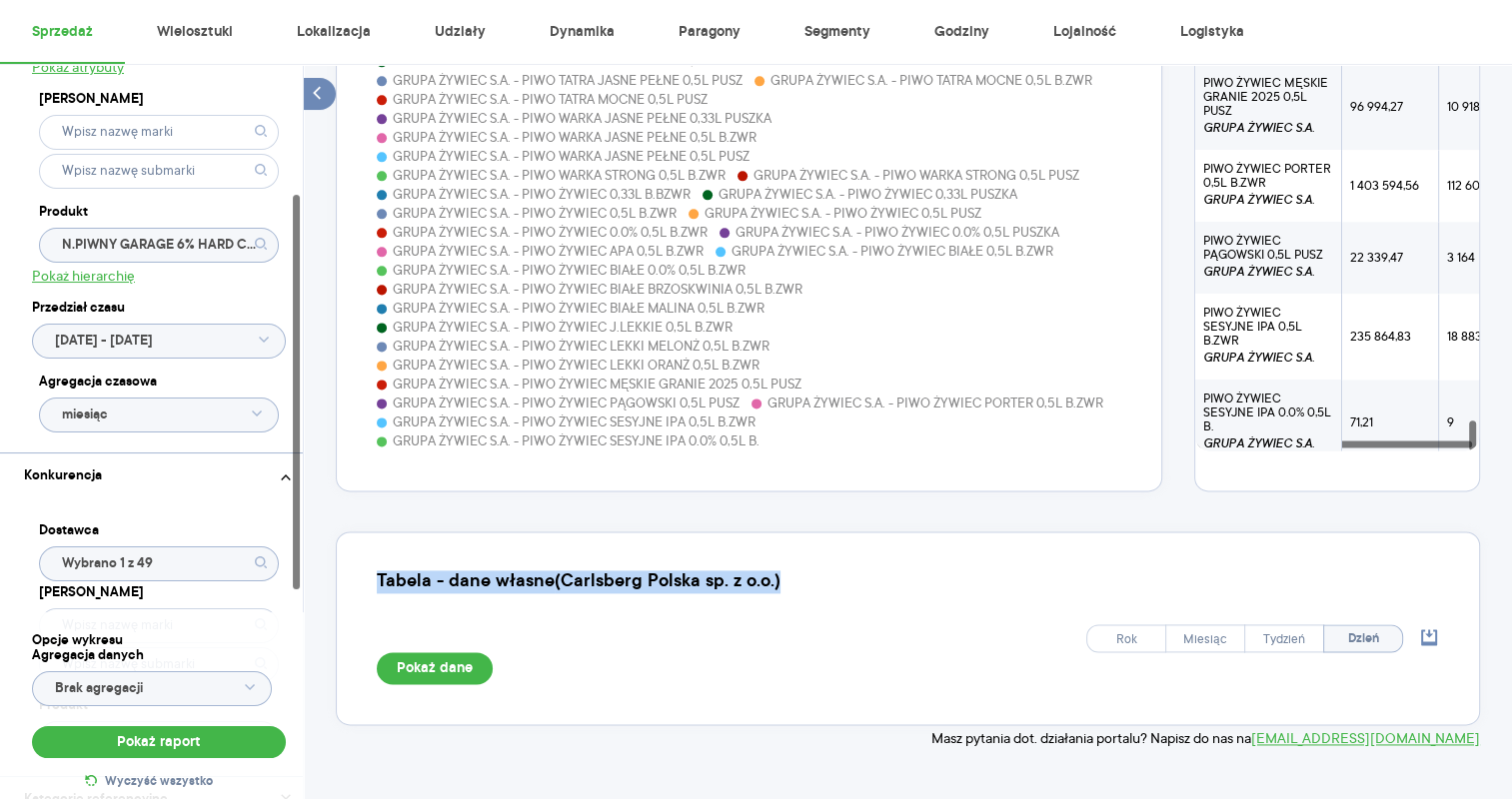 drag, startPoint x: 1203, startPoint y: 239, endPoint x: 883, endPoint y: 531, distance: 433.202 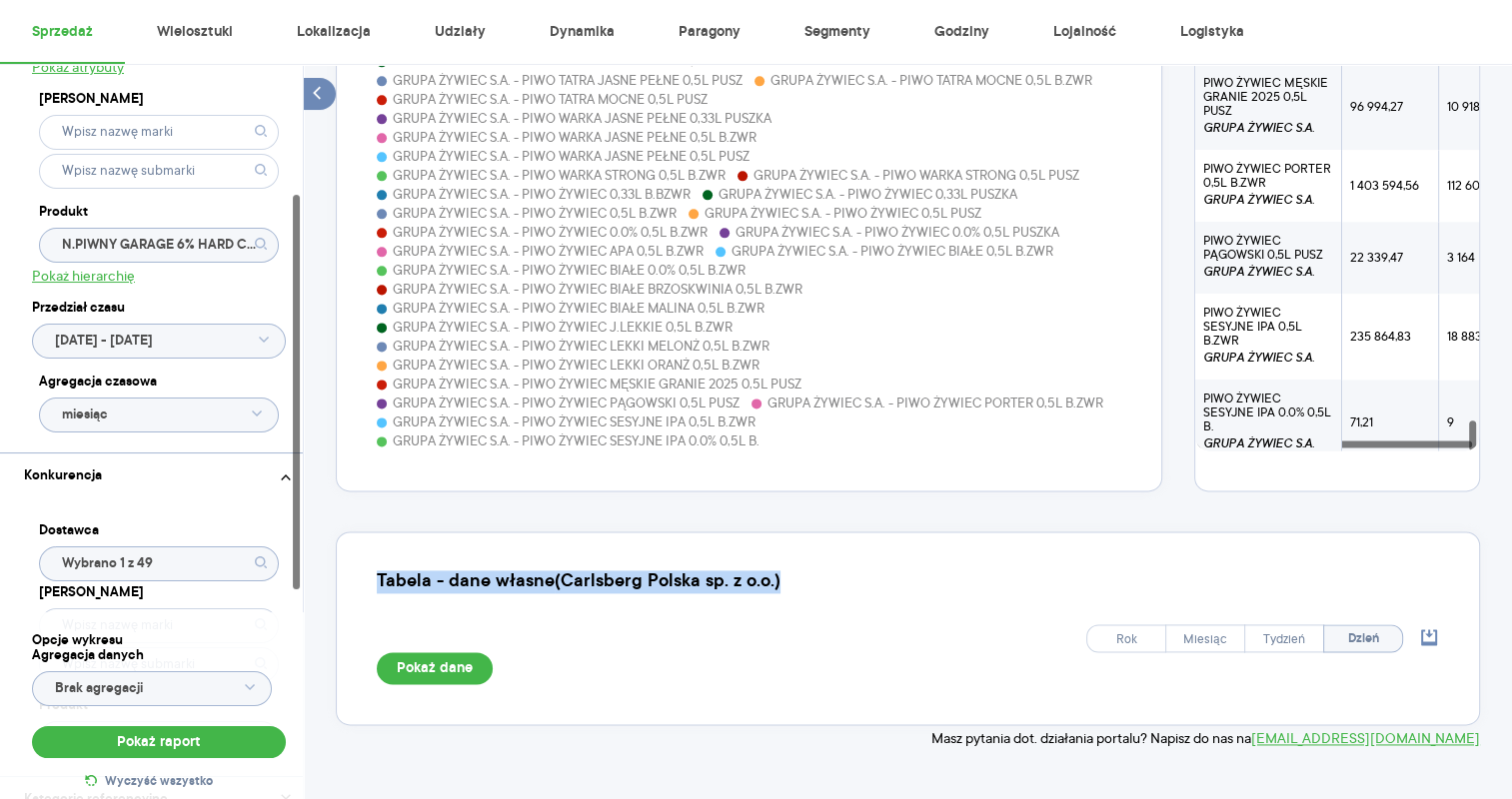 click on "Sprzedaż Podsumowanie - dane własne  (Carlsberg Polska sp. z o.o.) Pokaż: Dane total Dane per sklep Dystrybucja Jednostki naturalne Dane własne Wartość sprzedaży (brutto) 1 787 389,92 2964,15% 58 332,29 Liczba sztuk [PHONE_NUMBER],17% 8 016 Średnia cena (brutto) 7,13 −1,98% 7,28 Średnia sprzedaż dziennie (brutto) 57 657,74 2964,15% 1 881,69 Poprzedni okres R/R Pokaż Wartość i Sprzedaż w jn Promocje Włącz tryb pełnoekranowy R T R K Miesiąc TP T D Etykiety [DATE] - [DATE] 0 1 541 114 3 082 227 4 623 341 6 164 454 7 705 568 9 246 681 10 787 795 Wartość sprzedaży (brutto) [DATE] Miesiąc 0 303 036 606 071 909 107 1 212 143 1 515 178 1 818 214 2 121 250 Sprzedaż w jn Legenda: Dane Brak danych Carlsberg Polska sp. z o.o. N.PIWNY GARAGE 6% HARD C PINK 0,4L B.BZW Firmy / produkty konkurencyjne: GRUPA ŻYWIEC S.A. - ! N.PIWNY WARKA ENERGY CL 0,0% 0,5L PU GRUPA ŻYWIEC S.A. - ! PIWO DESPERADOS JUNGLE BIRD 0,4L B.B GRUPA ŻYWIEC S.A. - ! PIWO DESPERADOS MELON 0,4L B.BZWR [DATE] Dane 598" at bounding box center (907, -818) 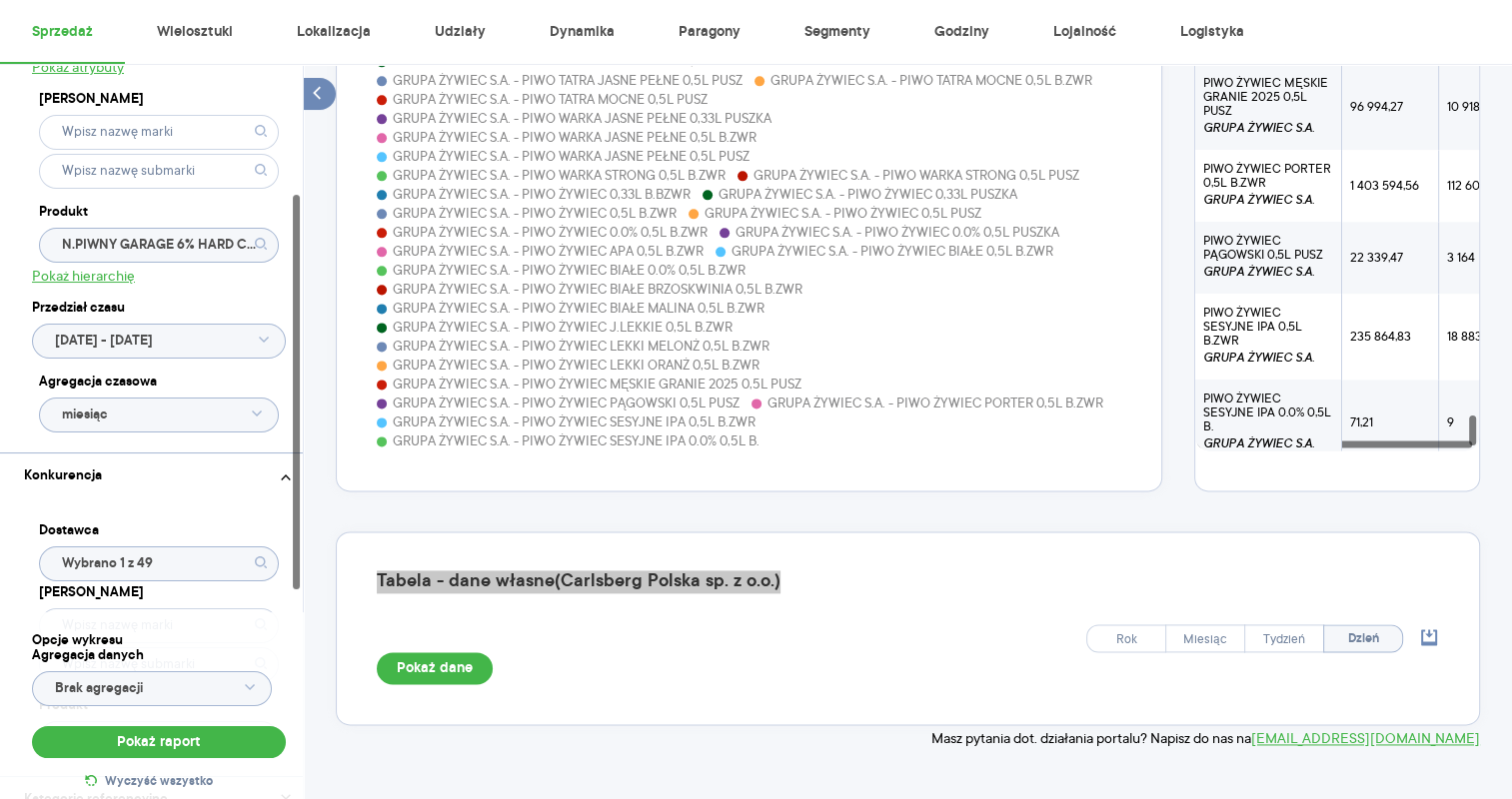 scroll, scrollTop: 2441, scrollLeft: 0, axis: vertical 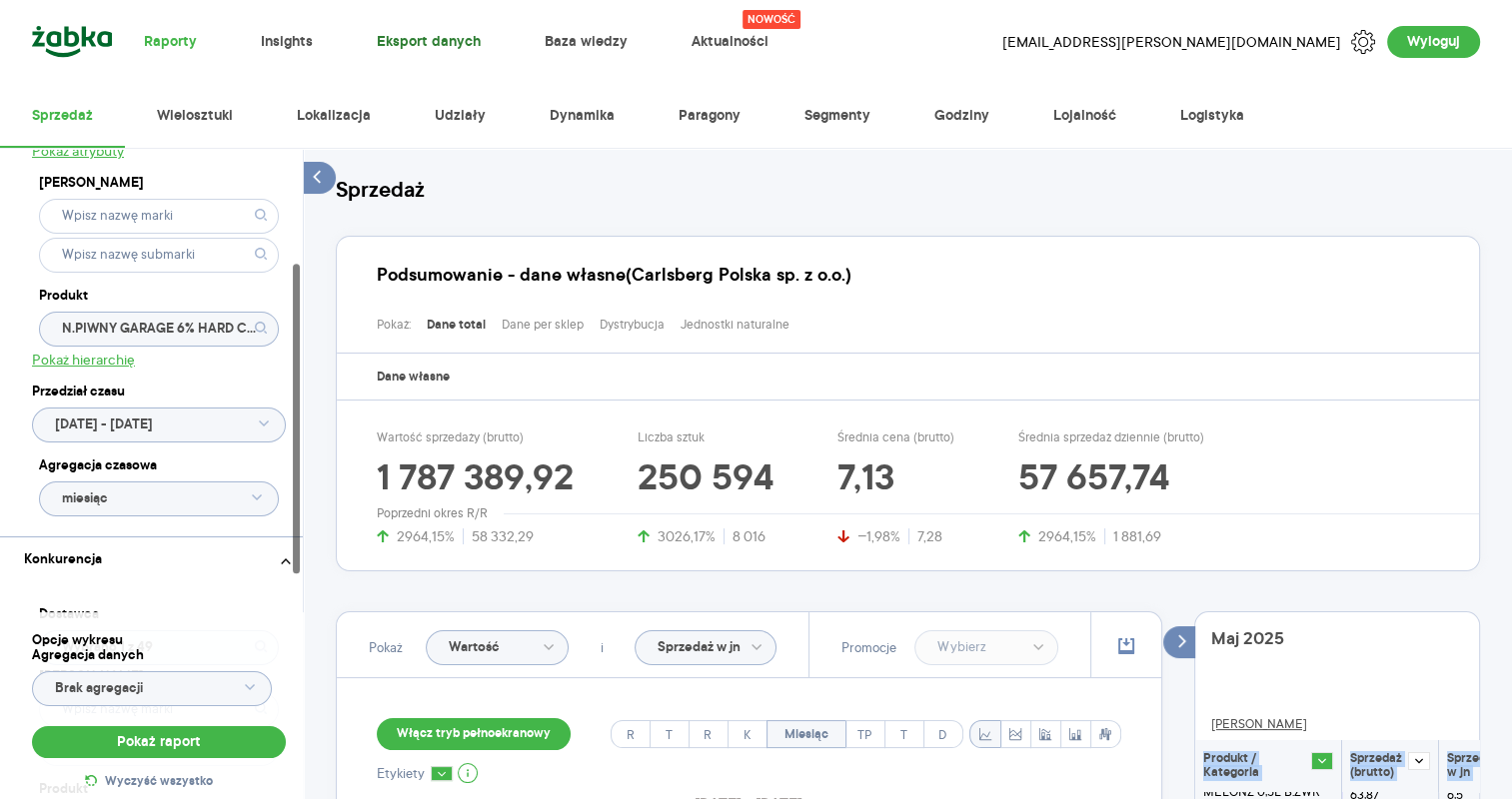click on "Eksport danych" at bounding box center [429, 42] 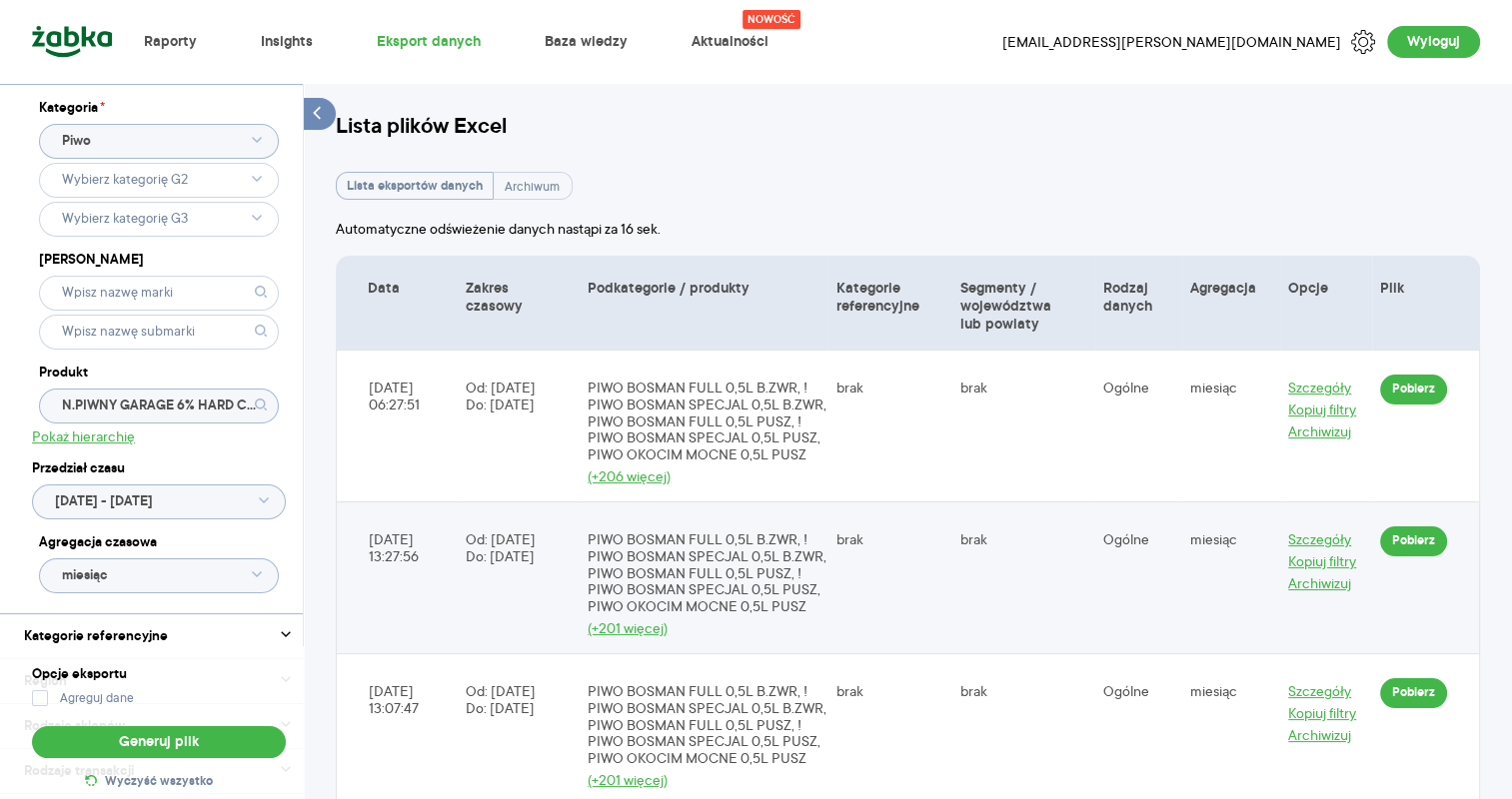 click 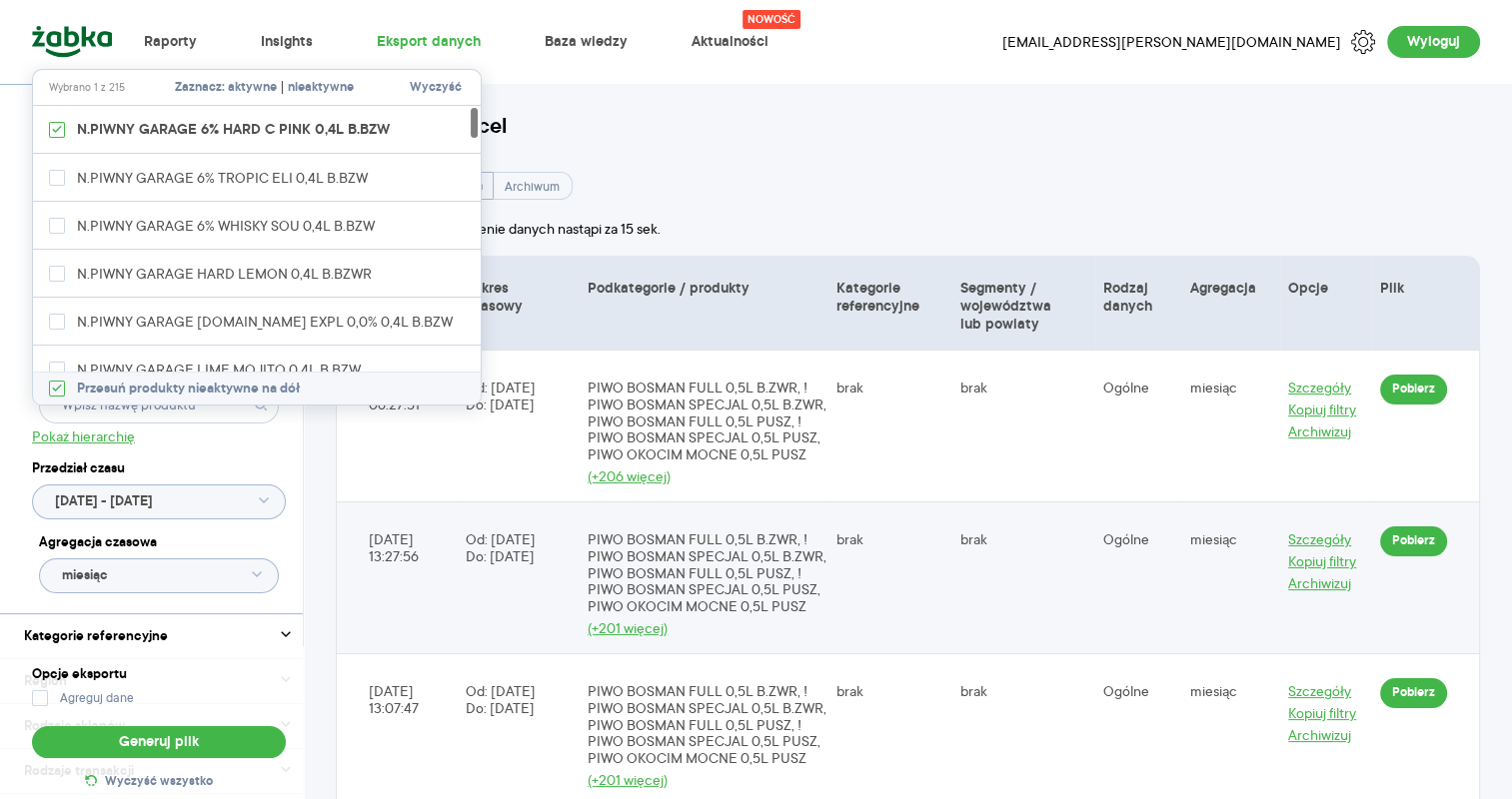 click on "Zaznacz: aktywne | nieaktywne" at bounding box center (266, 87) 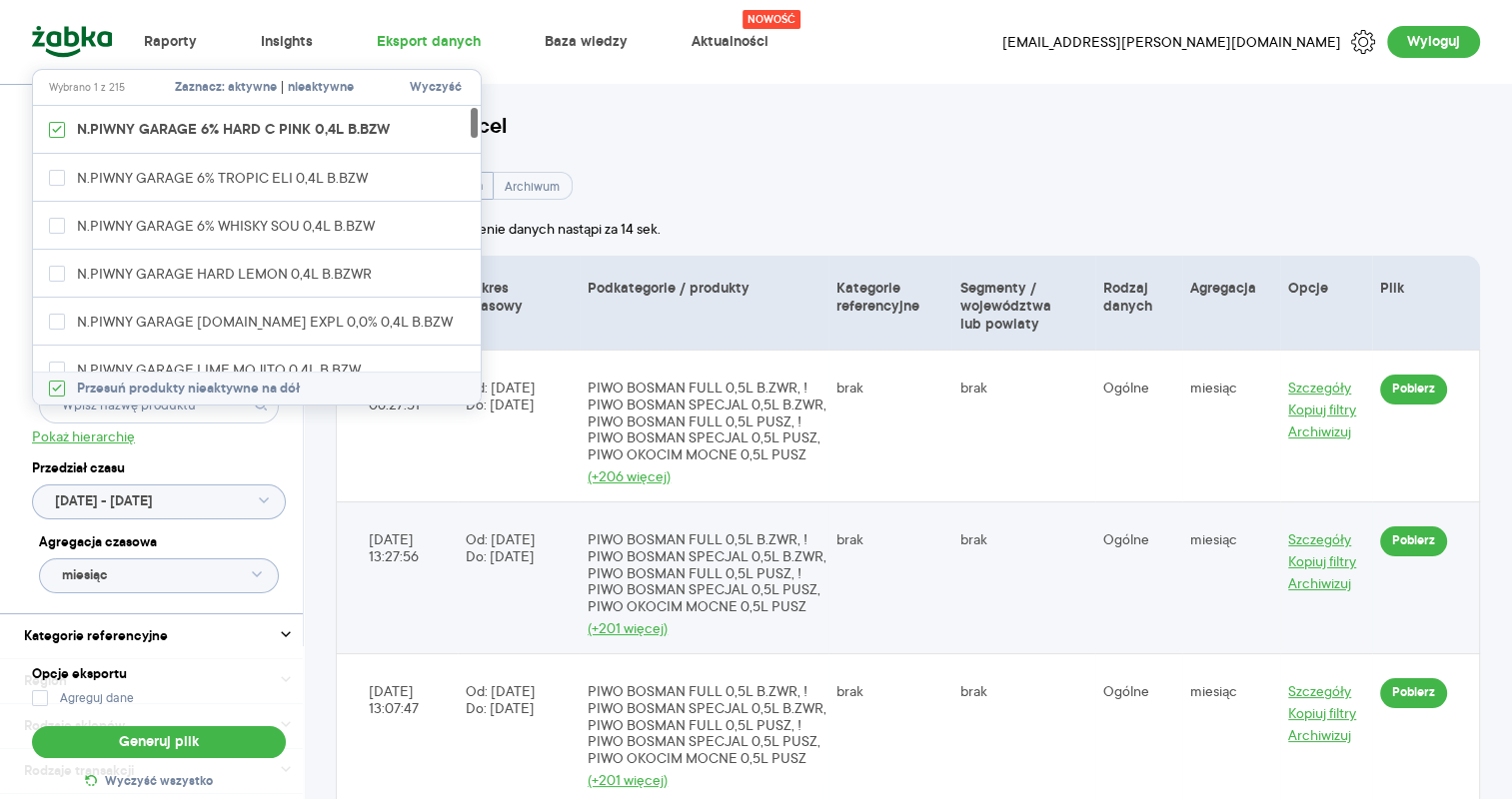 click on "aktywne" at bounding box center (252, 88) 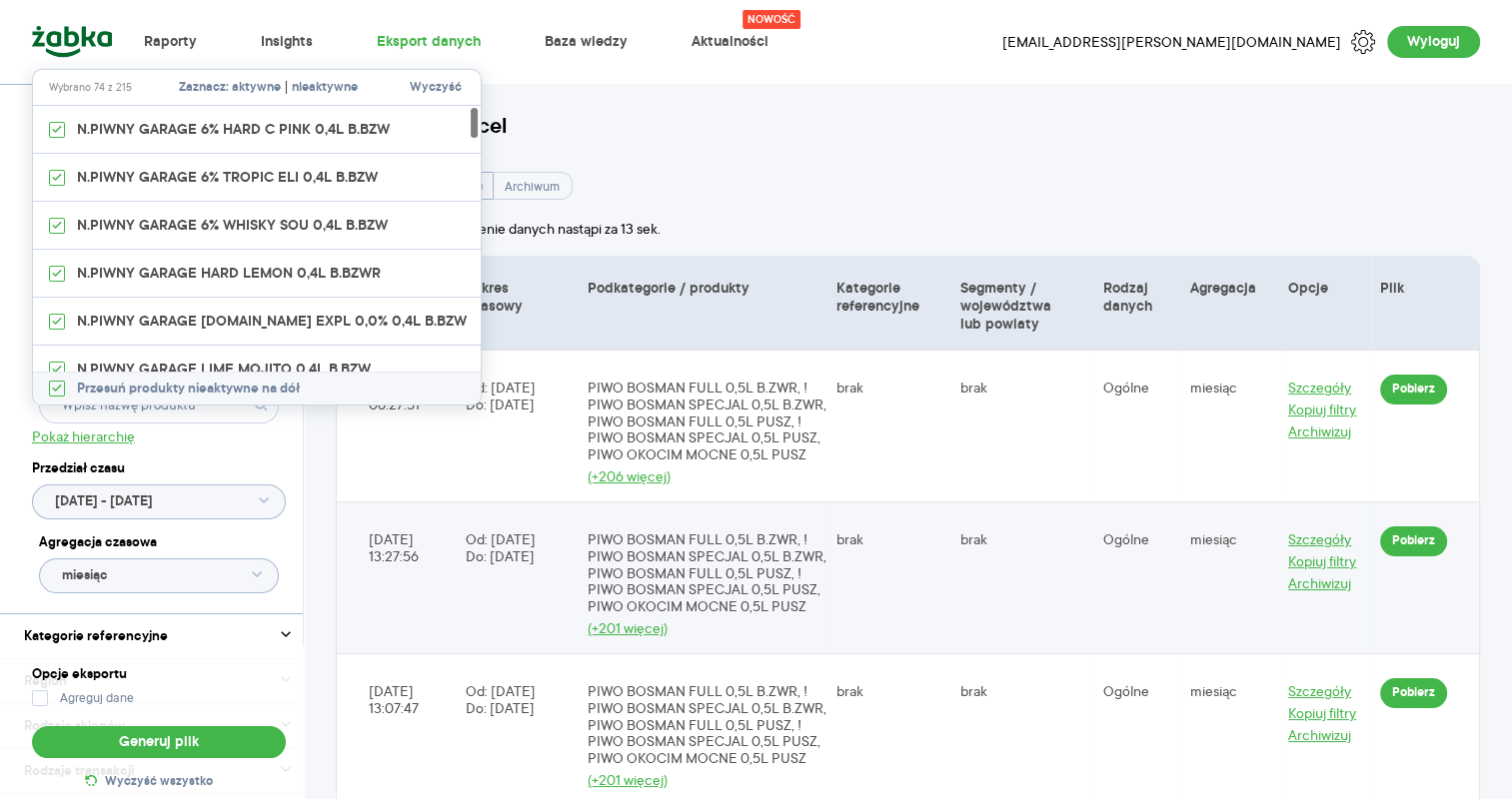 click on "nieaktywne" at bounding box center [325, 88] 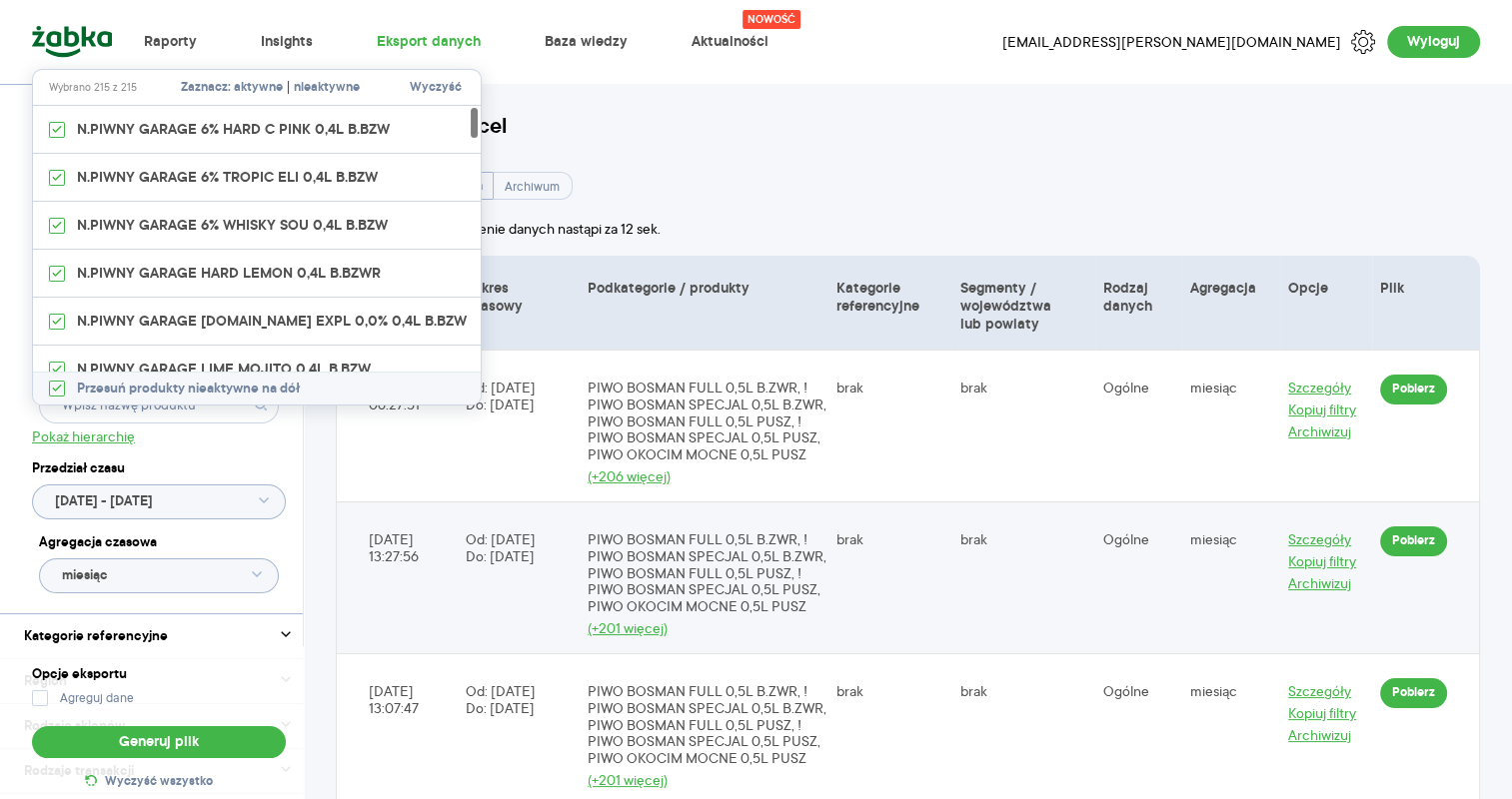 click on "Lista plików Excel Lista eksportów danych Archiwum Automatyczne odświeżenie danych nastąpi za 12 sek. Data Zakres czasowy Podkategorie / produkty Kategorie referencyjne Segmenty / województwa lub powiaty [GEOGRAPHIC_DATA] danych Agregacja Opcje Plik [DATE]
06:27:51 Od: [DATE]
Do: [DATE] PIWO BOSMAN FULL 0,5L B.ZWR, ! PIWO BOSMAN SPECJAL 0,5L B.ZWR, PIWO BOSMAN FULL 0,5L PUSZ, ! PIWO BOSMAN SPECJAL 0,5L PUSZ, PIWO OKOCIM MOCNE 0,5L PUSZ (+206 więcej) brak brak Ogólne miesiąc Szczegóły Kopiuj filtry Archiwizuj Pobierz [DATE]
13:27:56 Od: [DATE]
Do: [DATE] PIWO BOSMAN FULL 0,5L B.ZWR, ! PIWO BOSMAN SPECJAL 0,5L B.ZWR, PIWO BOSMAN FULL 0,5L PUSZ, ! PIWO BOSMAN SPECJAL 0,5L PUSZ, PIWO OKOCIM MOCNE 0,5L PUSZ (+201 więcej) brak brak Ogólne miesiąc Szczegóły Kopiuj filtry Archiwizuj Pobierz [DATE]
13:07:47 Od: [DATE]
Do: [DATE] PIWO BOSMAN FULL 0,5L B.ZWR, ! PIWO BOSMAN SPECJAL 0,5L B.ZWR, PIWO BOSMAN FULL 0,5L PUSZ, ! PIWO BOSMAN SPECJAL 0,5L PUSZ, PIWO OKOCIM MOCNE 0,5L PUSZ" at bounding box center (907, 3117) 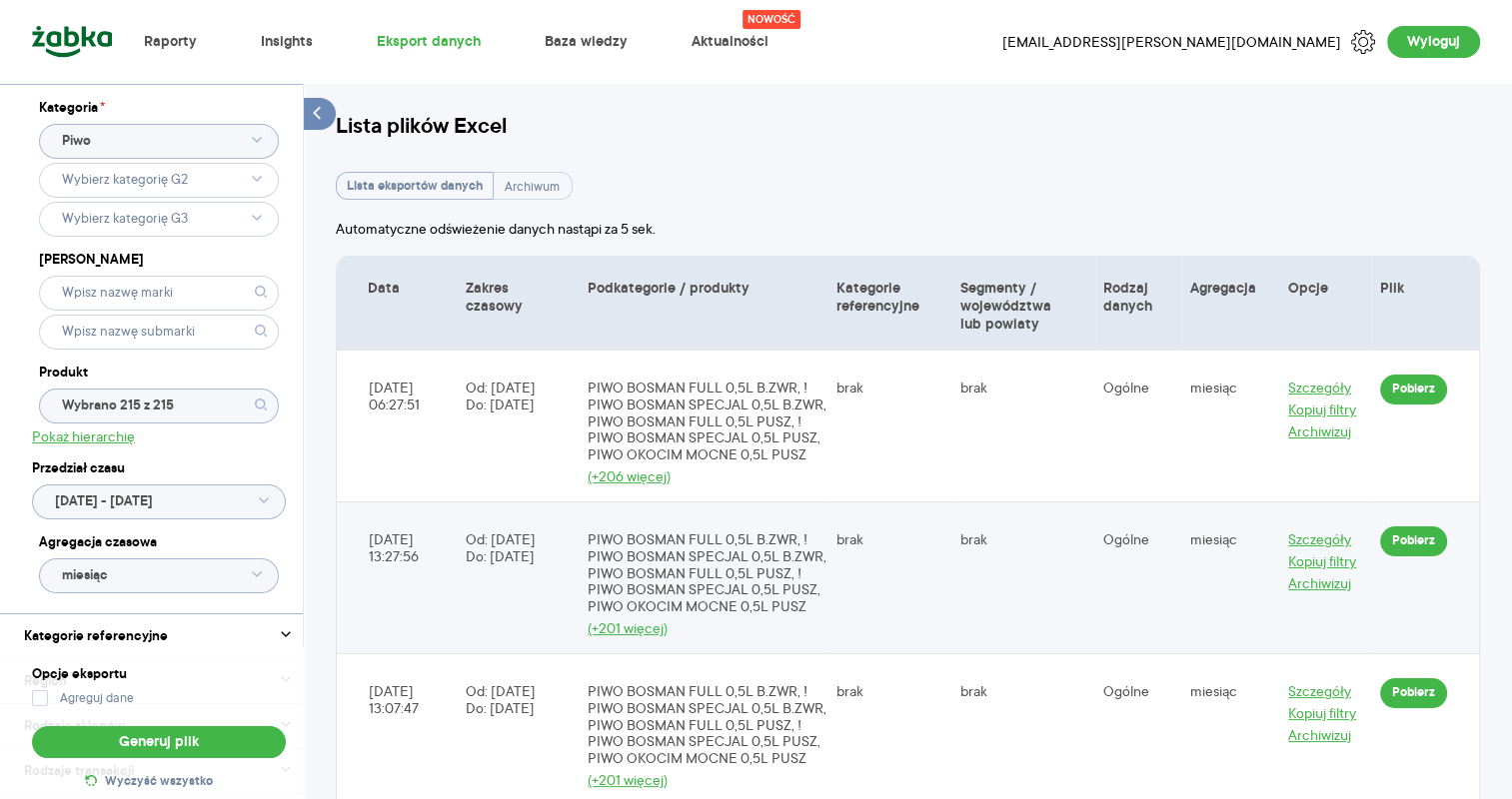 click 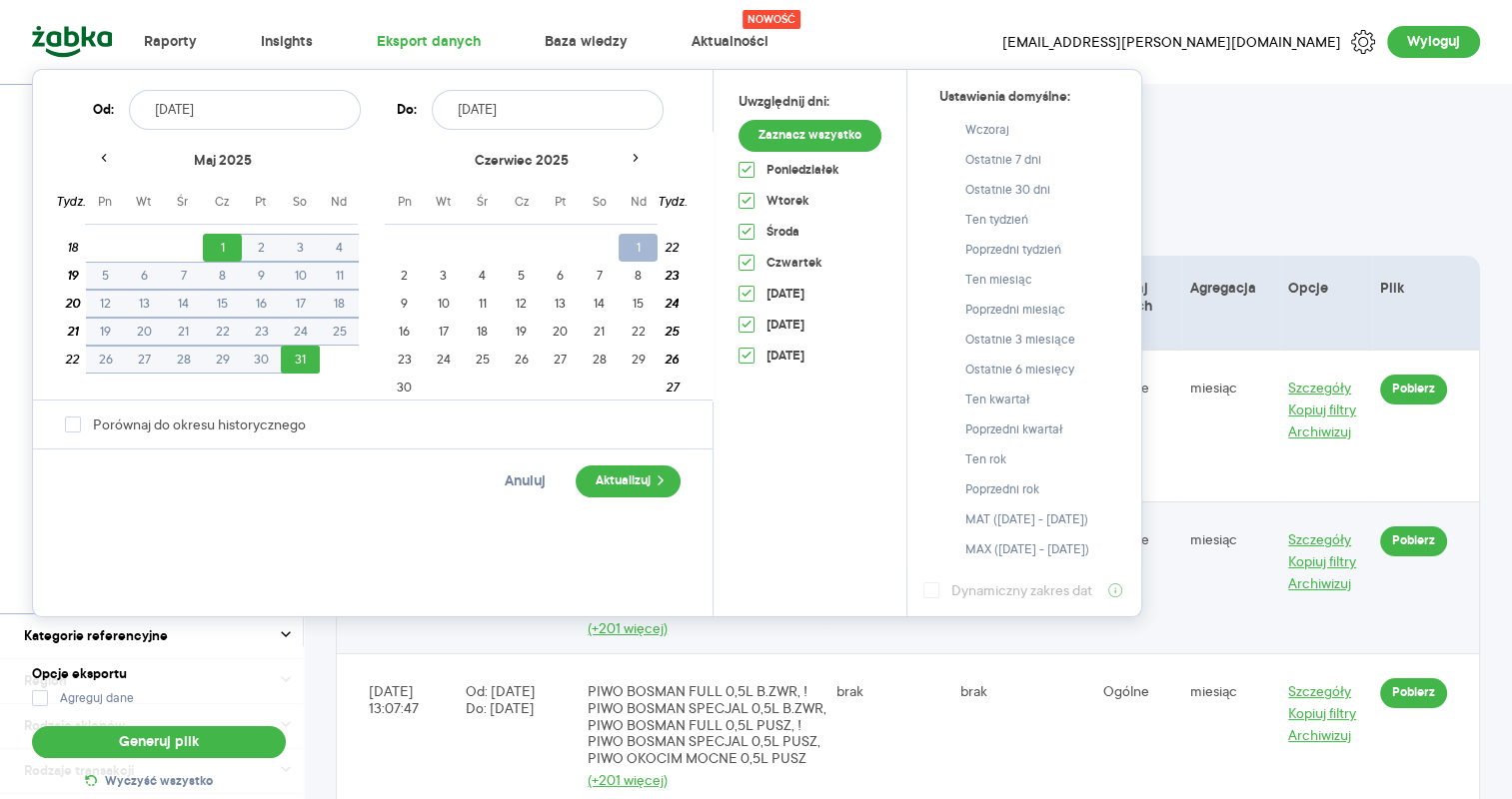 click on "1" at bounding box center [638, 248] 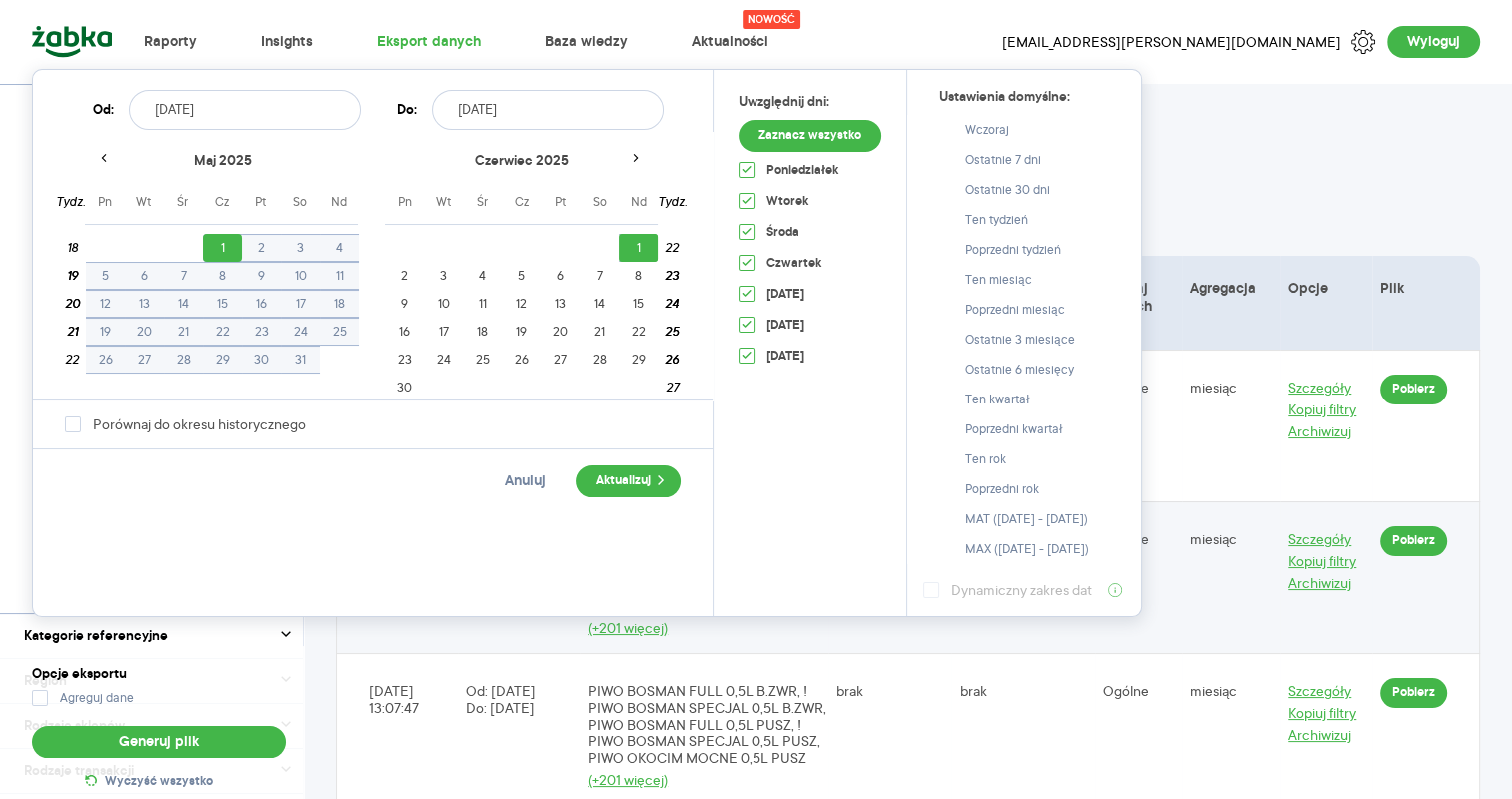 click on "1" at bounding box center (222, 248) 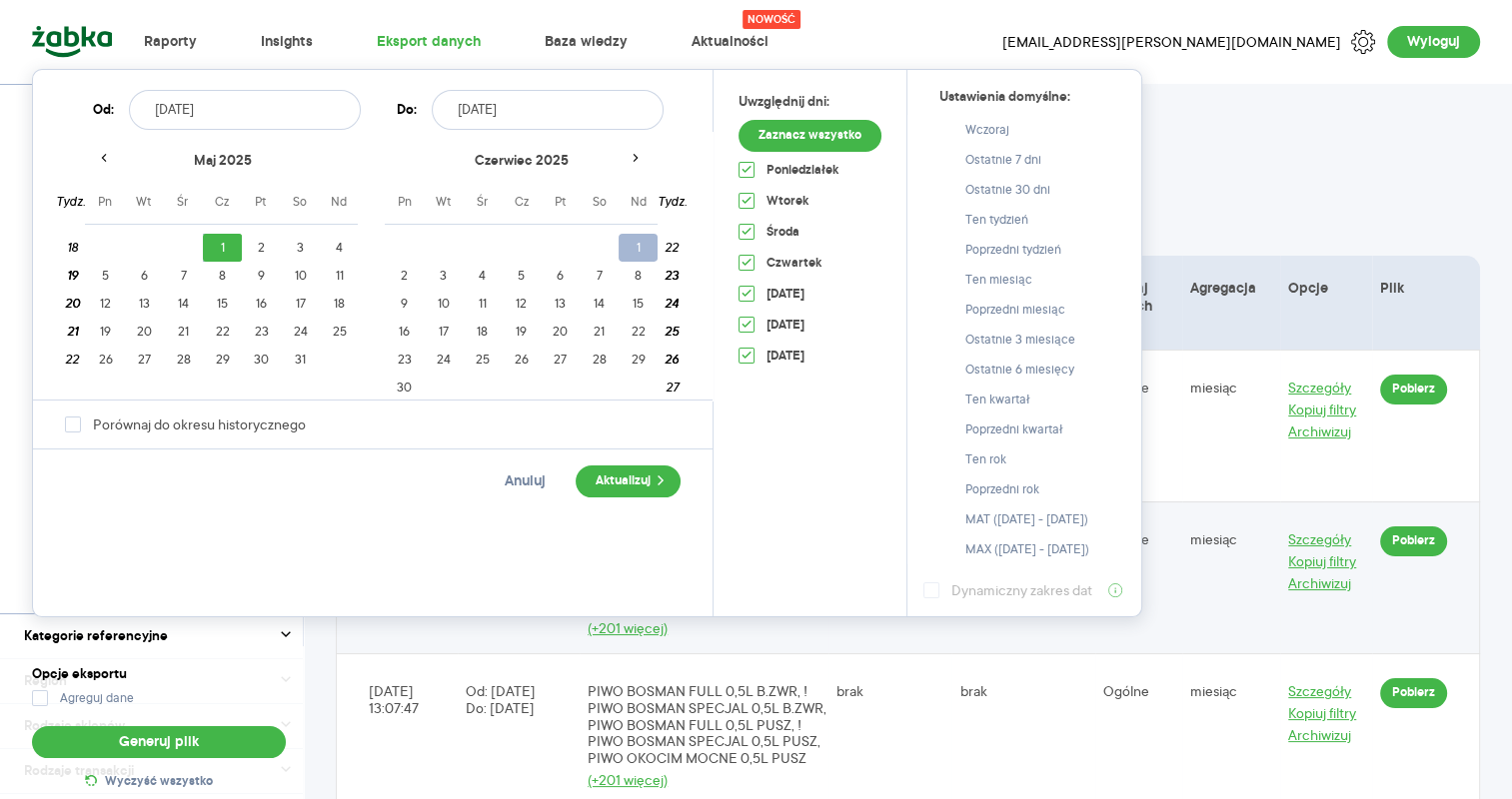 click on "1" at bounding box center (638, 248) 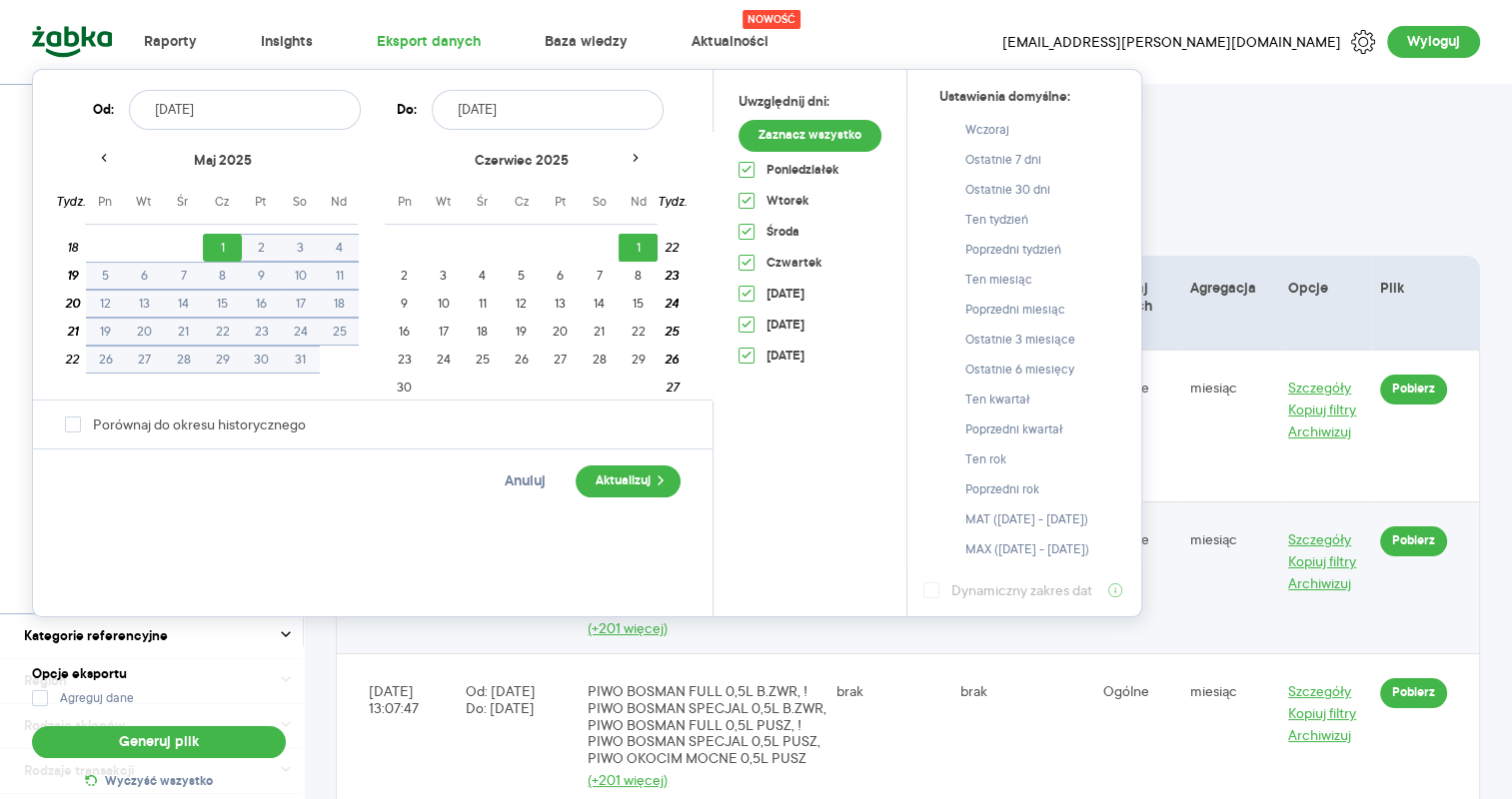 click on "[DATE] 22 1 23 2 3 4 5 6 7 23 8 24 9 10 11 12 13 14 24 15 25 16 17 18 19 20 21 25 22 26 23 24 25 26 27 28 26 29 27 30" at bounding box center (521, 267) 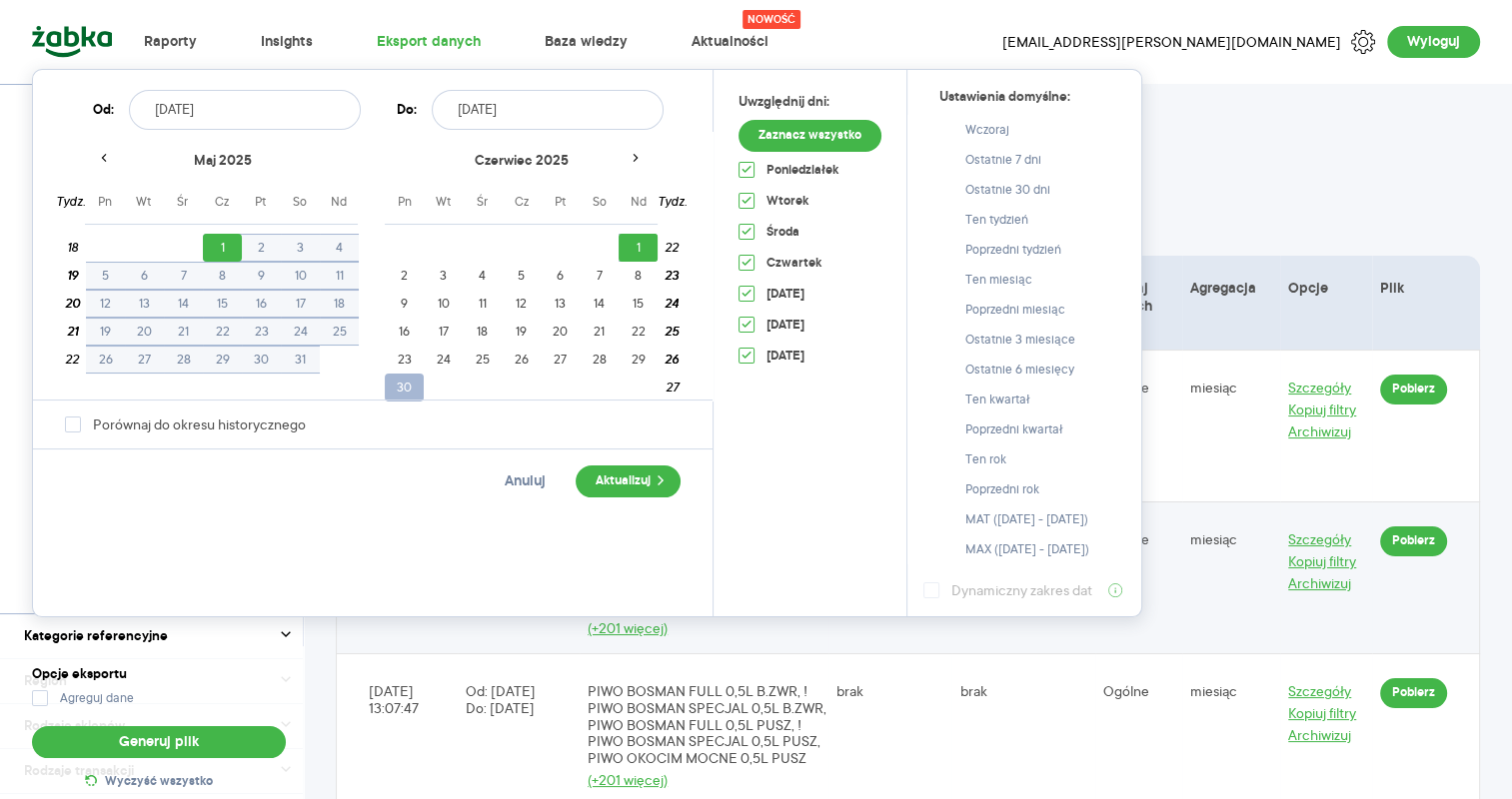click on "30" at bounding box center (404, 388) 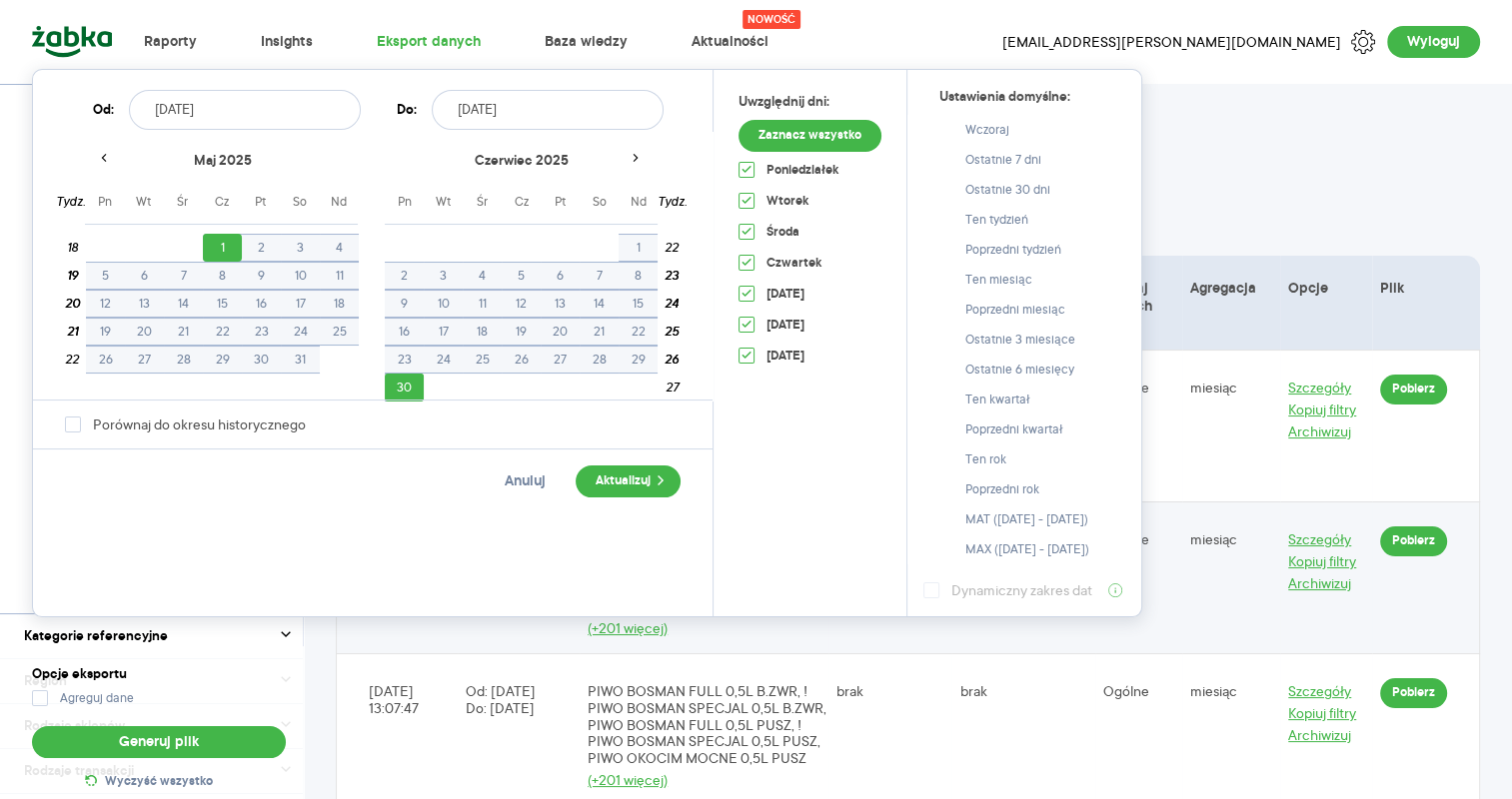 click on "1" at bounding box center (638, 248) 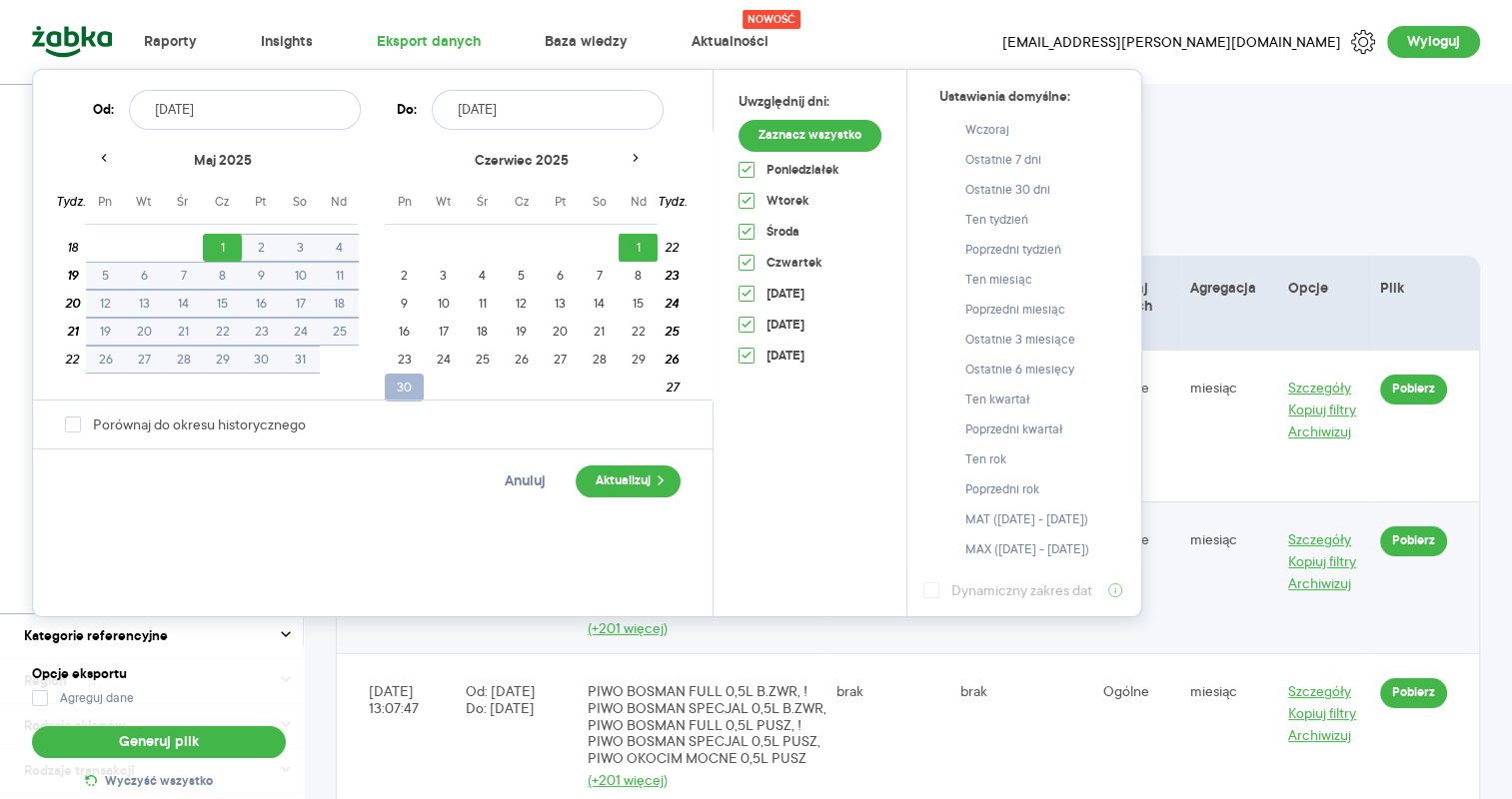 click on "30" at bounding box center [404, 388] 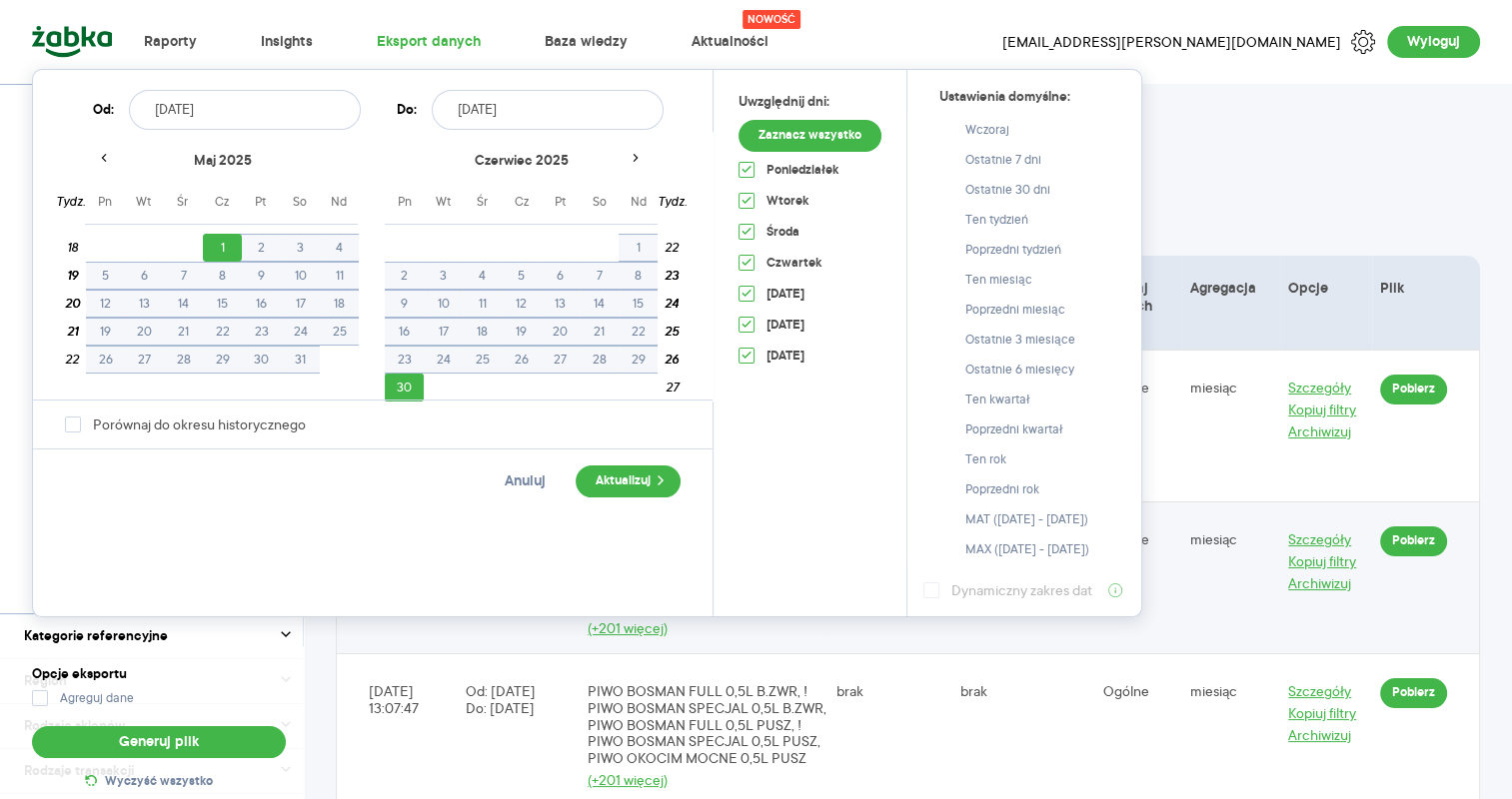 click on "[DATE]" at bounding box center (245, 110) 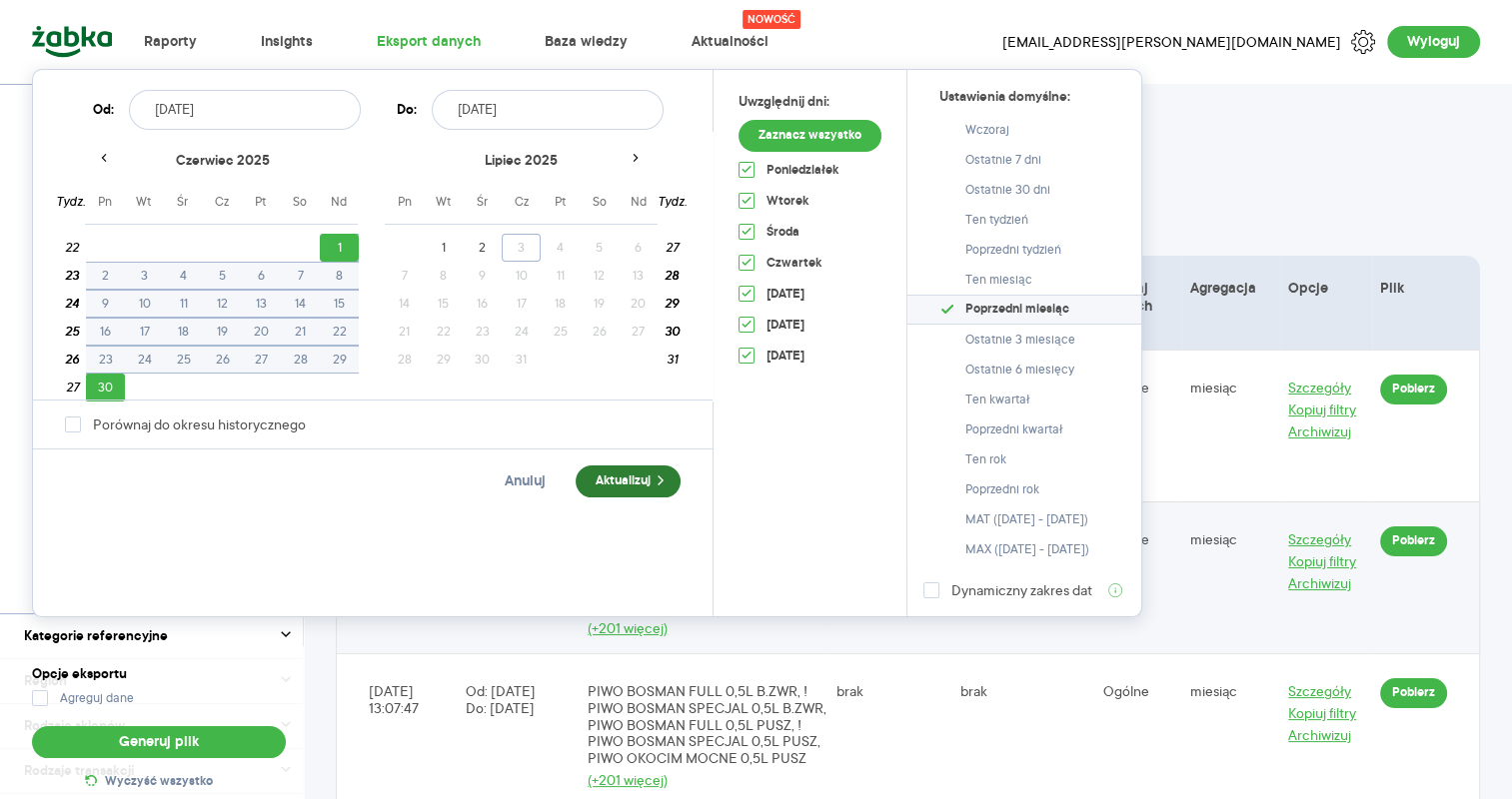 click on "Aktualizuj" at bounding box center (628, 481) 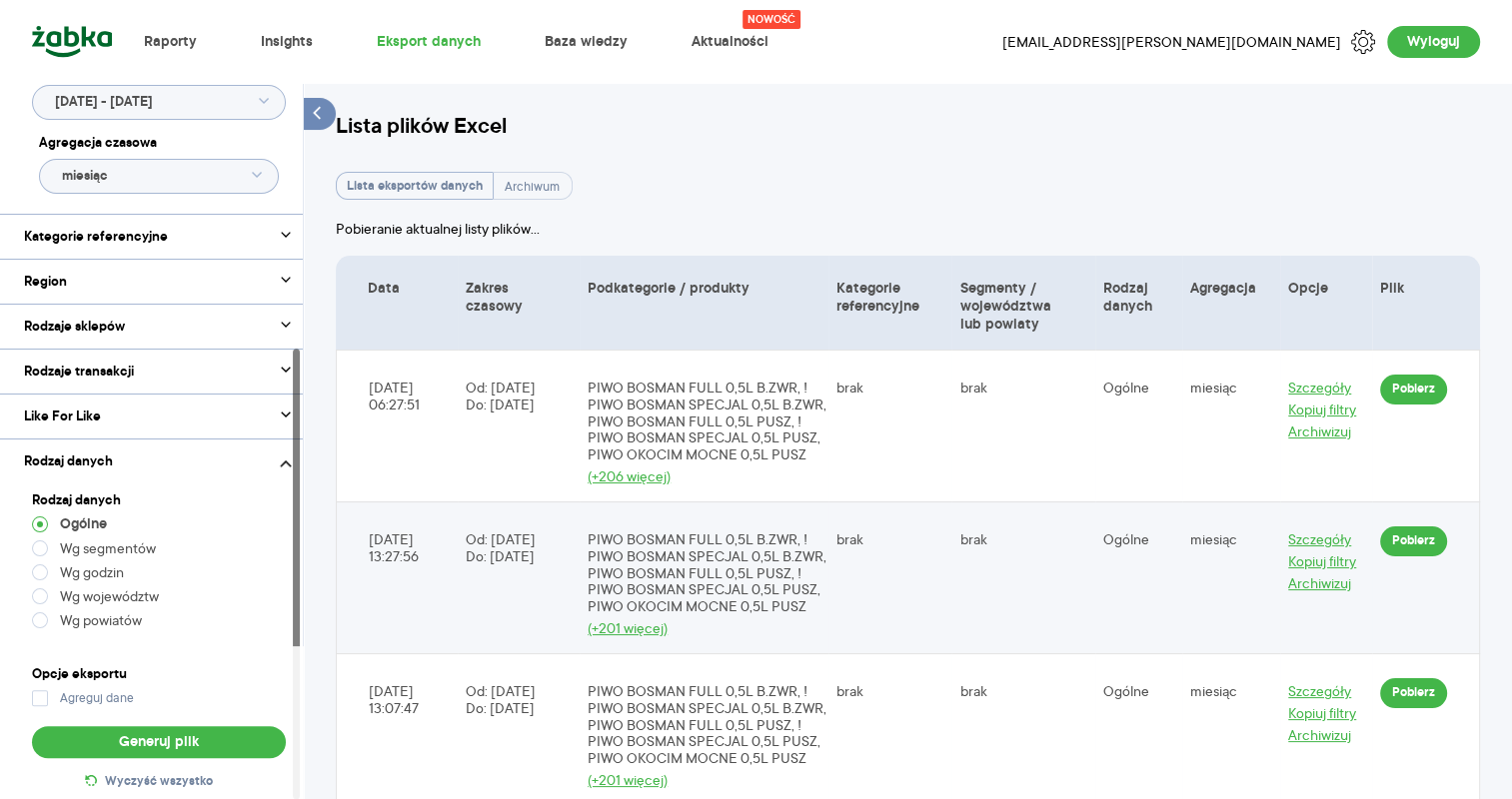scroll, scrollTop: 418, scrollLeft: 0, axis: vertical 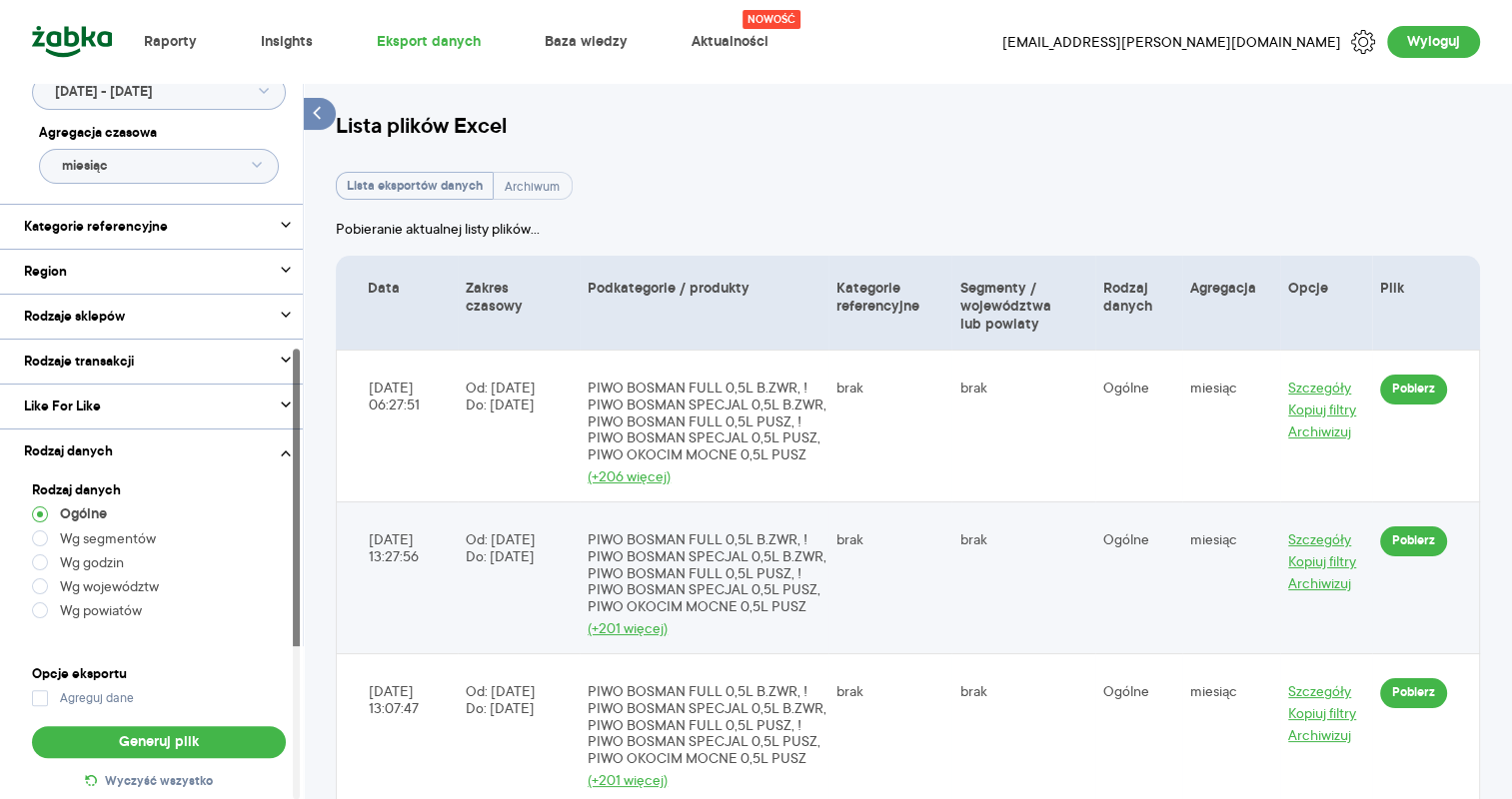 drag, startPoint x: 295, startPoint y: 371, endPoint x: 291, endPoint y: 703, distance: 332.0241 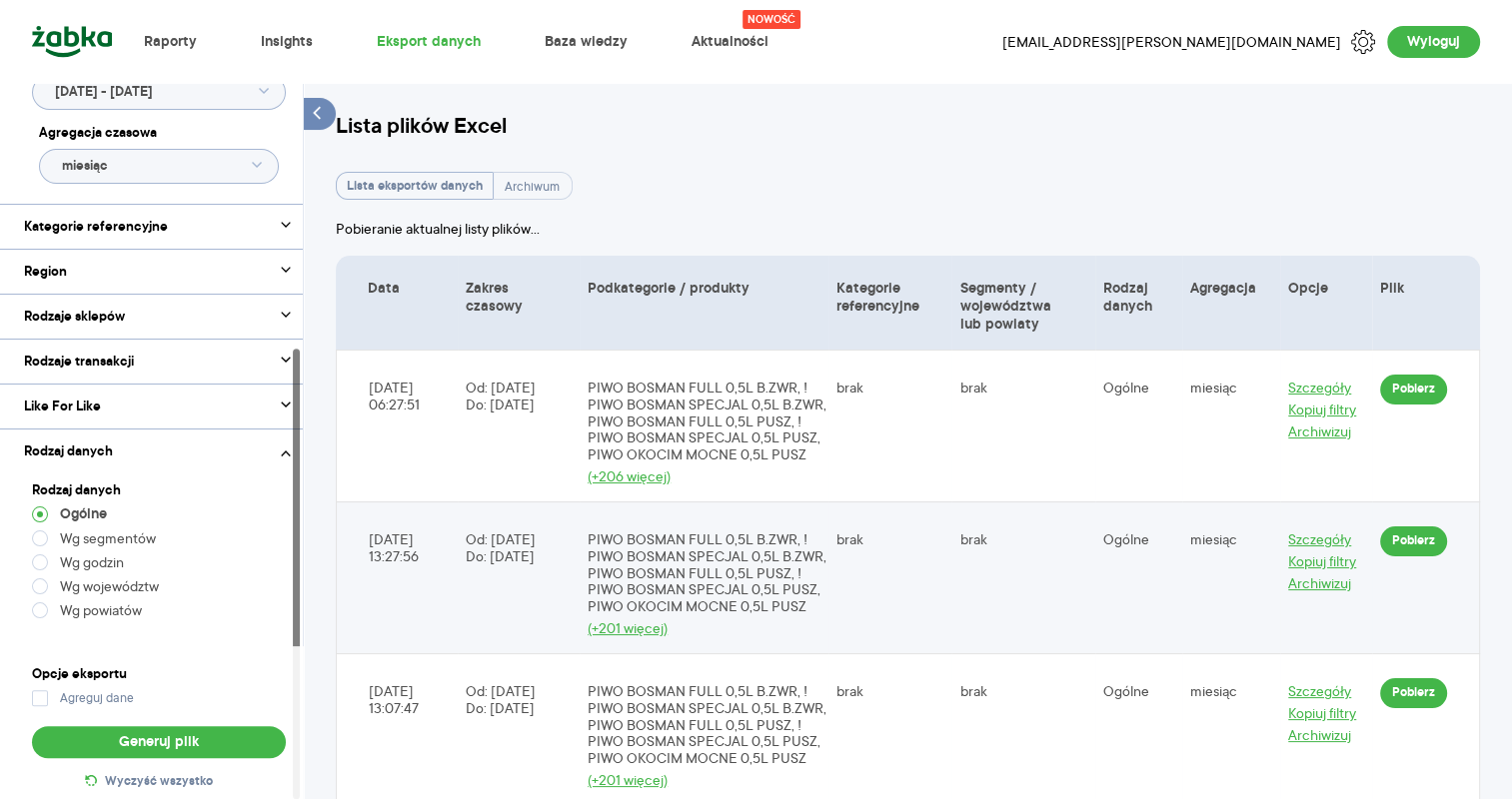 click on "Kategoria * Piwo Marka Produkt Wybrano 215 z 215 Pokaż hierarchię Przedział czasu [DATE] - [DATE] Agregacja czasowa miesiąc Kategorie referencyjne Region Rodzaje sklepów Rodzaje transakcji Wszystkie Like For Like Uwzględnij LFL Rodzaj danych Rodzaj danych Ogólne Wg segmentów Wg godzin Wg województw Wg powiatów Opcje eksportu Agreguj dane Generuj plik Wyczyść wszystko" at bounding box center [151, 441] 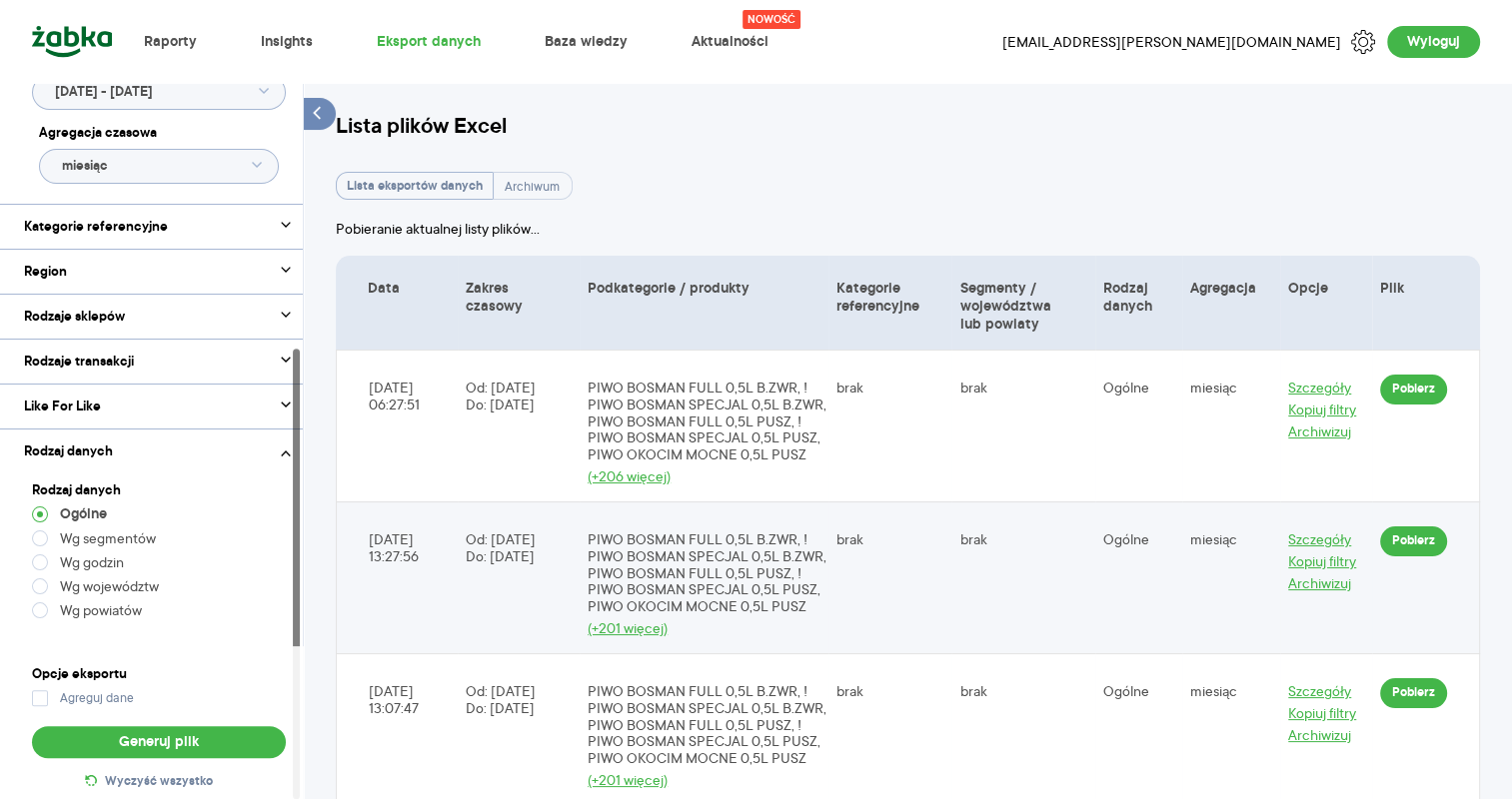 drag, startPoint x: 296, startPoint y: 523, endPoint x: 295, endPoint y: 685, distance: 162.00309 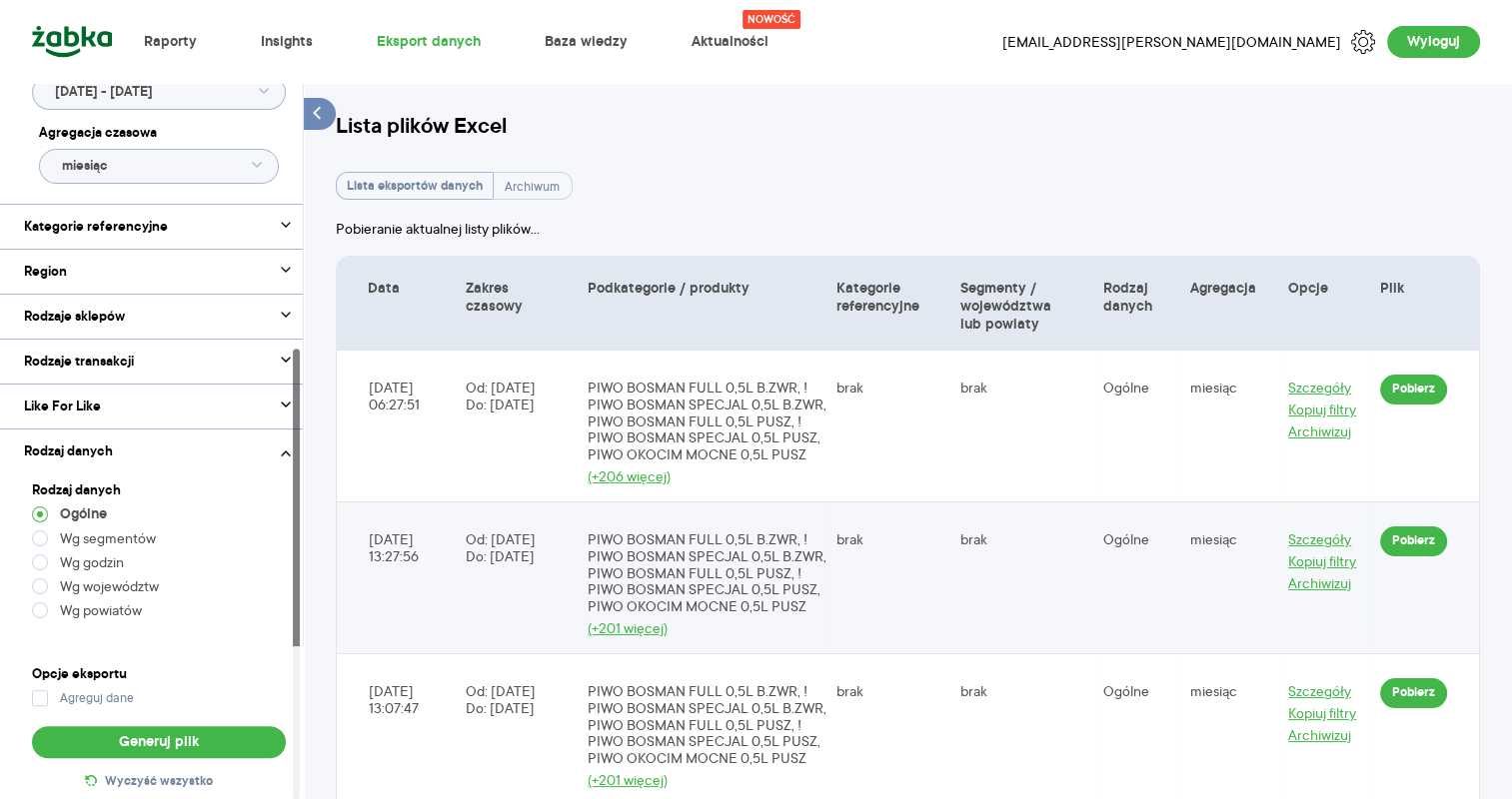 click on "Kategoria * Piwo Marka Produkt Wybrano 215 z 215 Pokaż hierarchię Przedział czasu [DATE] - [DATE] Agregacja czasowa miesiąc Kategorie referencyjne Region Rodzaje sklepów Rodzaje transakcji Wszystkie Like For Like Uwzględnij LFL Rodzaj danych Rodzaj danych Ogólne Wg segmentów Wg godzin Wg województw Wg powiatów Opcje eksportu Agreguj dane Generuj plik Wyczyść wszystko" at bounding box center [151, 441] 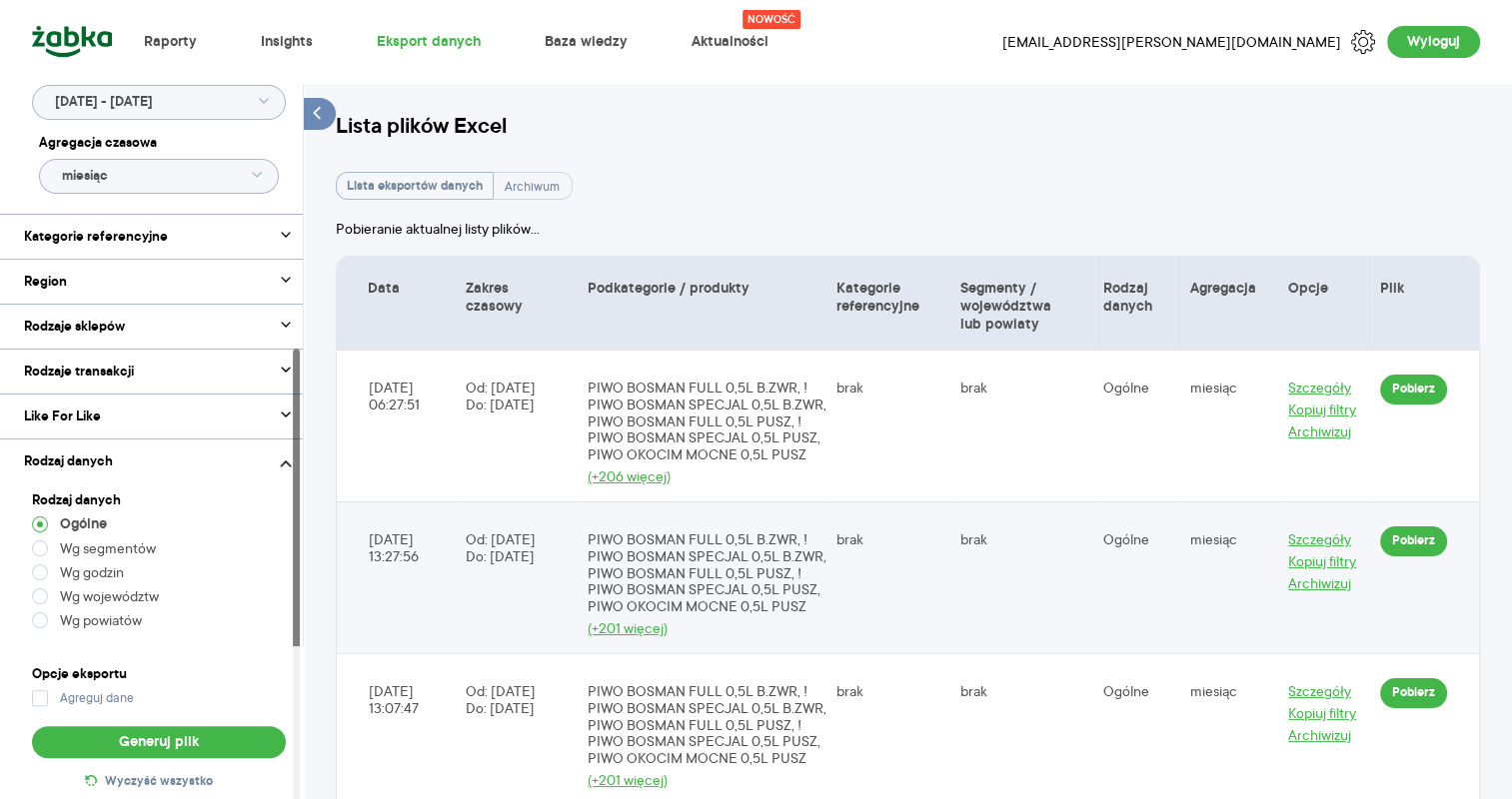 scroll, scrollTop: 418, scrollLeft: 0, axis: vertical 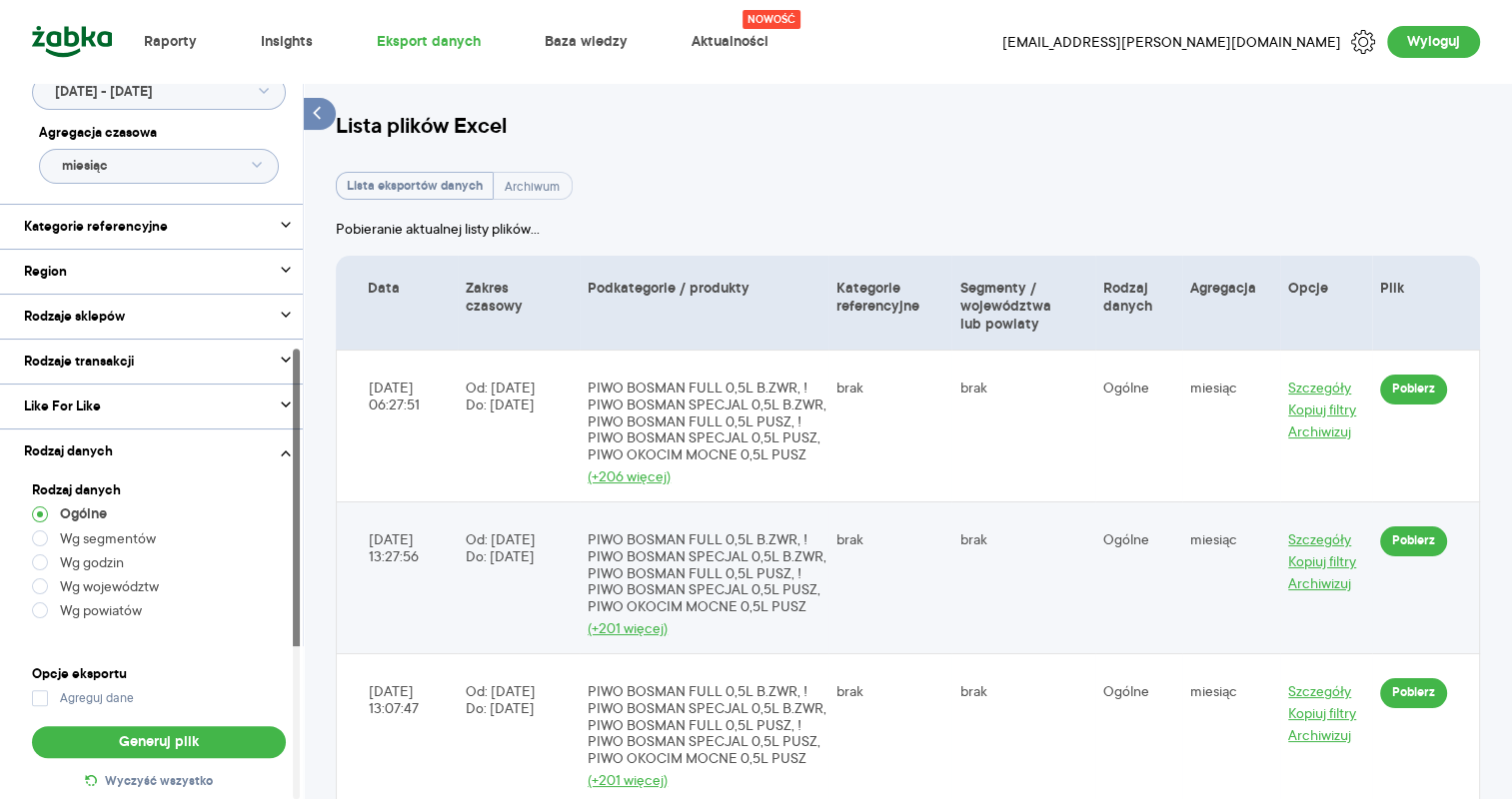 drag, startPoint x: 299, startPoint y: 595, endPoint x: 252, endPoint y: 778, distance: 188.93914 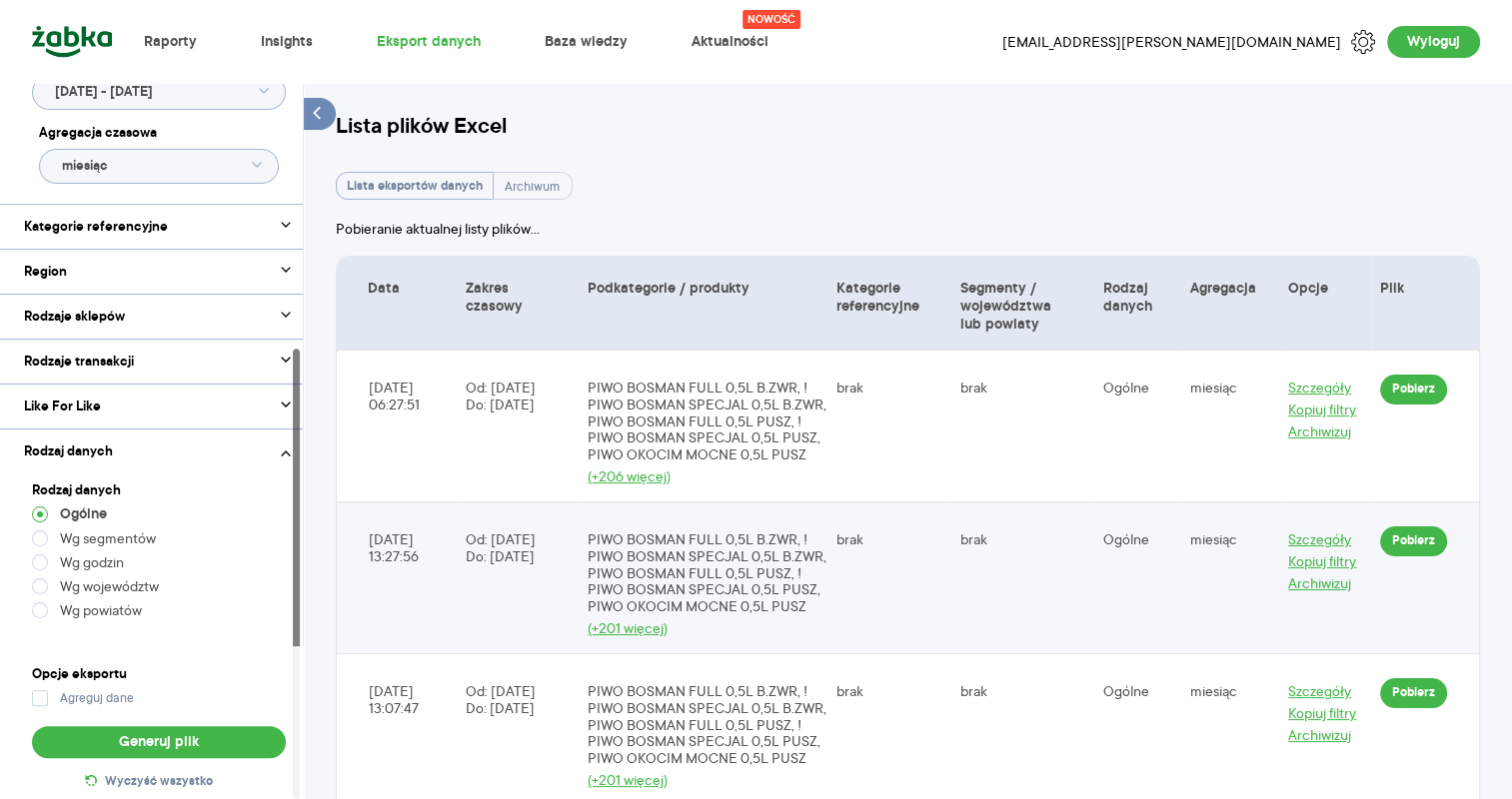 click on "Kategoria * Piwo Marka Produkt Wybrano 215 z 215 Pokaż hierarchię Przedział czasu [DATE] - [DATE] Agregacja czasowa miesiąc Kategorie referencyjne Region Rodzaje sklepów Rodzaje transakcji Wszystkie Like For Like Uwzględnij LFL Rodzaj danych Rodzaj danych Ogólne Wg segmentów Wg godzin Wg województw Wg powiatów Opcje eksportu Agreguj dane Generuj plik Wyczyść wszystko" at bounding box center [151, 441] 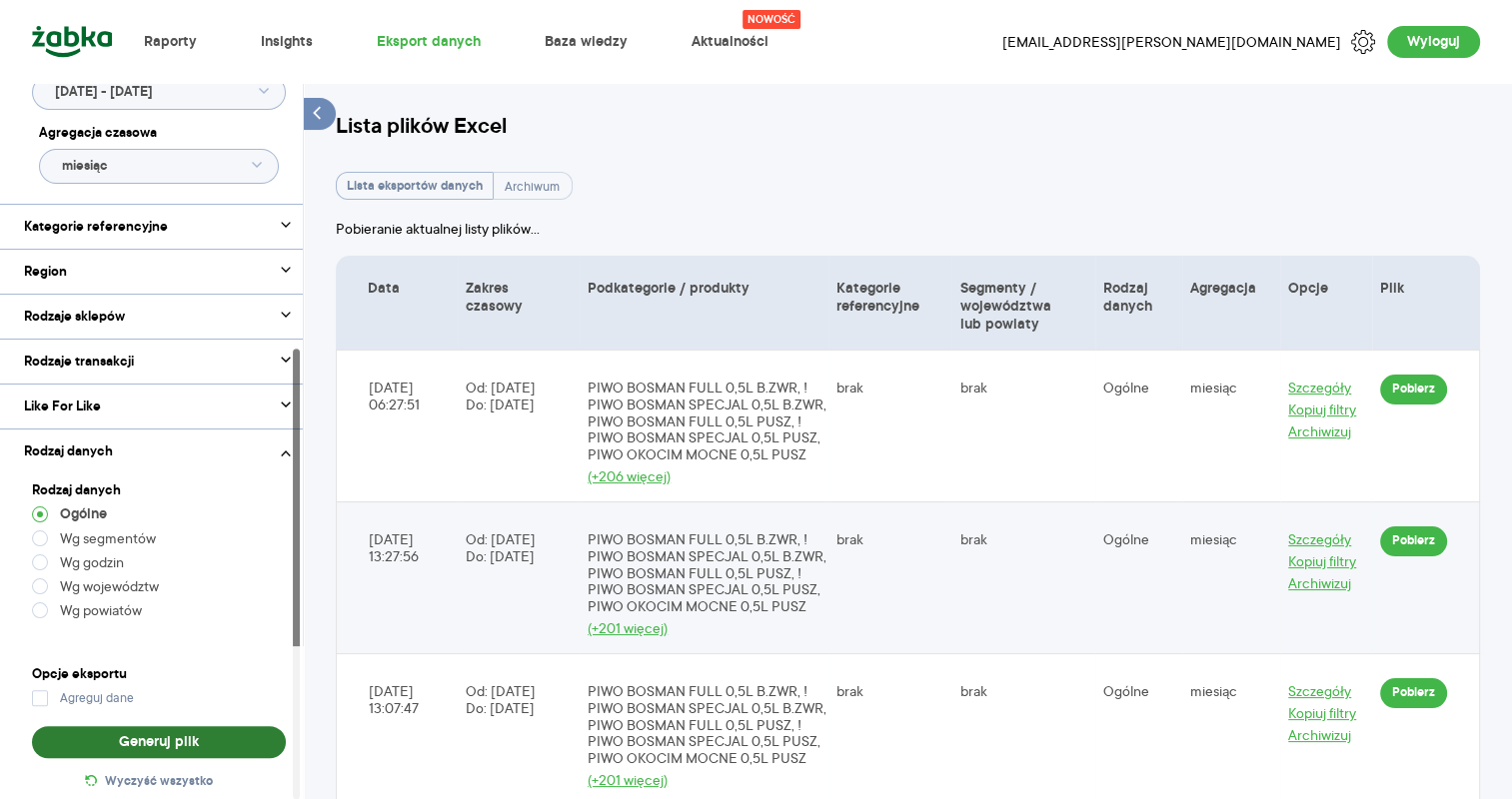 click on "Generuj plik" at bounding box center (159, 742) 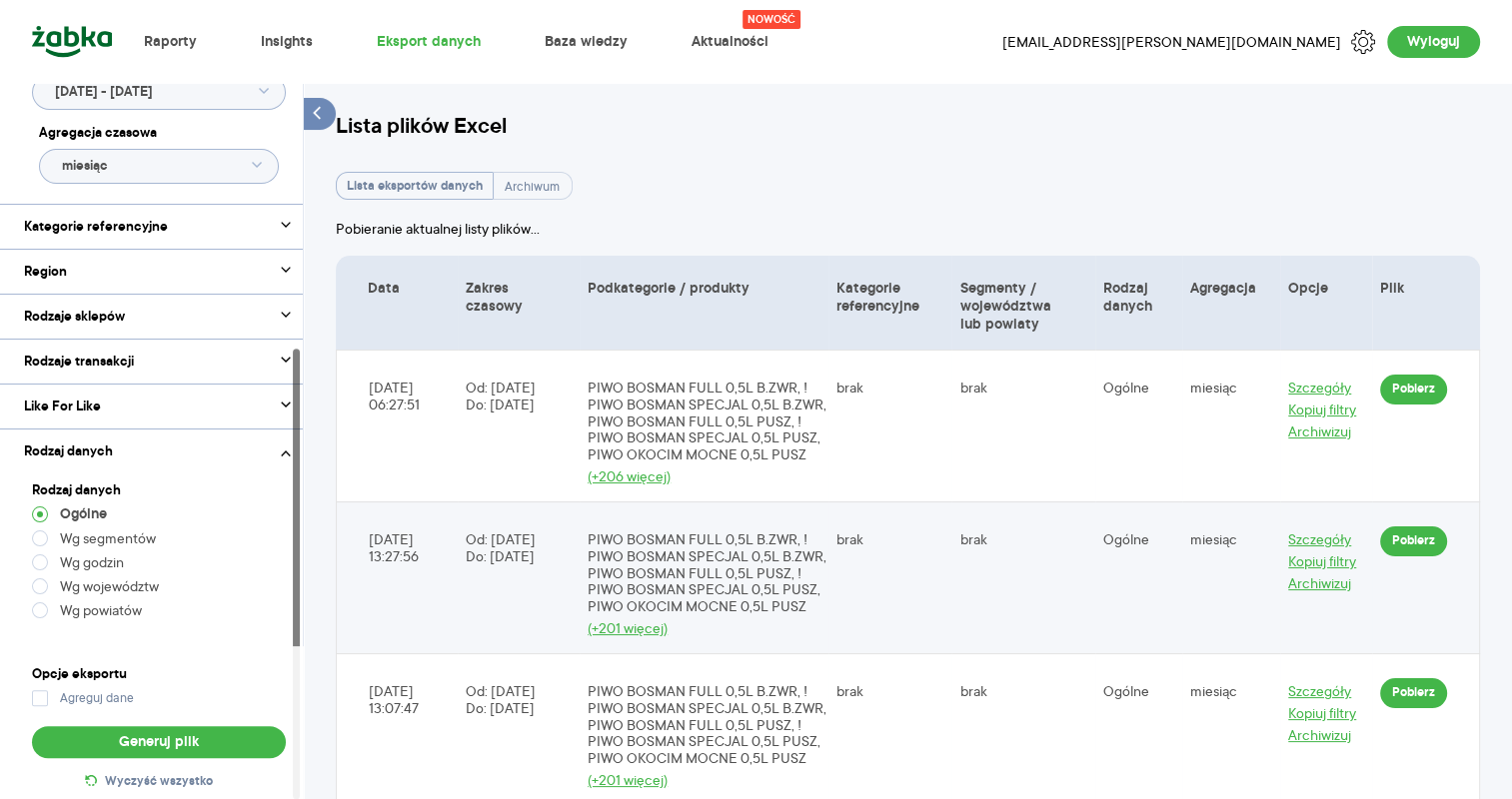 scroll, scrollTop: 530, scrollLeft: 0, axis: vertical 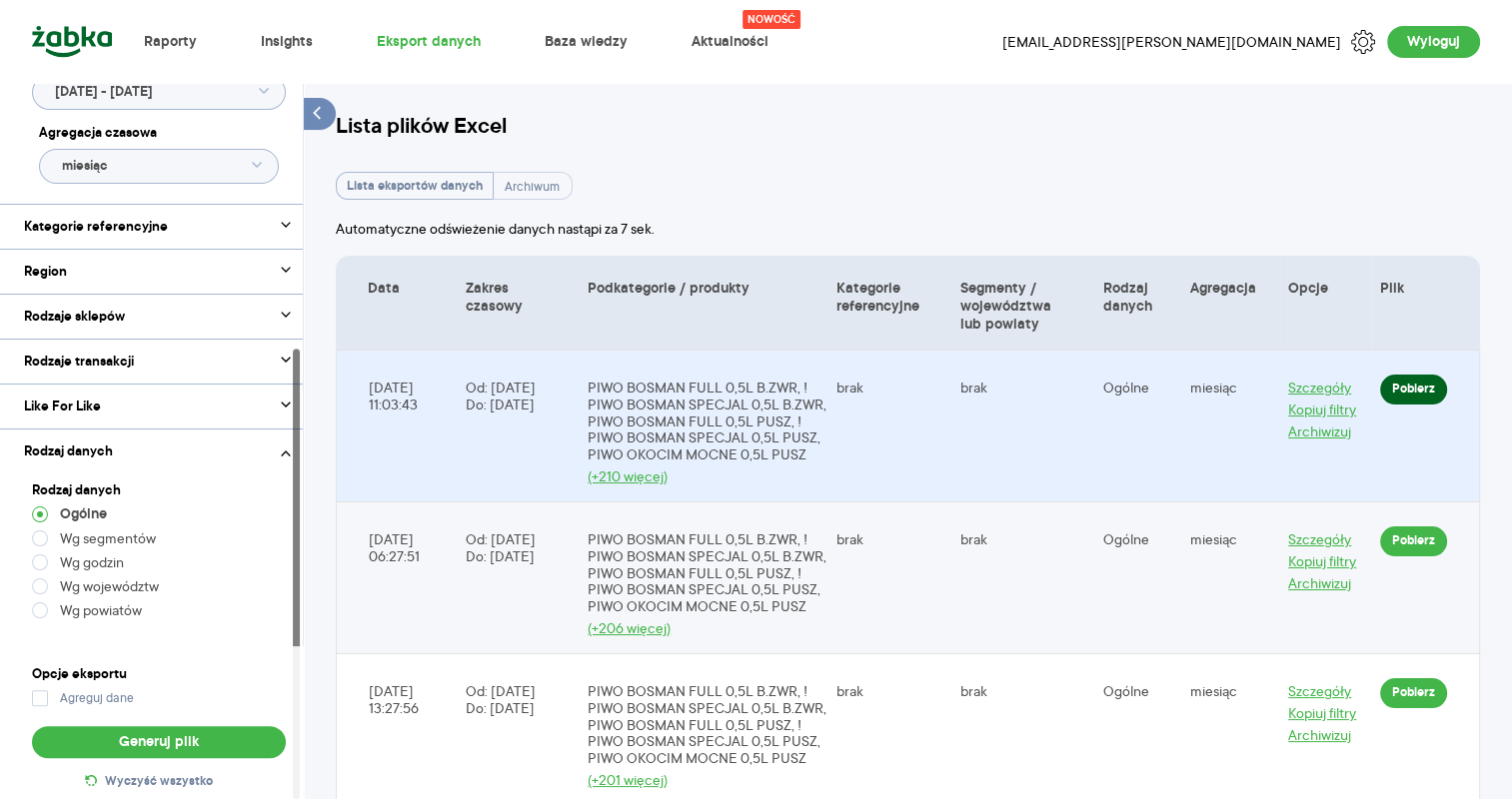 click on "Pobierz" at bounding box center [1413, 390] 